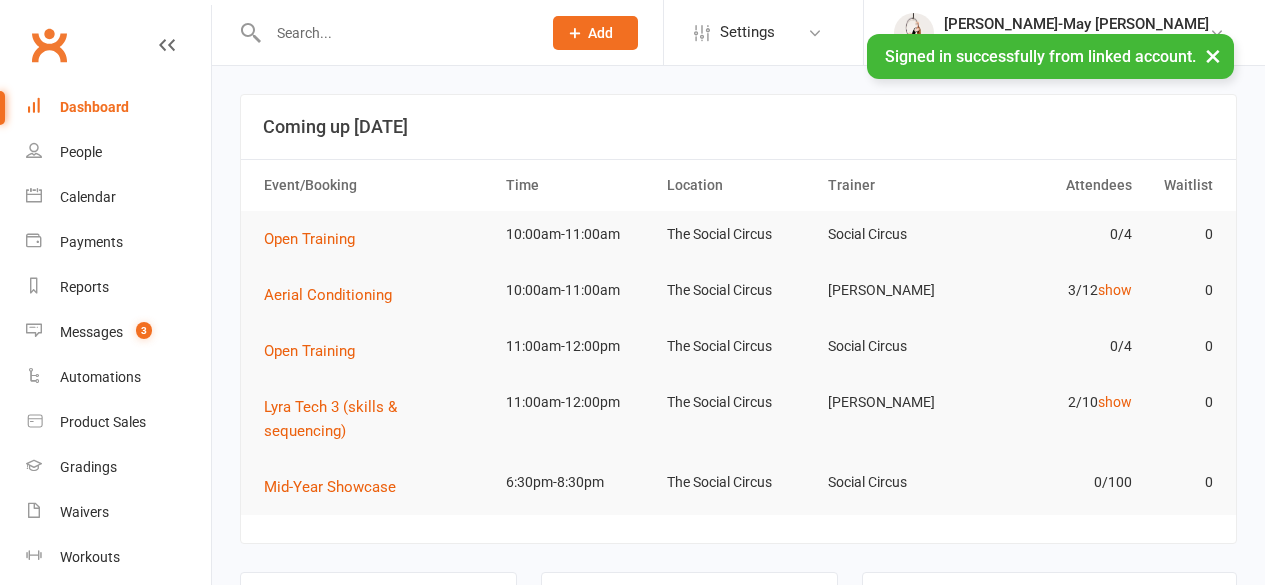 scroll, scrollTop: 0, scrollLeft: 0, axis: both 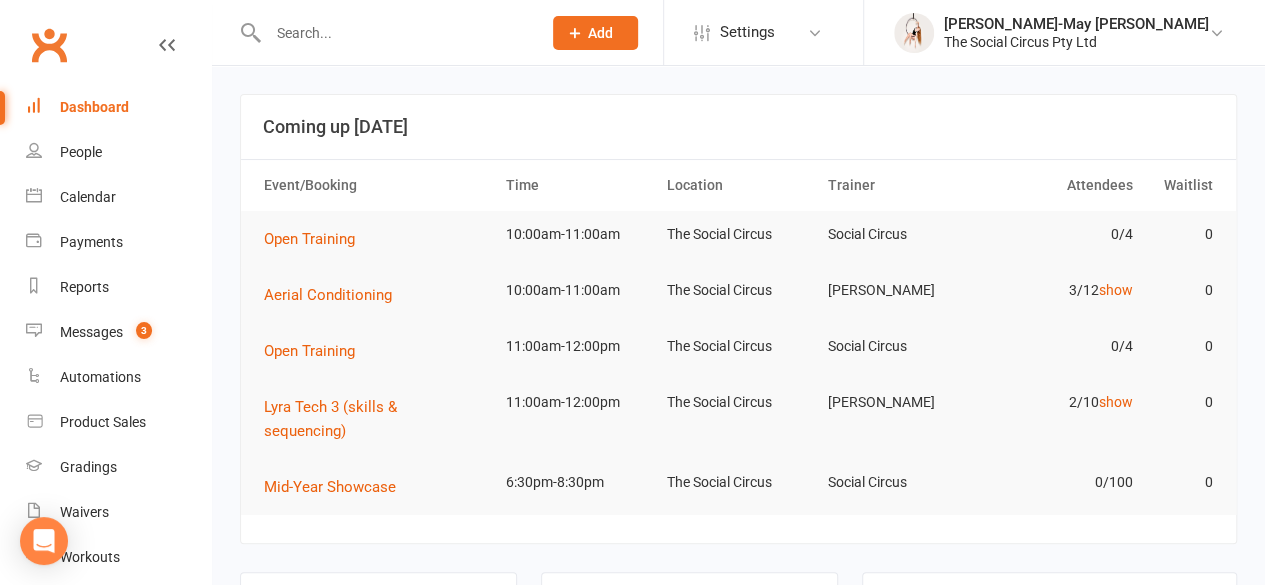 click on "Add" 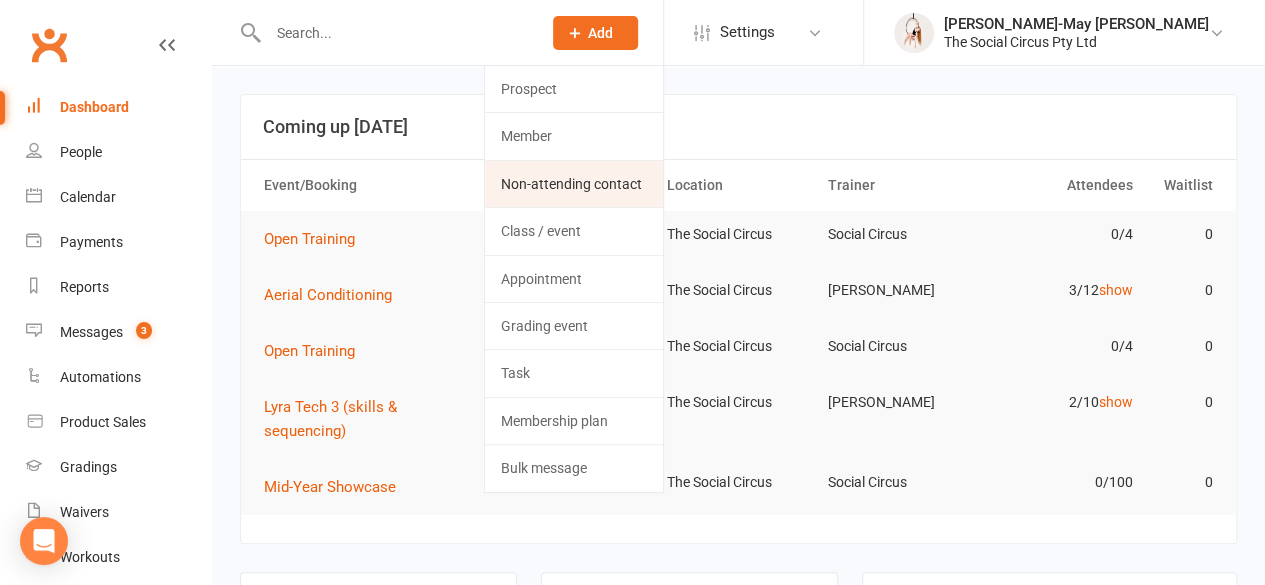 click on "Non-attending contact" 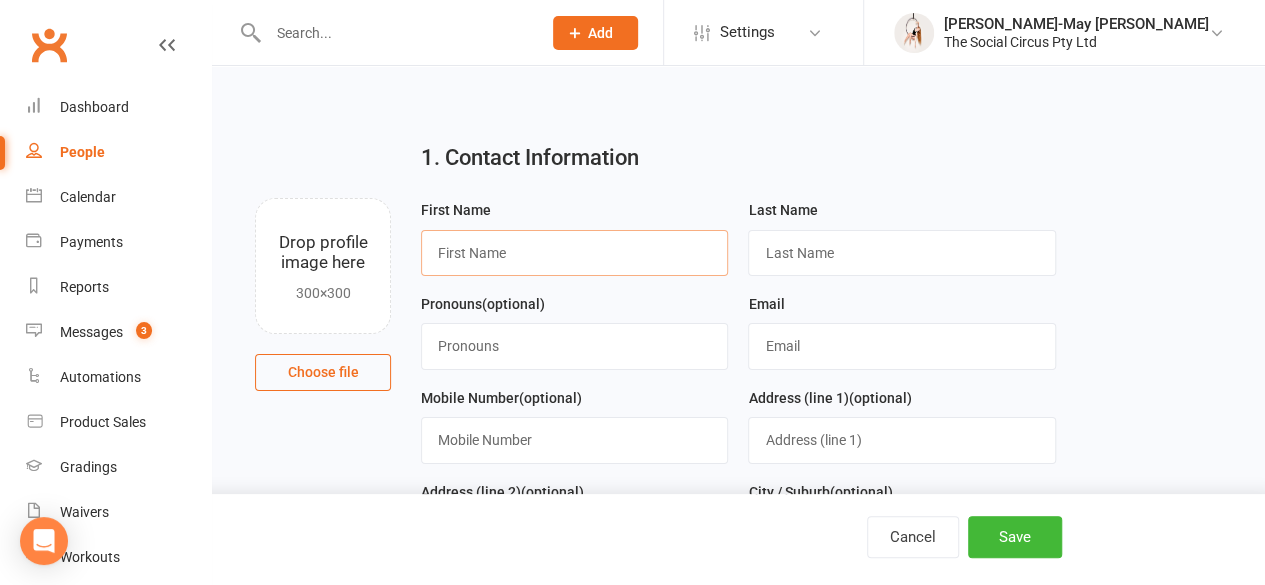click at bounding box center (574, 253) 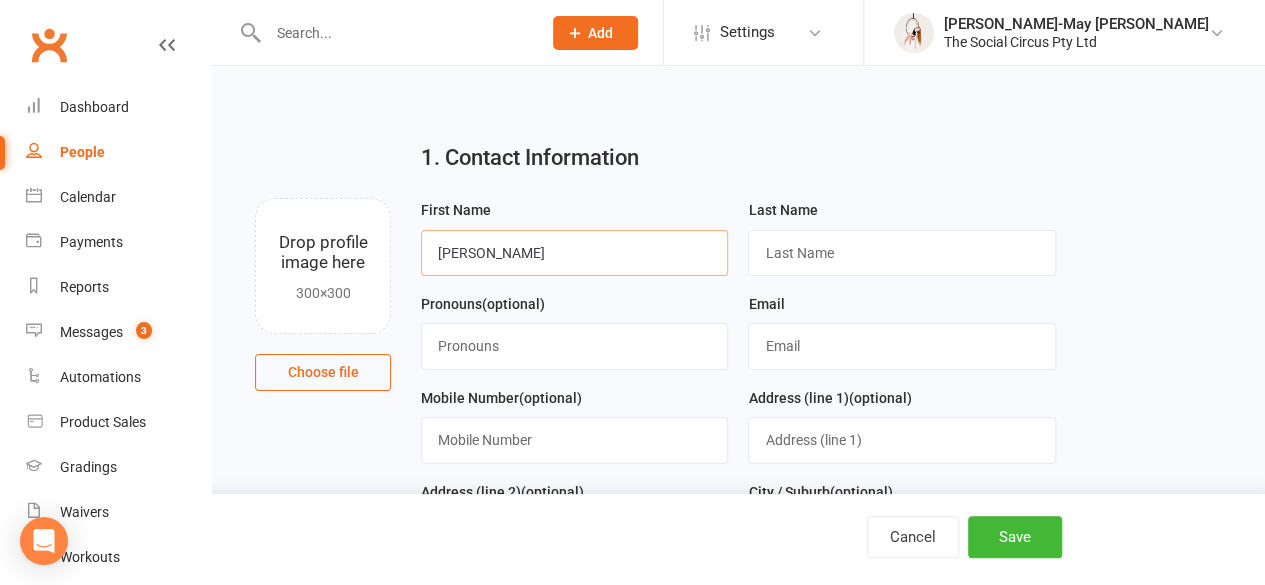 click on "Leslie" at bounding box center (574, 253) 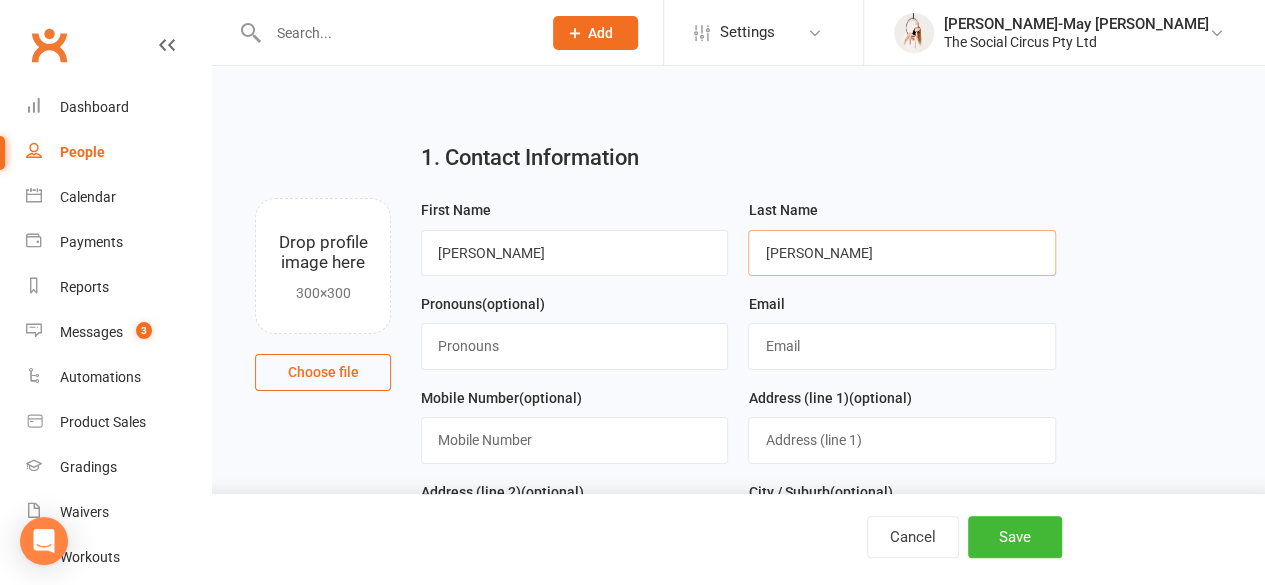 type on "Irwin" 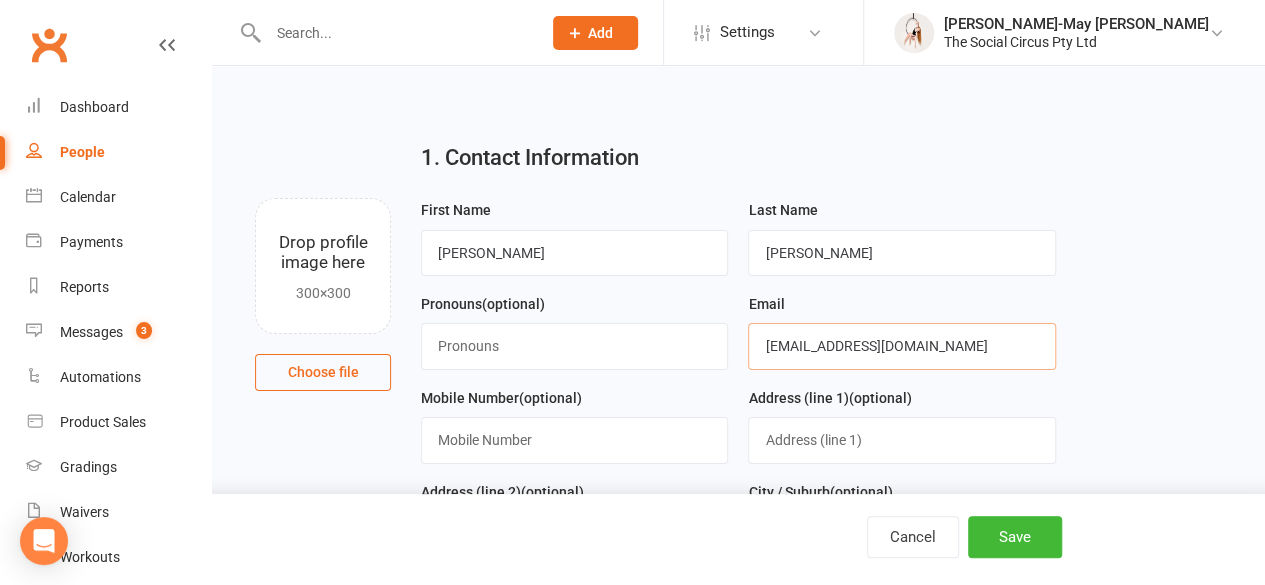 type on "[EMAIL_ADDRESS][DOMAIN_NAME]" 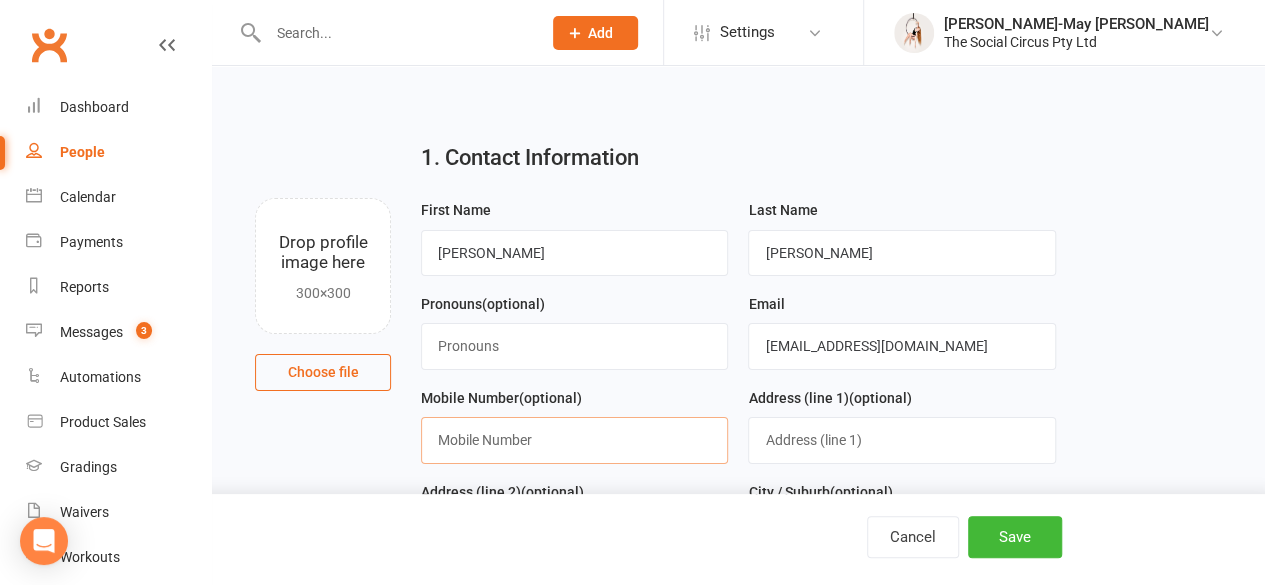 click at bounding box center [574, 440] 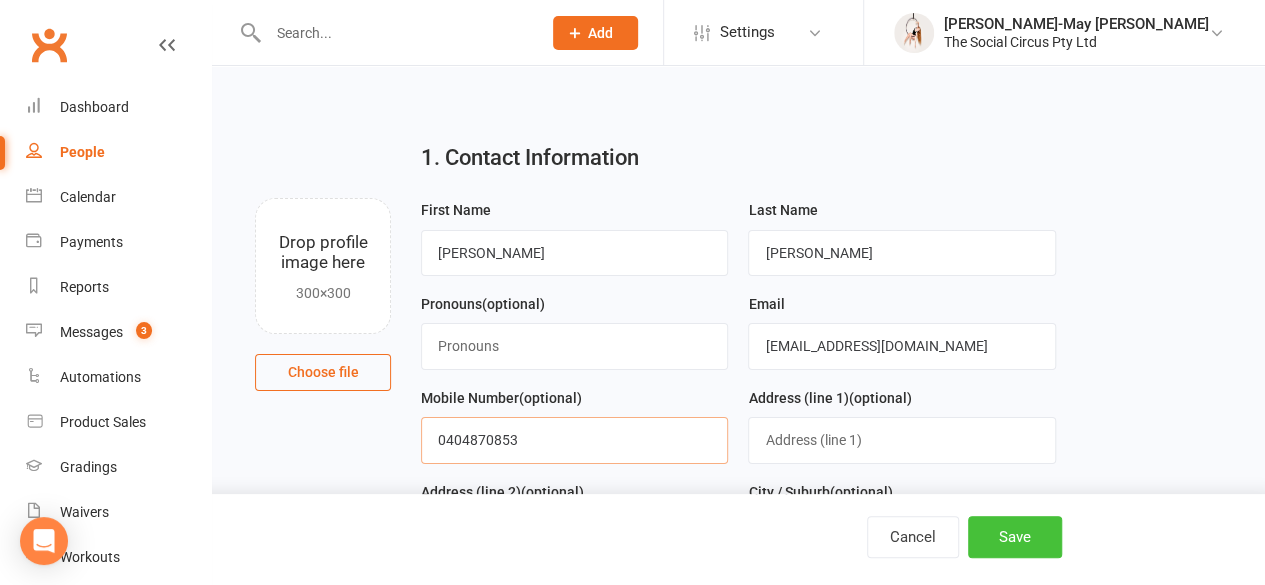 type on "0404870853" 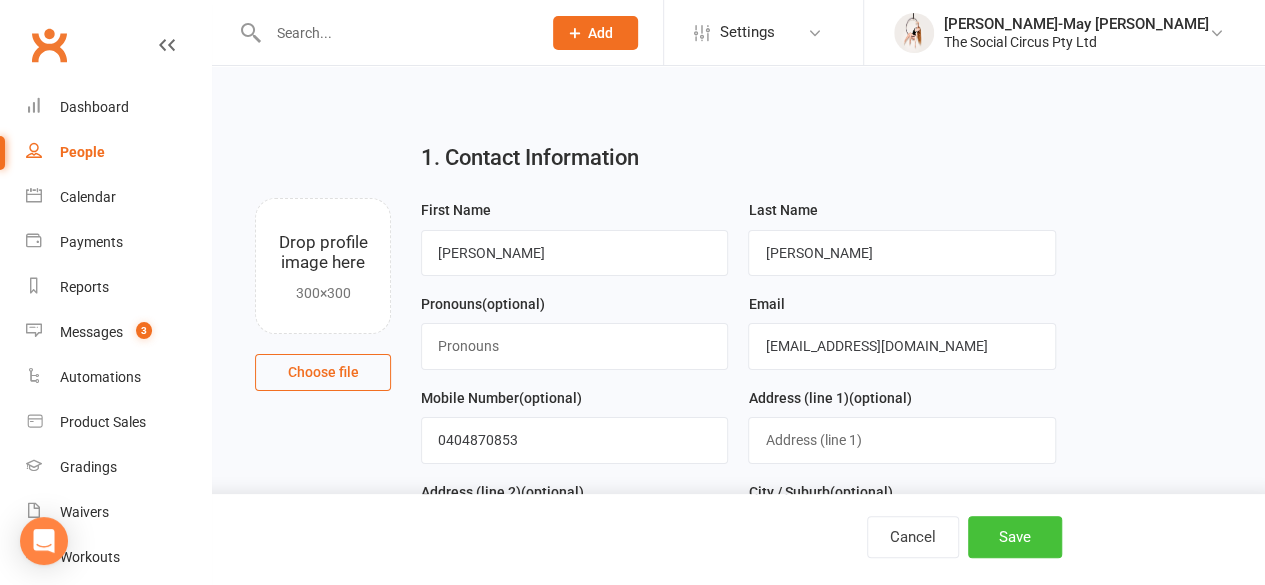 click on "Save" at bounding box center [1015, 537] 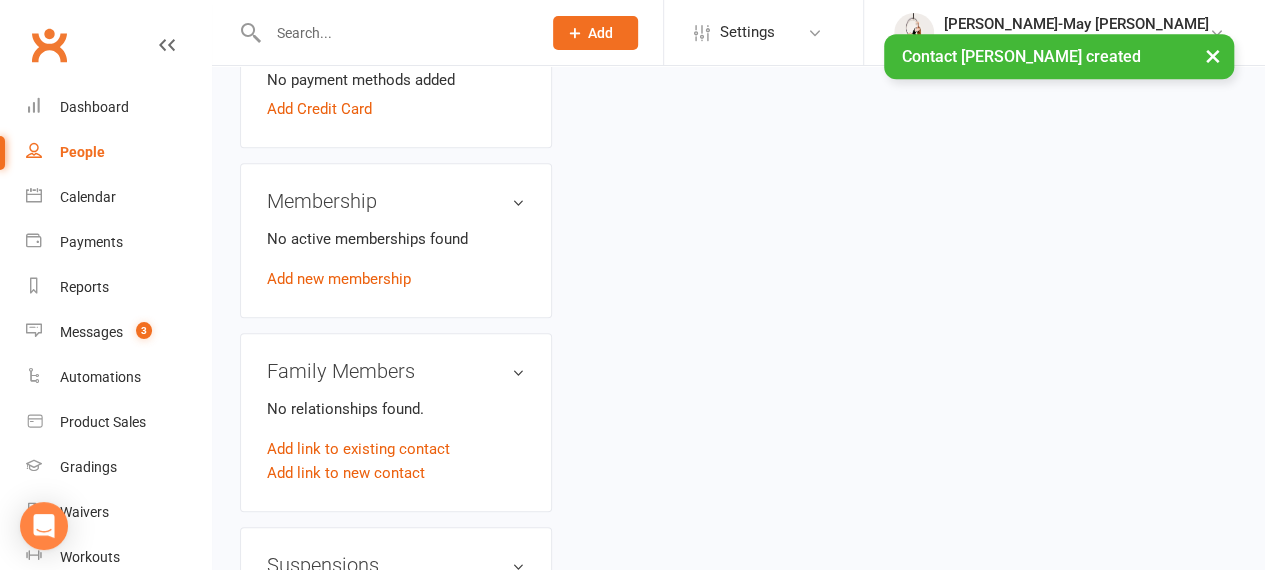 scroll, scrollTop: 800, scrollLeft: 0, axis: vertical 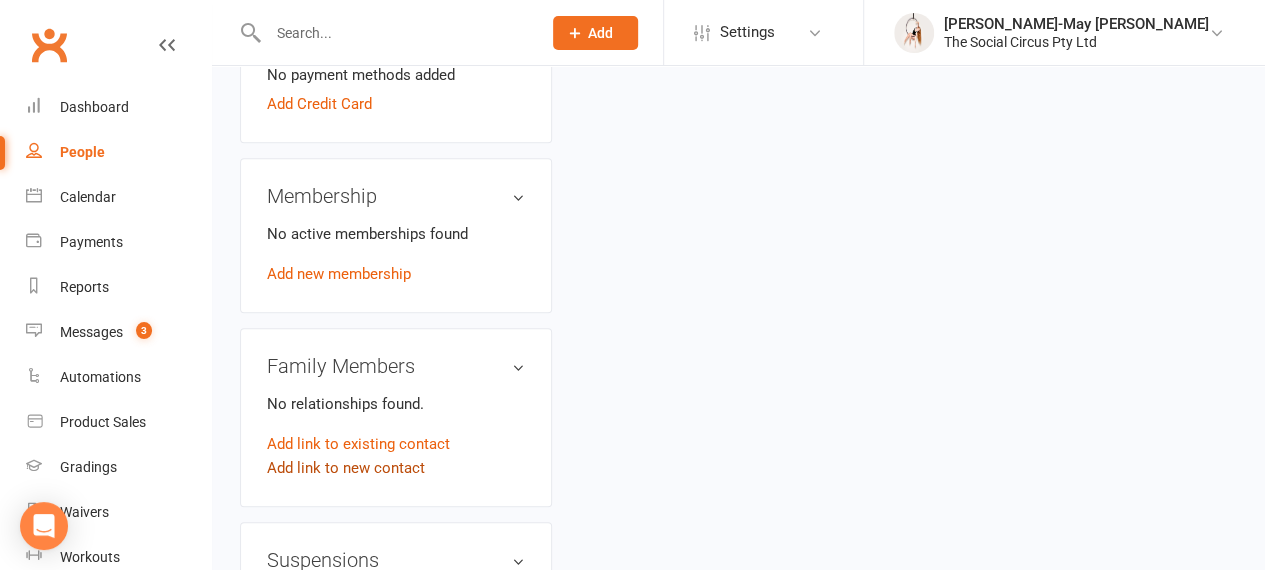 click on "Add link to new contact" at bounding box center (346, 468) 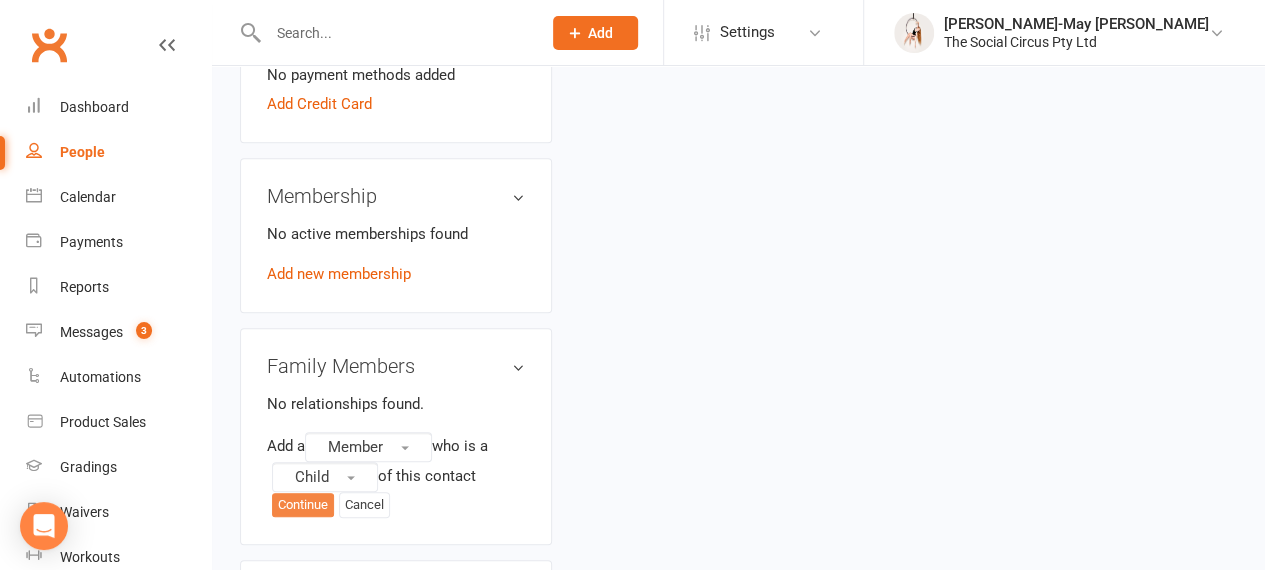 click on "Continue" at bounding box center [303, 505] 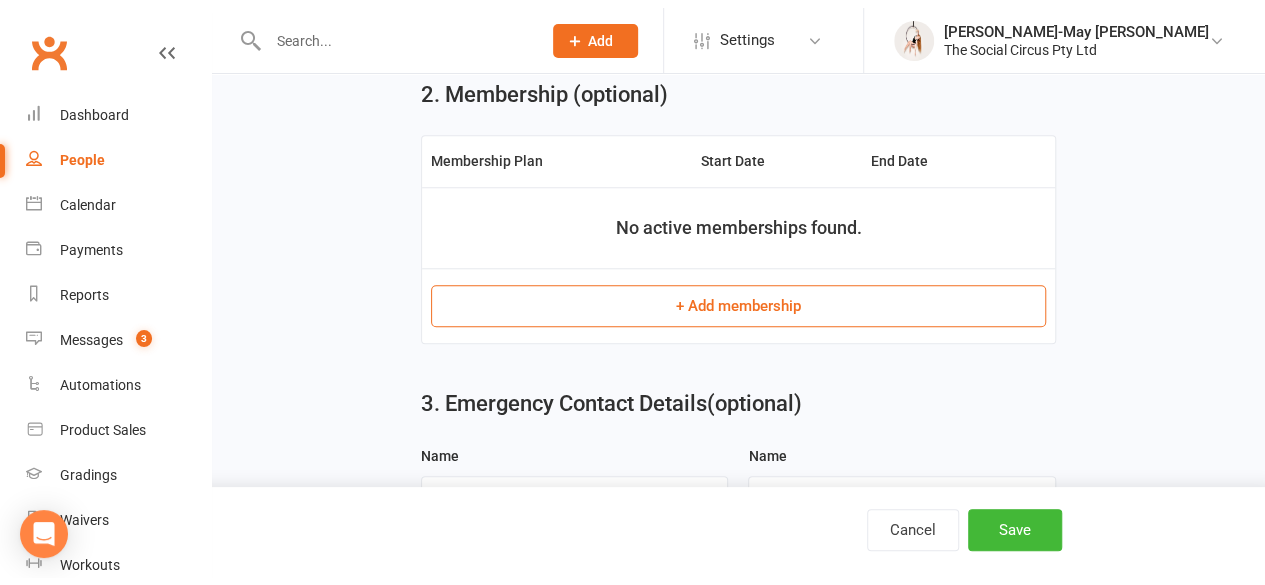 scroll, scrollTop: 0, scrollLeft: 0, axis: both 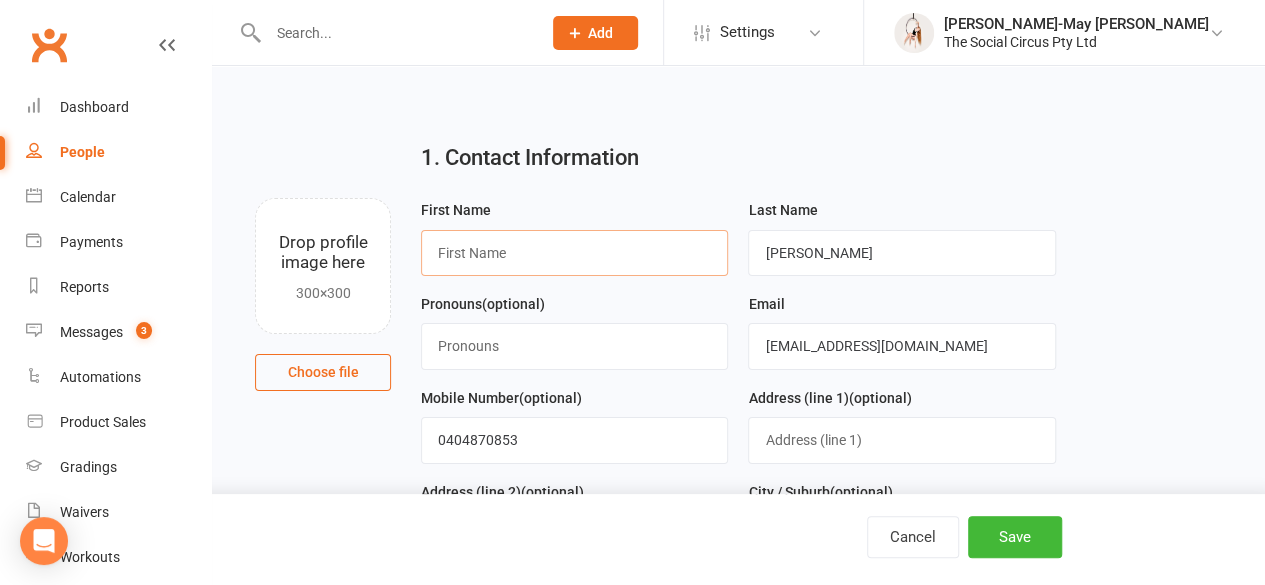 click at bounding box center (574, 253) 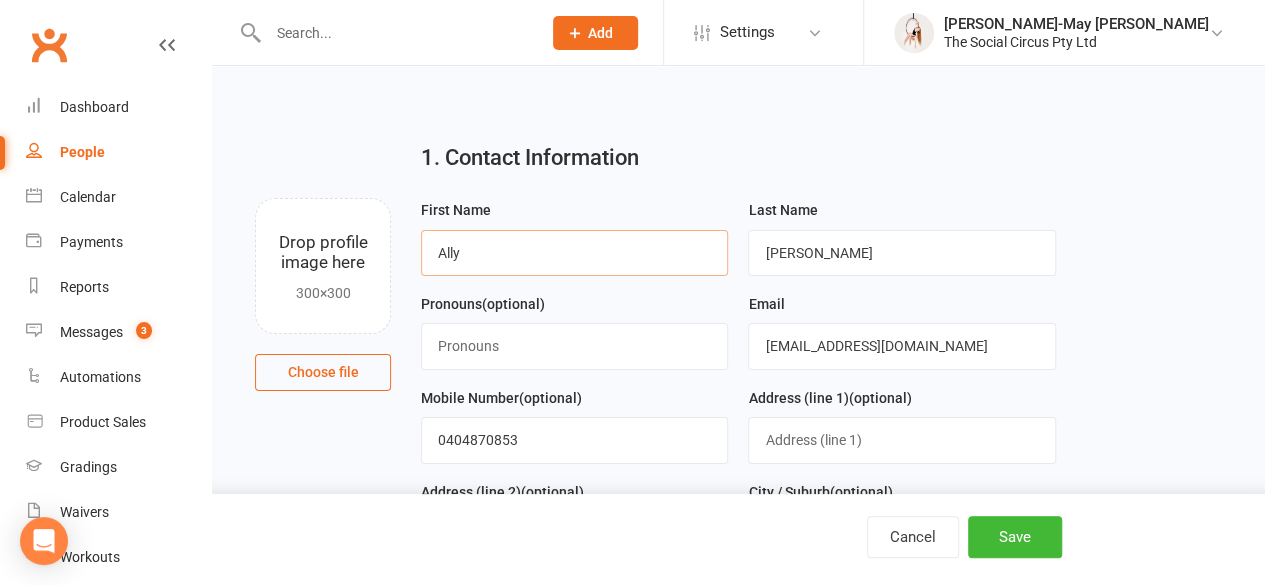 type on "Ally" 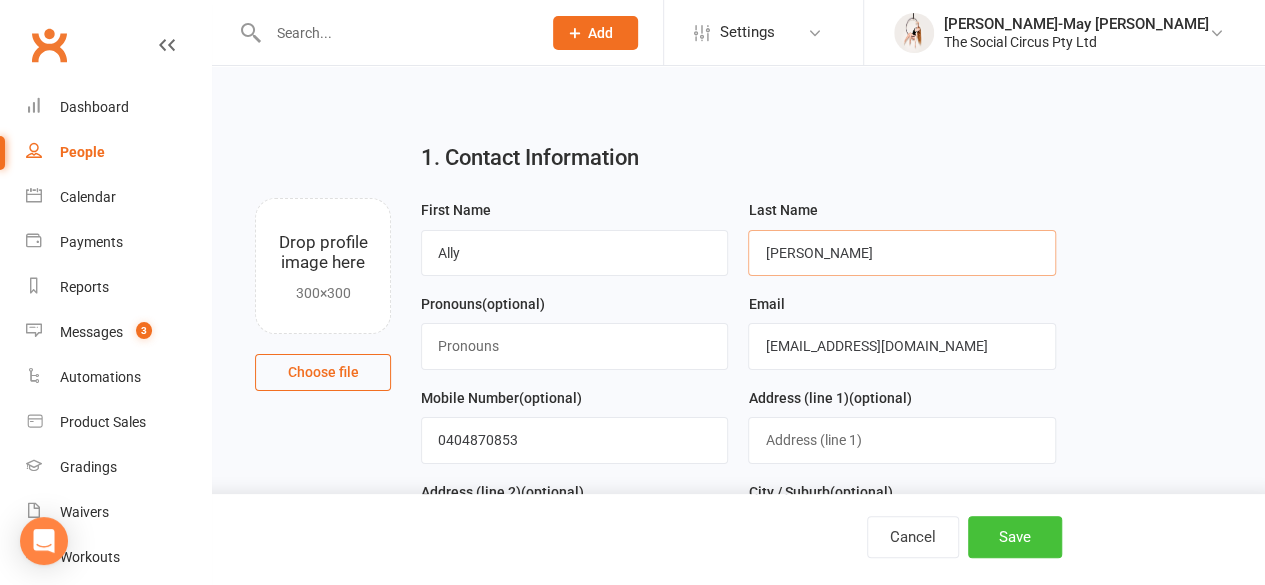 type on "McMillan-Croft" 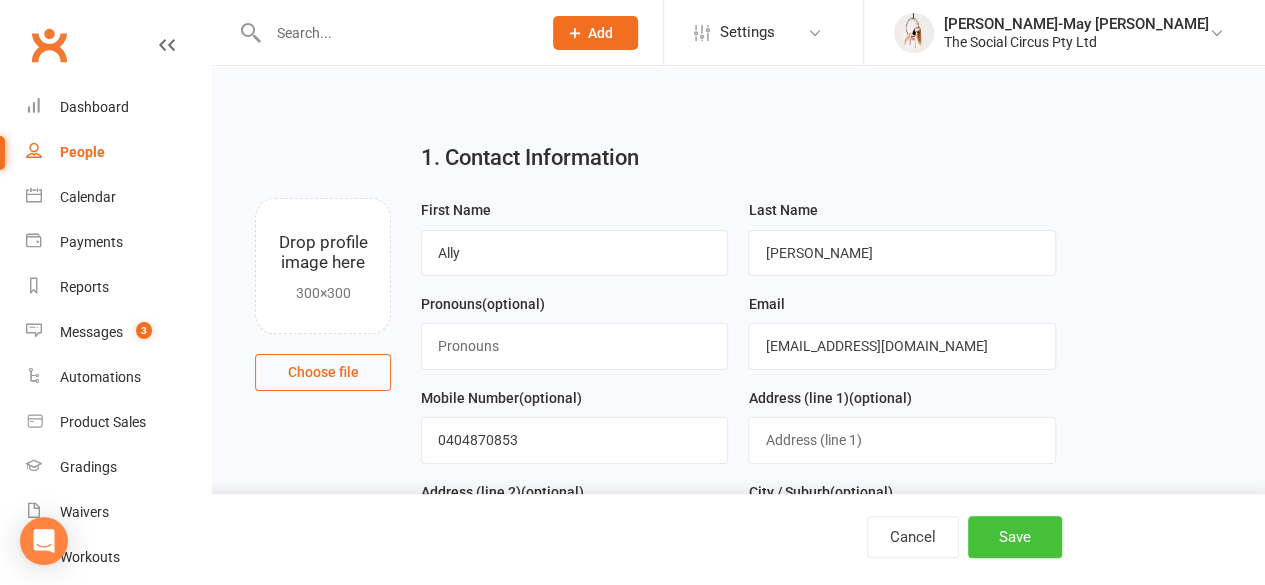 click on "Save" at bounding box center (1015, 537) 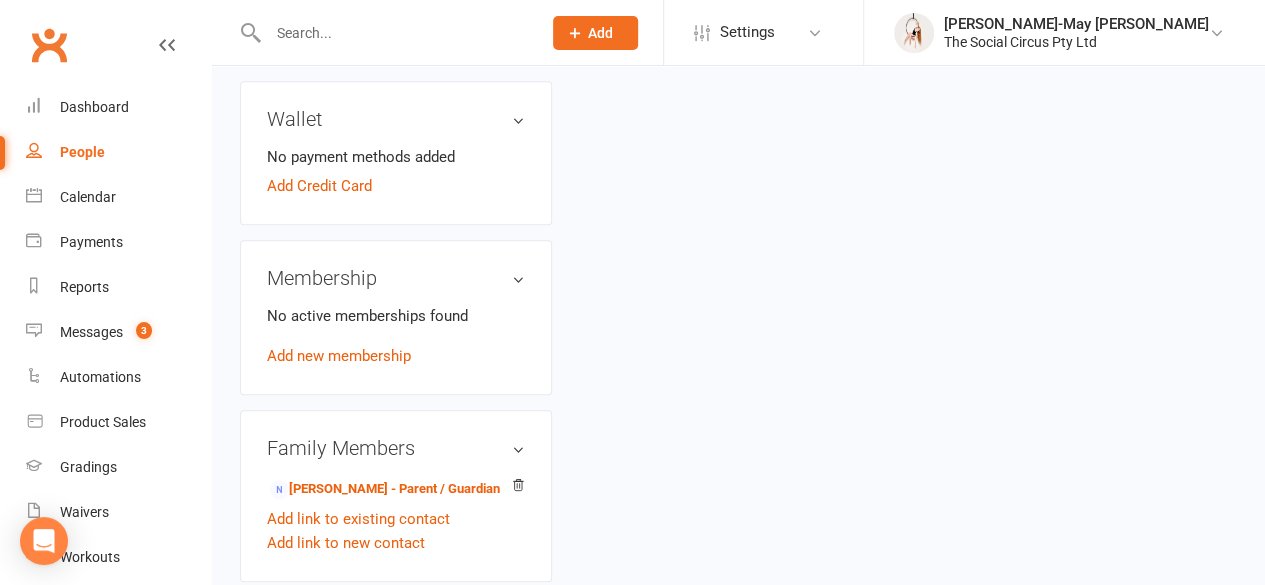 scroll, scrollTop: 900, scrollLeft: 0, axis: vertical 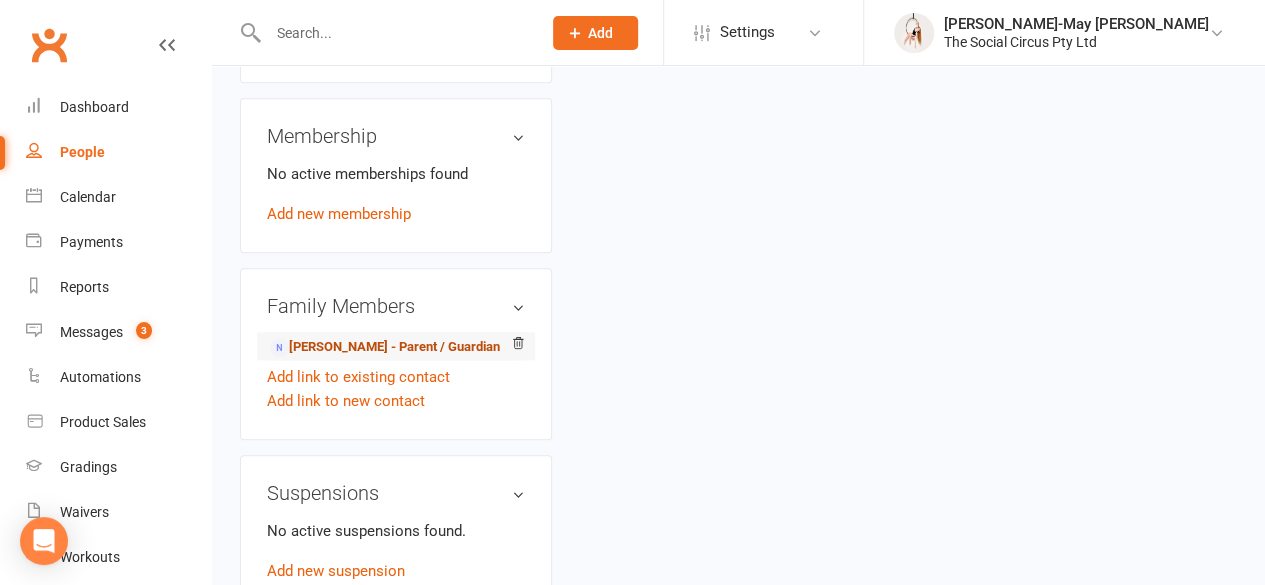 click on "[PERSON_NAME] - Parent / Guardian" at bounding box center (385, 347) 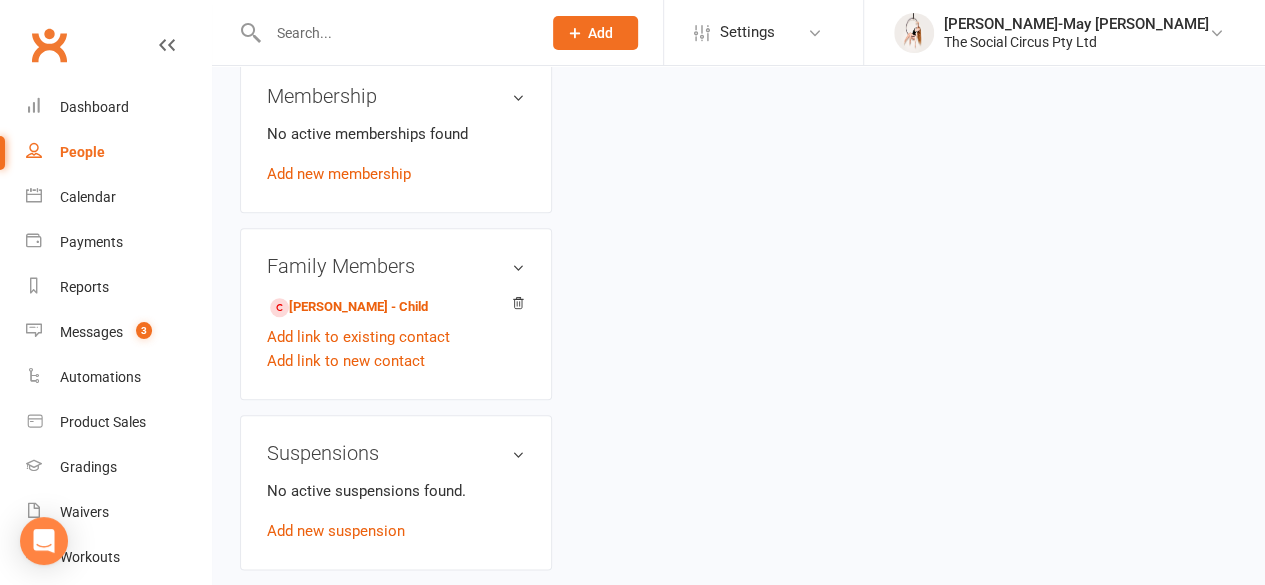 scroll, scrollTop: 0, scrollLeft: 0, axis: both 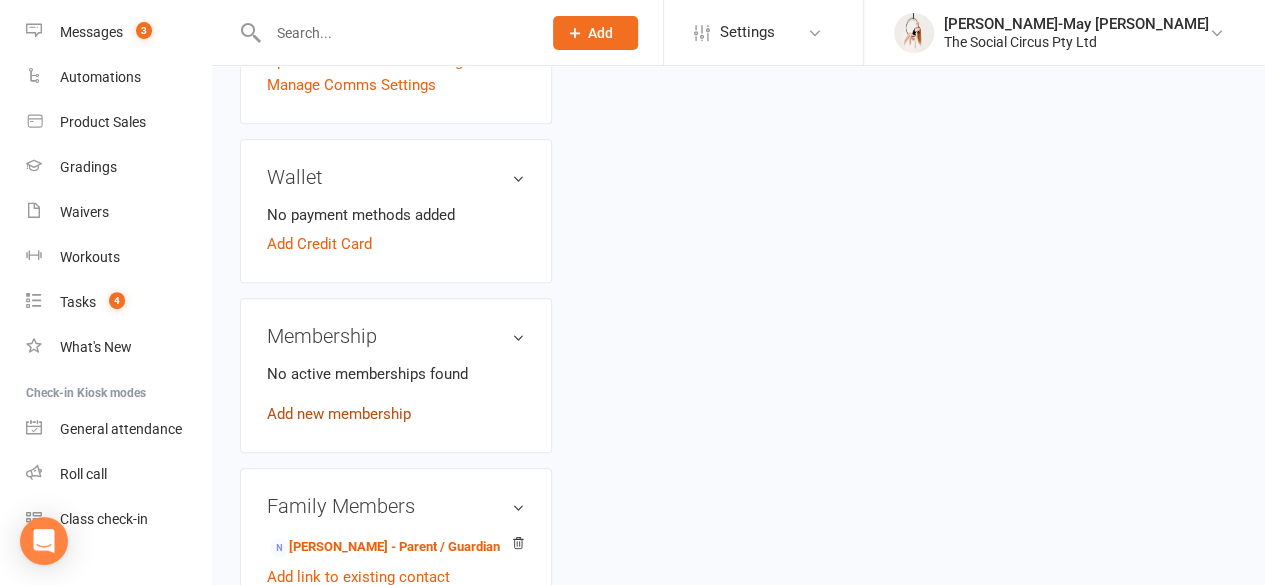 click on "Add new membership" at bounding box center [339, 414] 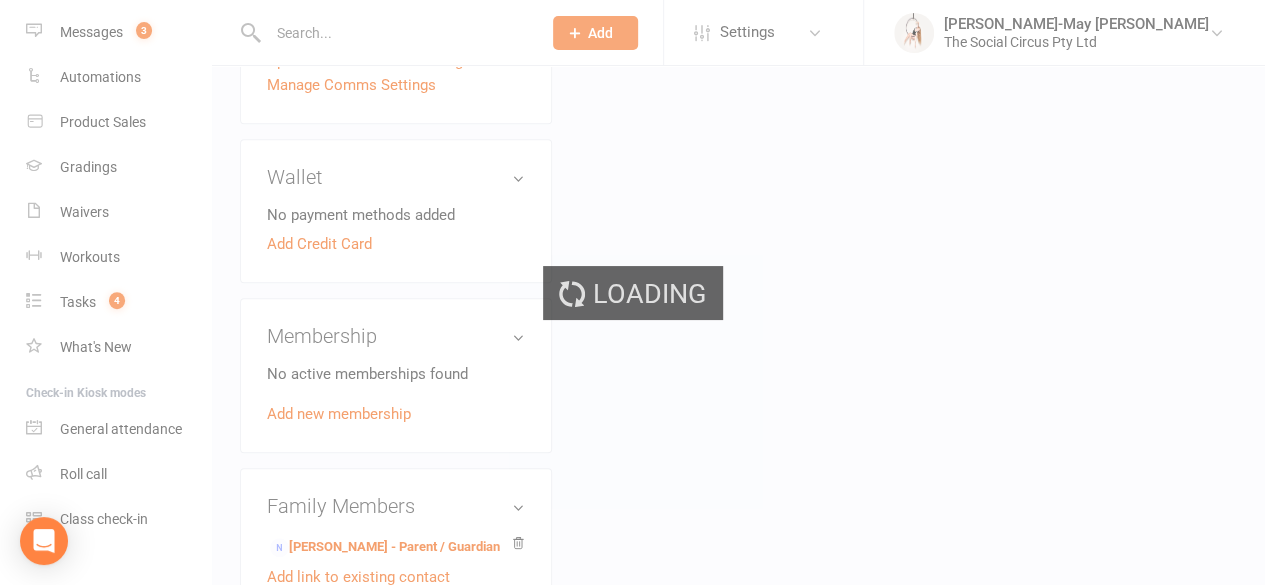 scroll, scrollTop: 0, scrollLeft: 0, axis: both 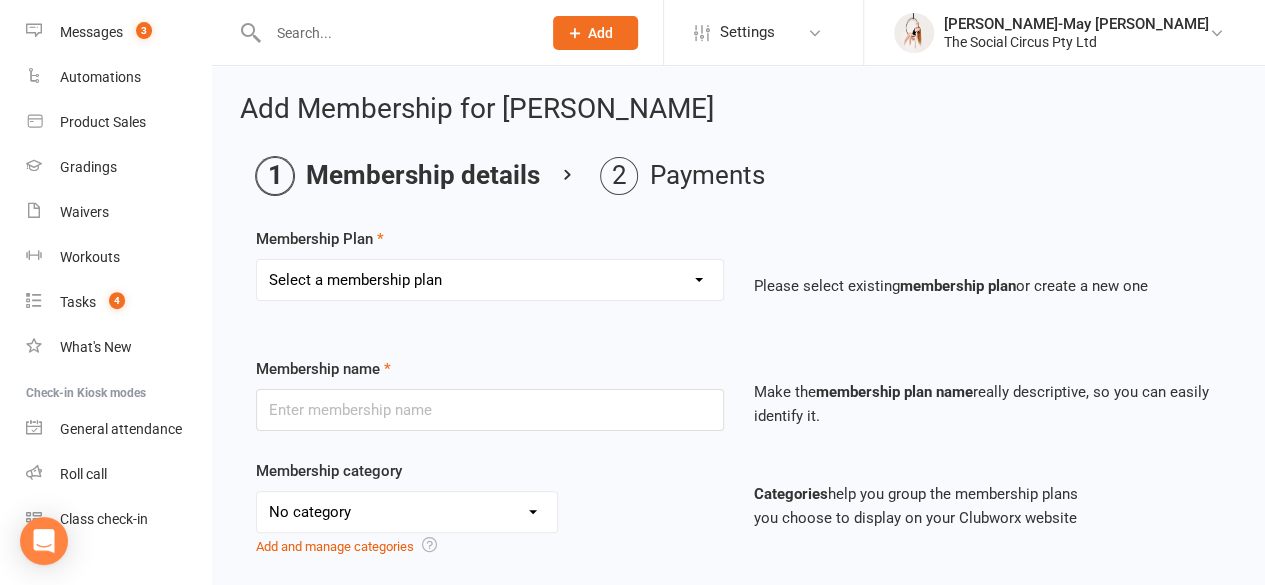 click on "Select a membership plan Create new Membership Plan Aerial Explorer 2-week Trial Membership Learn the Ropes Membership - 1 class per week paid weekly Learn the Ropes Membership - 2 classes per week paid weekly Drop-in Open Training Open Training 5 class pack Open Training 10 Class Pack Drop-in Class 10 Class Pack Drop-in Learn the Ropes Class Learn the Ropes 10 Class Pack Senior Staff Membership (owners) Advanced Curious Membership - Weekly Advanced Curious Membership - Fortnightly Advanced Curious Membership - Monthly Advanced Lover Membership - Weekly Advanced Lover Membership - Monthly Learn the Ropes Membership - 1 class per week paid fortnightly Learn the Ropes Membership - 2 classes per week paid fortnightly Learn the Ropes Membership - 1 class per week paid monthly Learn the Ropes Membership - 2 classes per week paid monthly Advanced Lover Foundation Membership (Sold out) Staff Membership 5 Class Pack Trial Intro to Aerials School Holiday Workshop - Full Day Private Lesson Learn the Ropes 5 Class Pack" at bounding box center (490, 280) 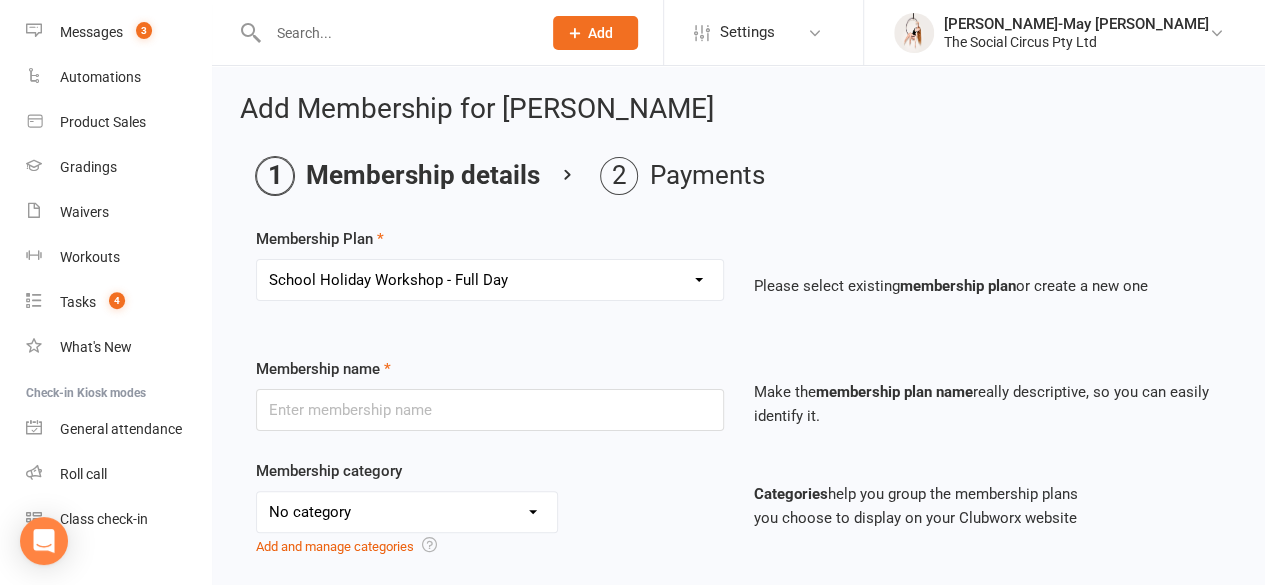 click on "Select a membership plan Create new Membership Plan Aerial Explorer 2-week Trial Membership Learn the Ropes Membership - 1 class per week paid weekly Learn the Ropes Membership - 2 classes per week paid weekly Drop-in Open Training Open Training 5 class pack Open Training 10 Class Pack Drop-in Class 10 Class Pack Drop-in Learn the Ropes Class Learn the Ropes 10 Class Pack Senior Staff Membership (owners) Advanced Curious Membership - Weekly Advanced Curious Membership - Fortnightly Advanced Curious Membership - Monthly Advanced Lover Membership - Weekly Advanced Lover Membership - Monthly Learn the Ropes Membership - 1 class per week paid fortnightly Learn the Ropes Membership - 2 classes per week paid fortnightly Learn the Ropes Membership - 1 class per week paid monthly Learn the Ropes Membership - 2 classes per week paid monthly Advanced Lover Foundation Membership (Sold out) Staff Membership 5 Class Pack Trial Intro to Aerials School Holiday Workshop - Full Day Private Lesson Learn the Ropes 5 Class Pack" at bounding box center [490, 280] 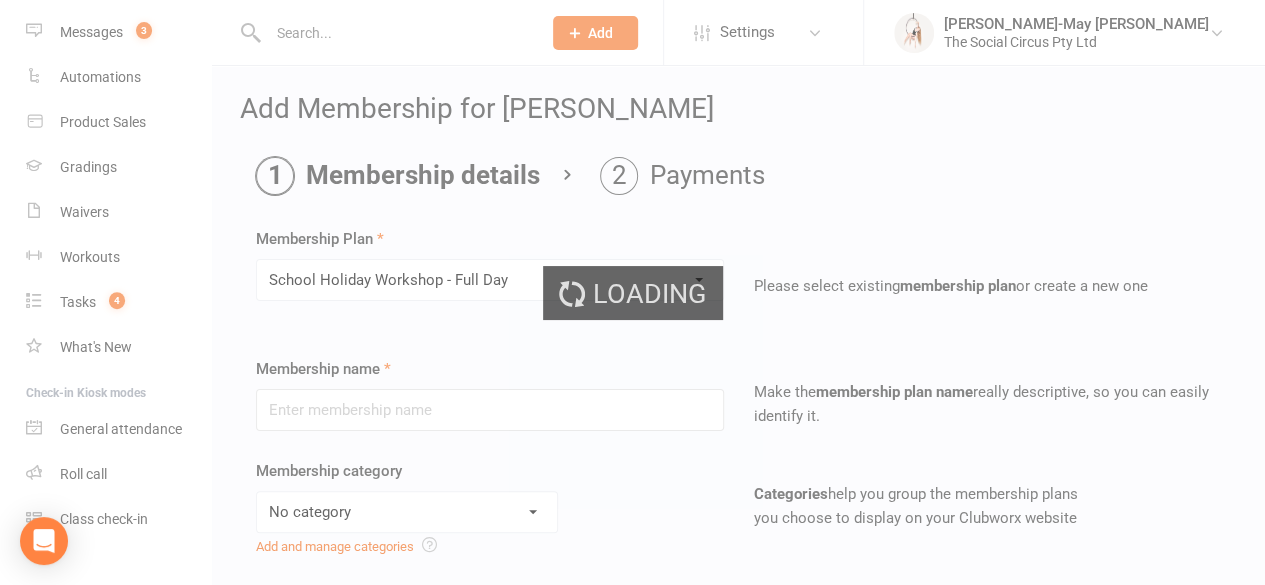 type on "School Holiday Workshop - Full Day" 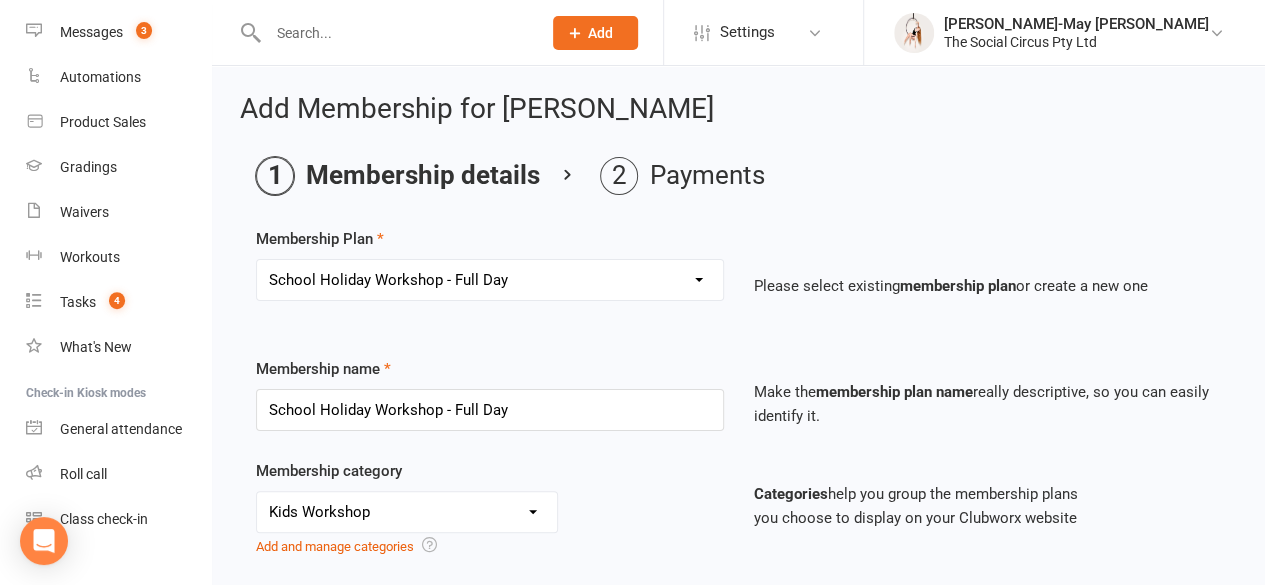click on "Membership Plan Select a membership plan Create new Membership Plan Aerial Explorer 2-week Trial Membership Learn the Ropes Membership - 1 class per week paid weekly Learn the Ropes Membership - 2 classes per week paid weekly Drop-in Open Training Open Training 5 class pack Open Training 10 Class Pack Drop-in Class 10 Class Pack Drop-in Learn the Ropes Class Learn the Ropes 10 Class Pack Senior Staff Membership (owners) Advanced Curious Membership - Weekly Advanced Curious Membership - Fortnightly Advanced Curious Membership - Monthly Advanced Lover Membership - Weekly Advanced Lover Membership - Monthly Learn the Ropes Membership - 1 class per week paid fortnightly Learn the Ropes Membership - 2 classes per week paid fortnightly Learn the Ropes Membership - 1 class per week paid monthly Learn the Ropes Membership - 2 classes per week paid monthly Advanced Lover Foundation Membership (Sold out) Staff Membership 5 Class Pack Trial Intro to Aerials School Holiday Workshop - Full Day Private Lesson Make the" at bounding box center (738, 1071) 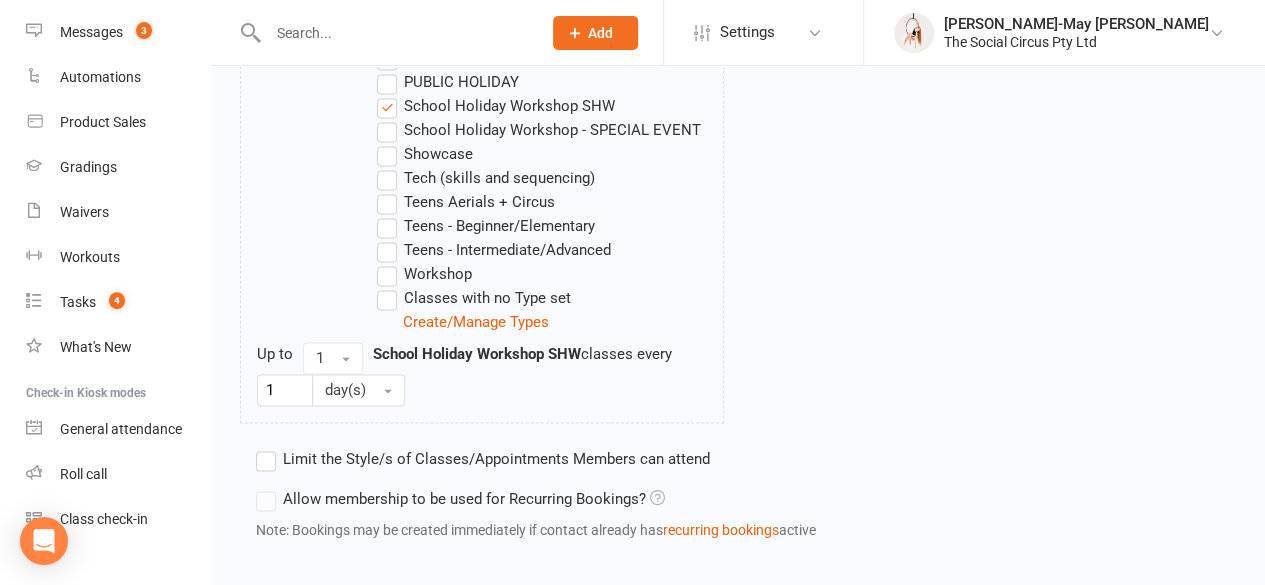 scroll, scrollTop: 1454, scrollLeft: 0, axis: vertical 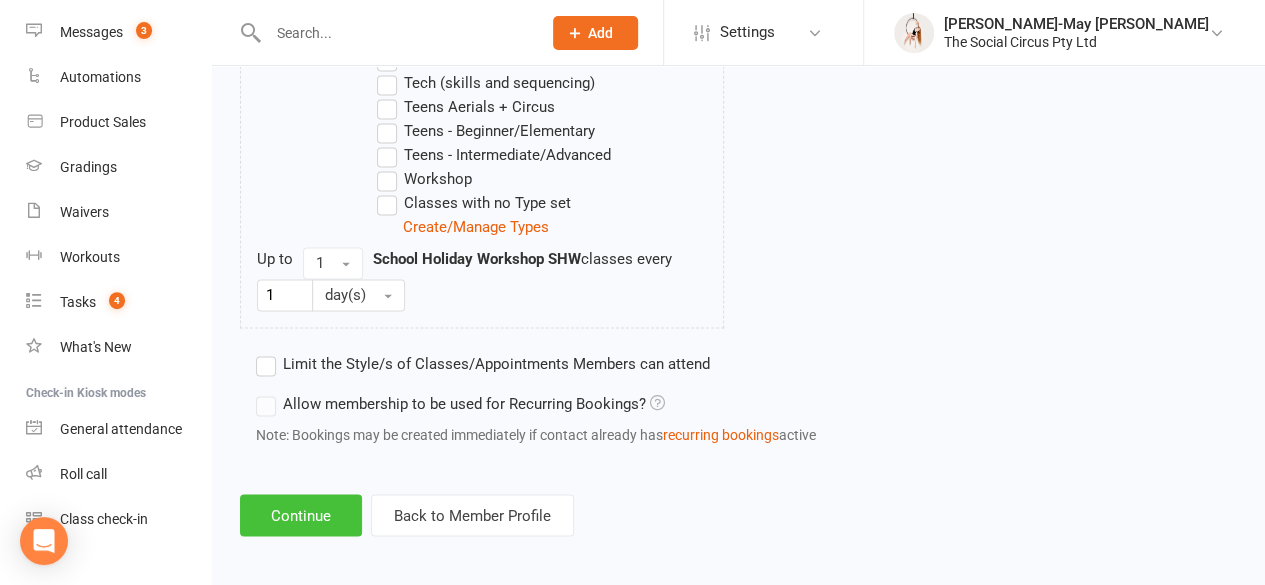 click on "Continue" at bounding box center [301, 515] 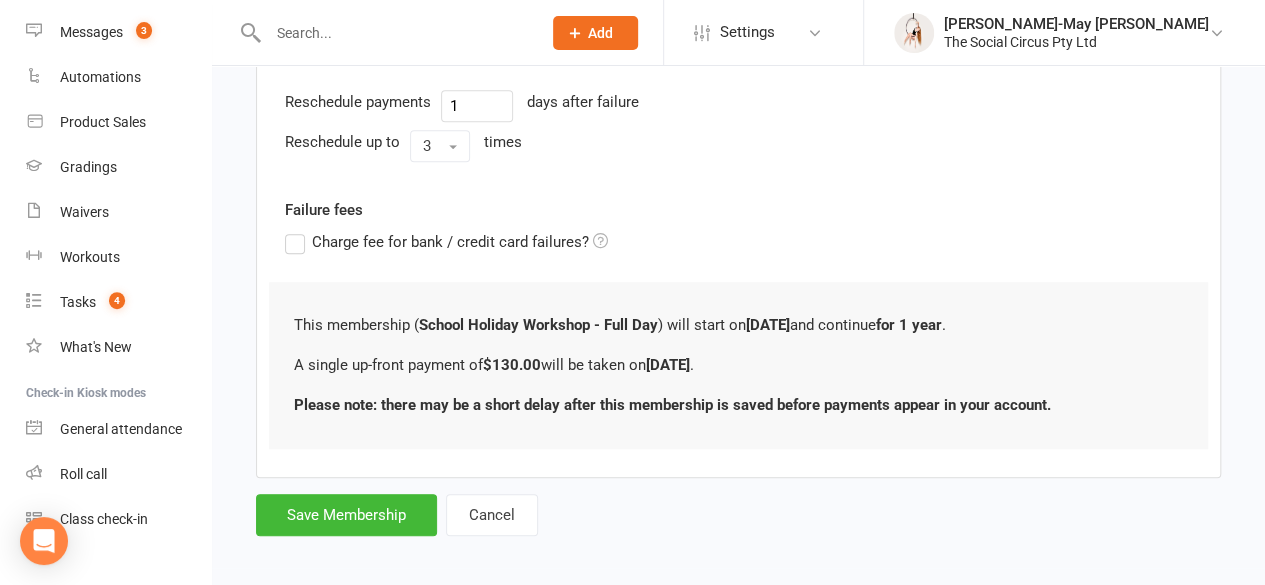 scroll, scrollTop: 659, scrollLeft: 0, axis: vertical 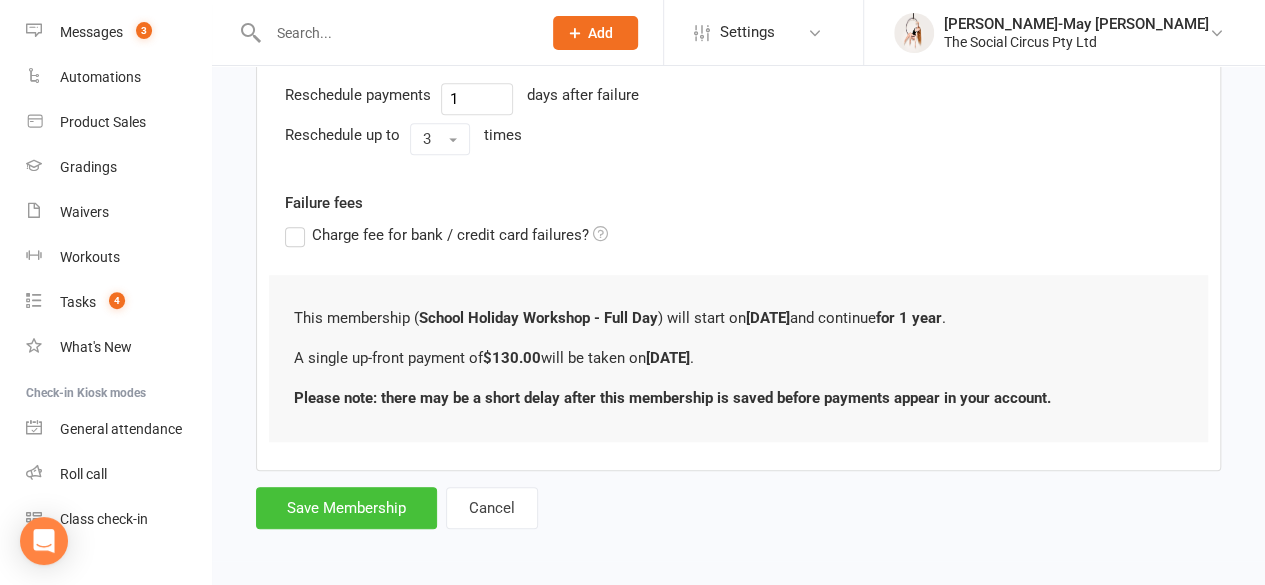 click on "Save Membership" at bounding box center [346, 508] 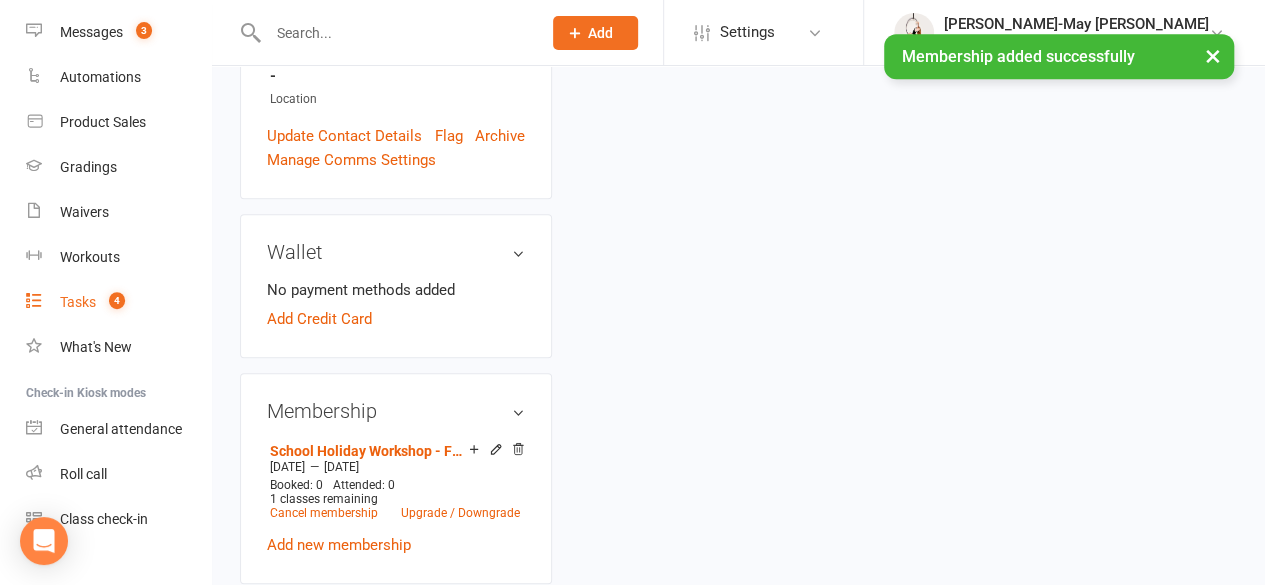 scroll, scrollTop: 0, scrollLeft: 0, axis: both 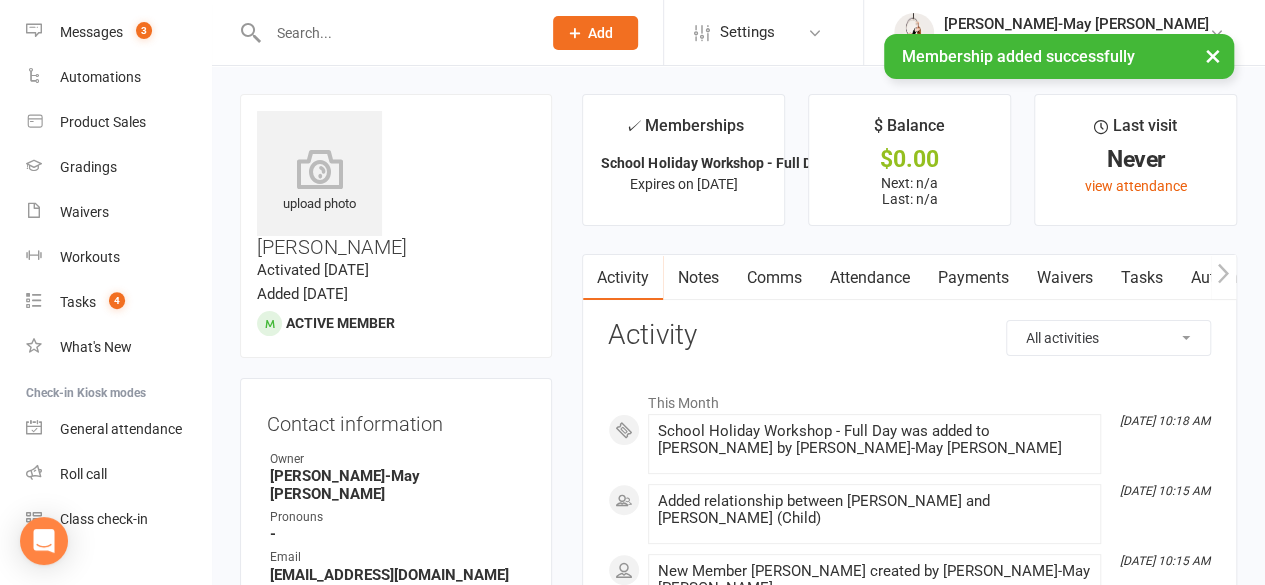 click on "Attendance" at bounding box center (869, 278) 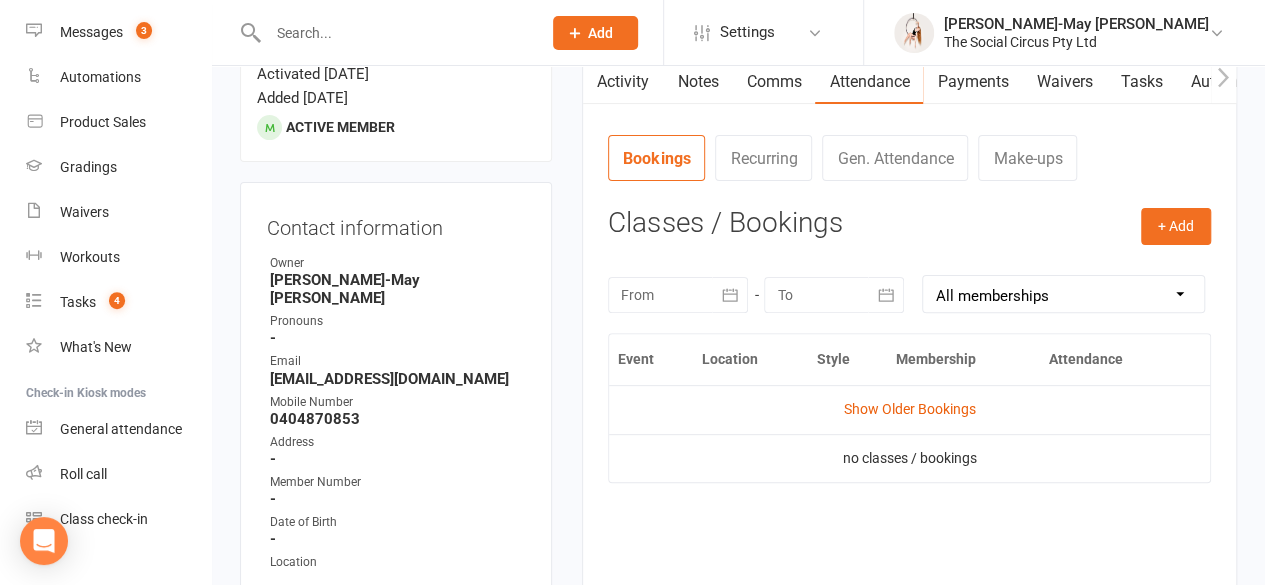 scroll, scrollTop: 200, scrollLeft: 0, axis: vertical 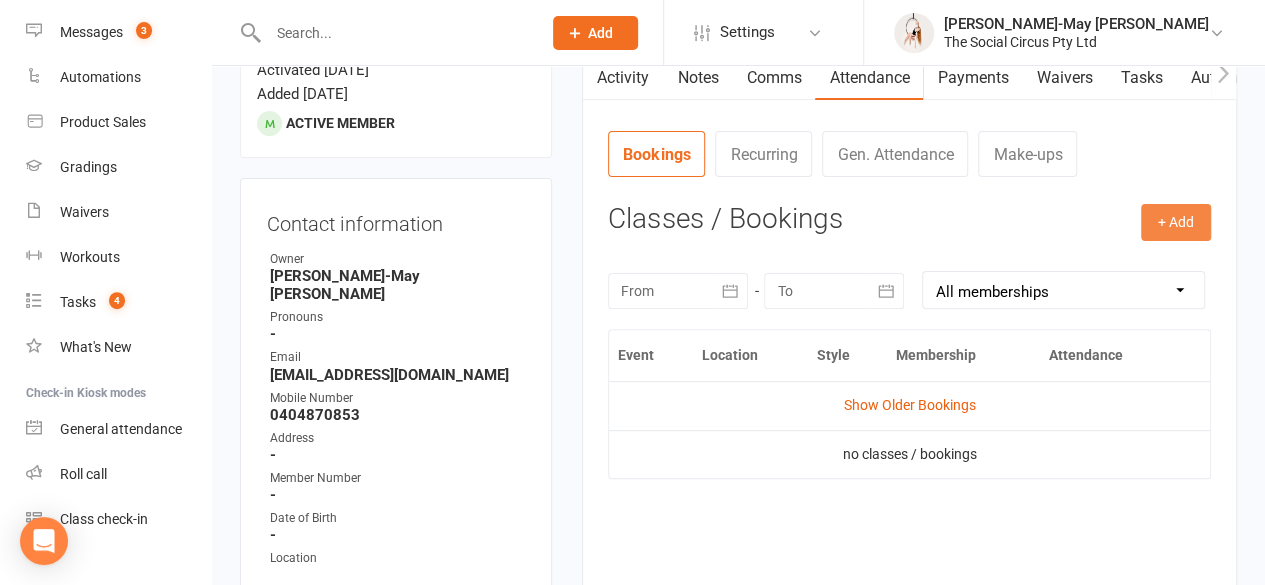 click on "+ Add" at bounding box center [1176, 222] 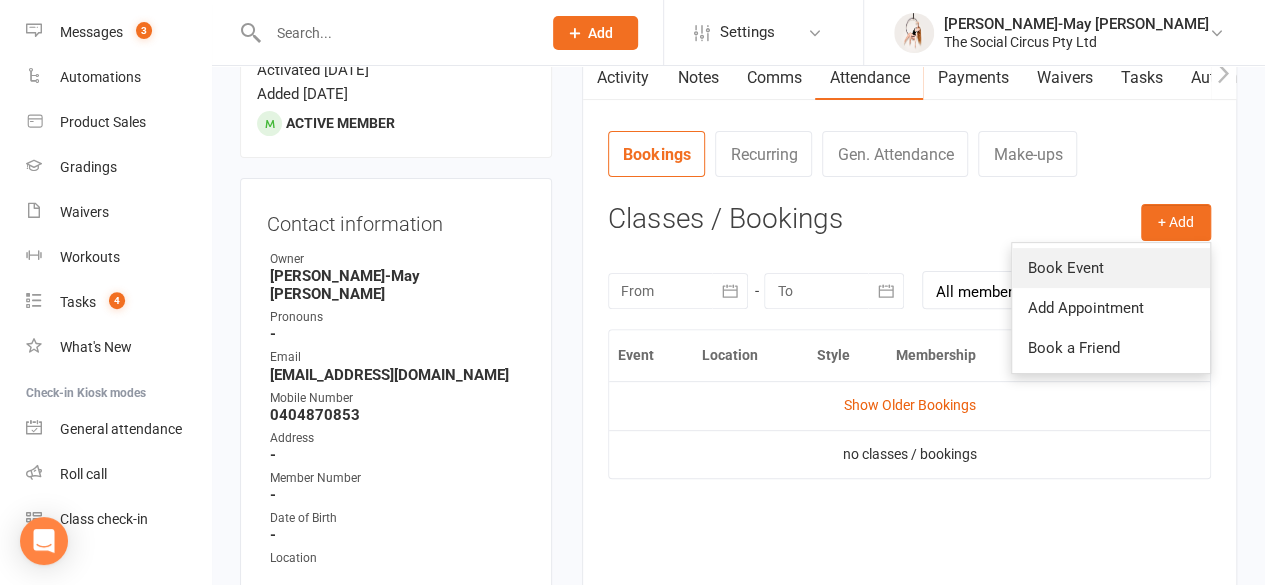 click on "Book Event" at bounding box center [1111, 268] 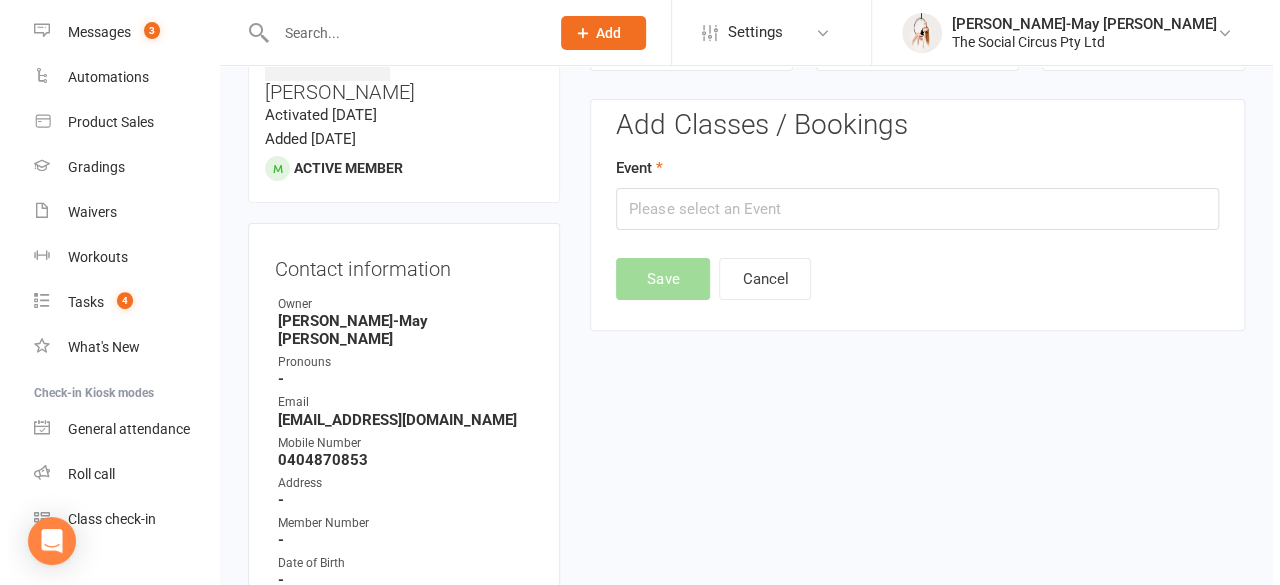 scroll, scrollTop: 152, scrollLeft: 0, axis: vertical 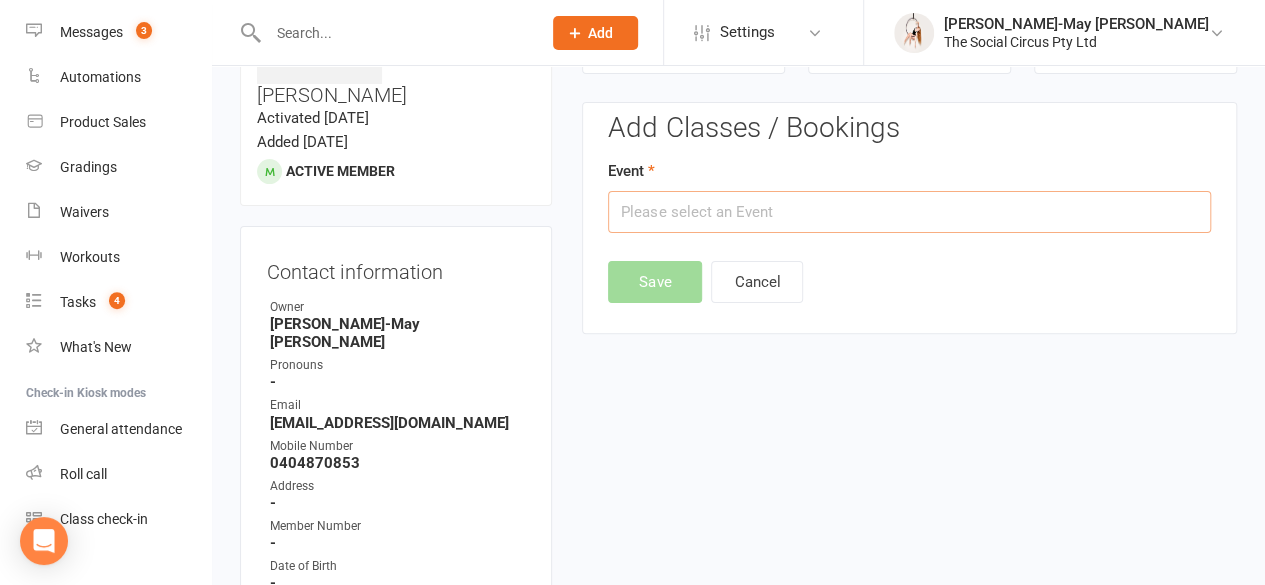 click at bounding box center (909, 212) 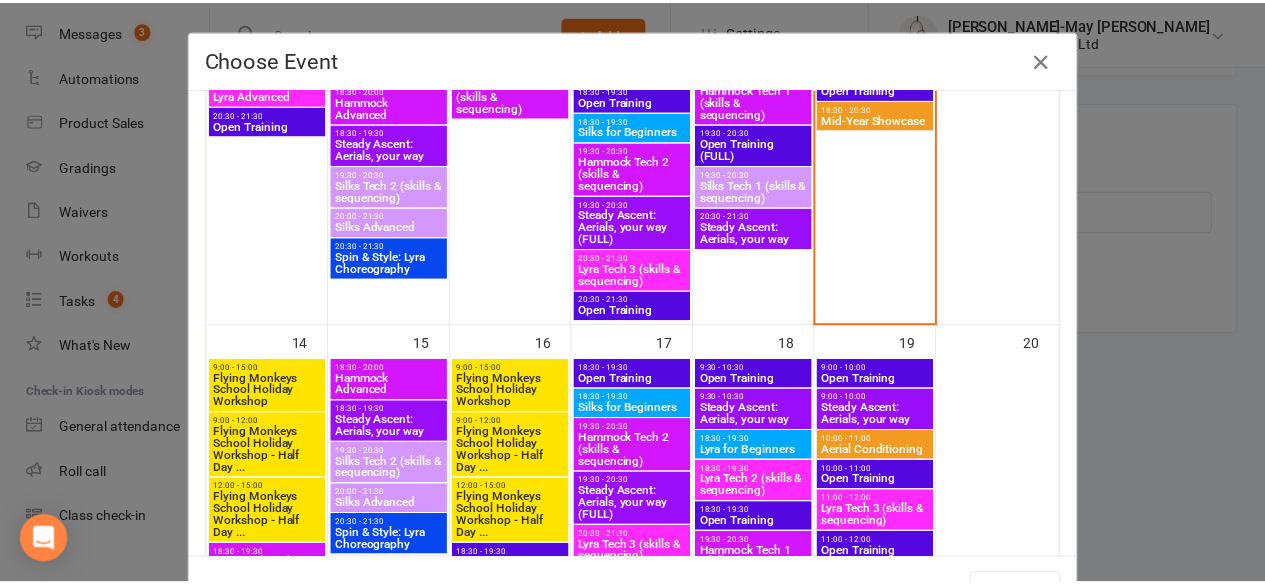 scroll, scrollTop: 800, scrollLeft: 0, axis: vertical 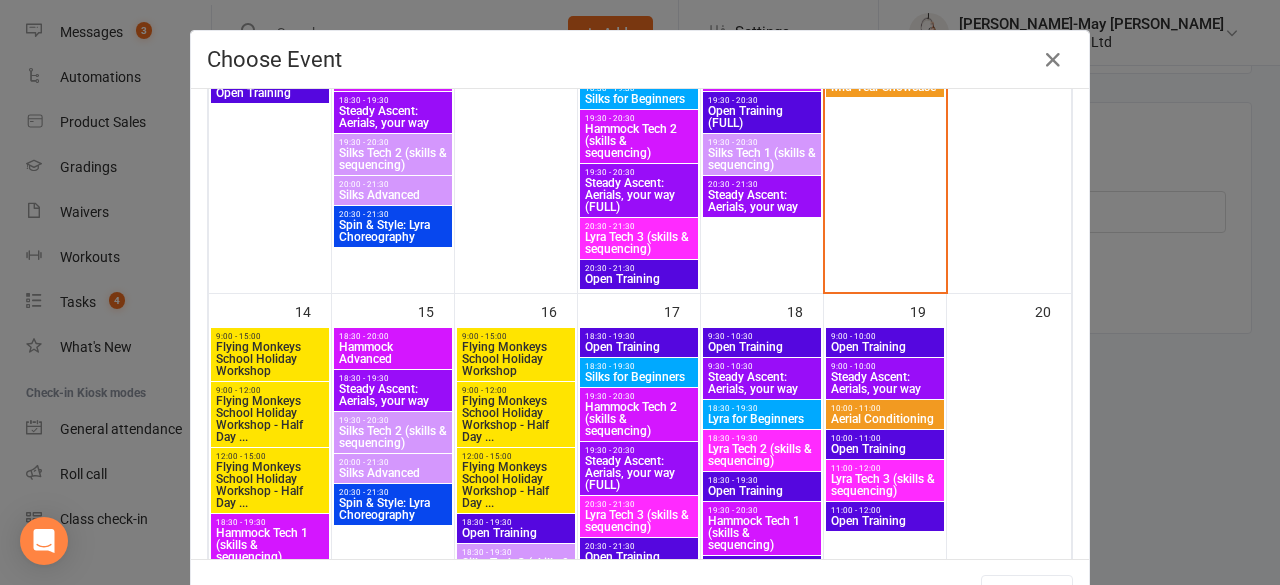 click on "Flying Monkeys School Holiday Workshop" at bounding box center [270, 359] 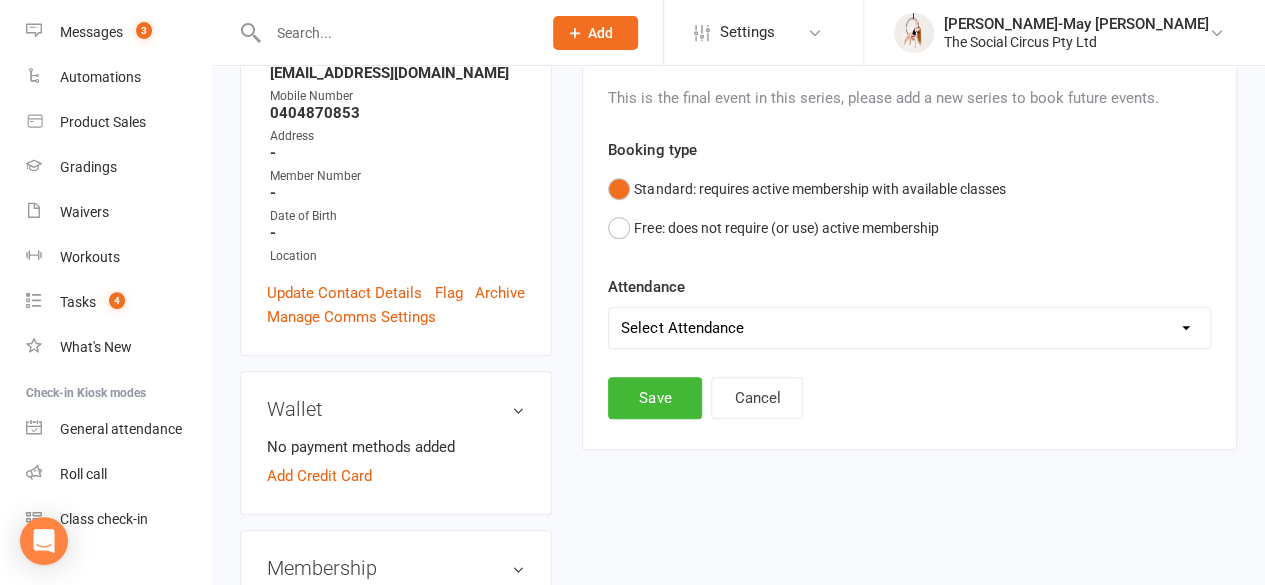 scroll, scrollTop: 652, scrollLeft: 0, axis: vertical 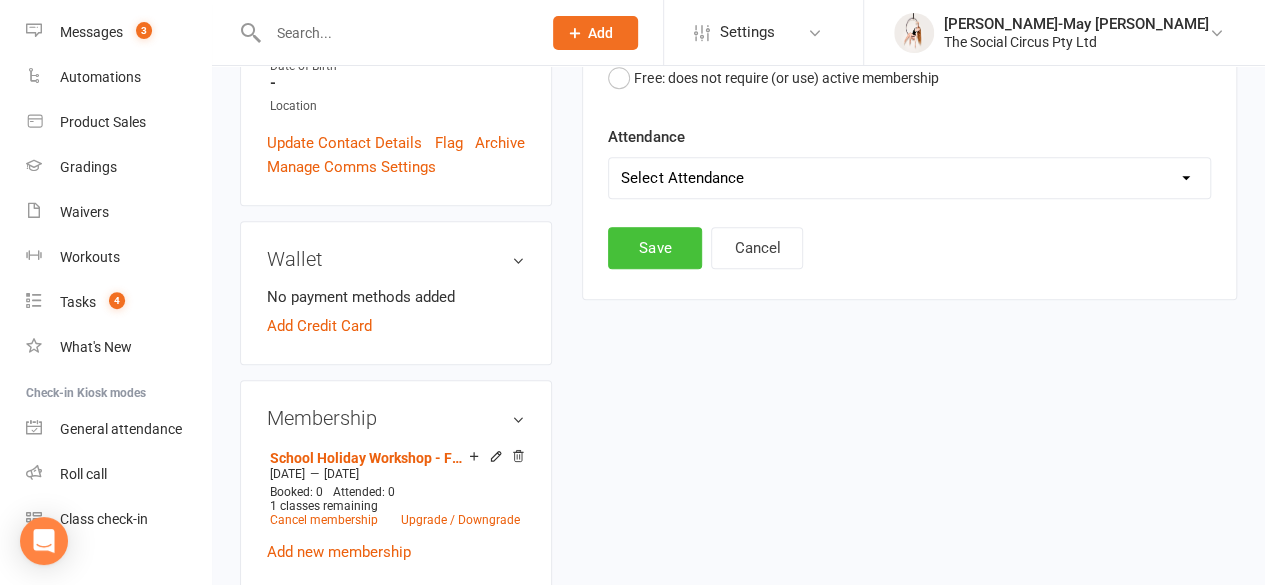 click on "Save" at bounding box center (655, 248) 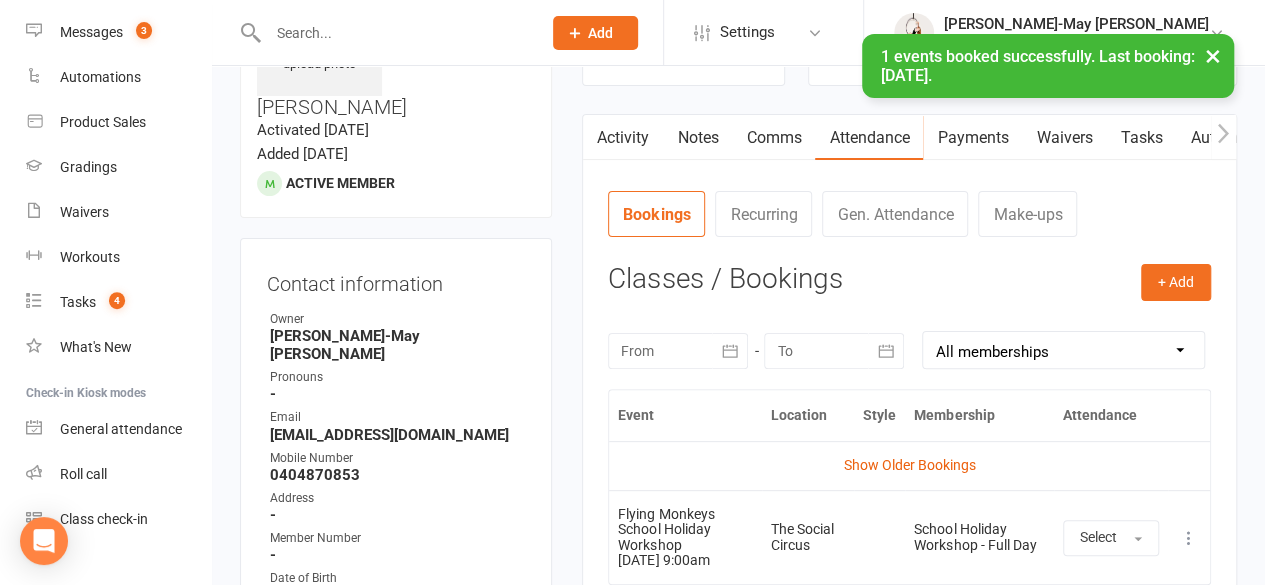 scroll, scrollTop: 52, scrollLeft: 0, axis: vertical 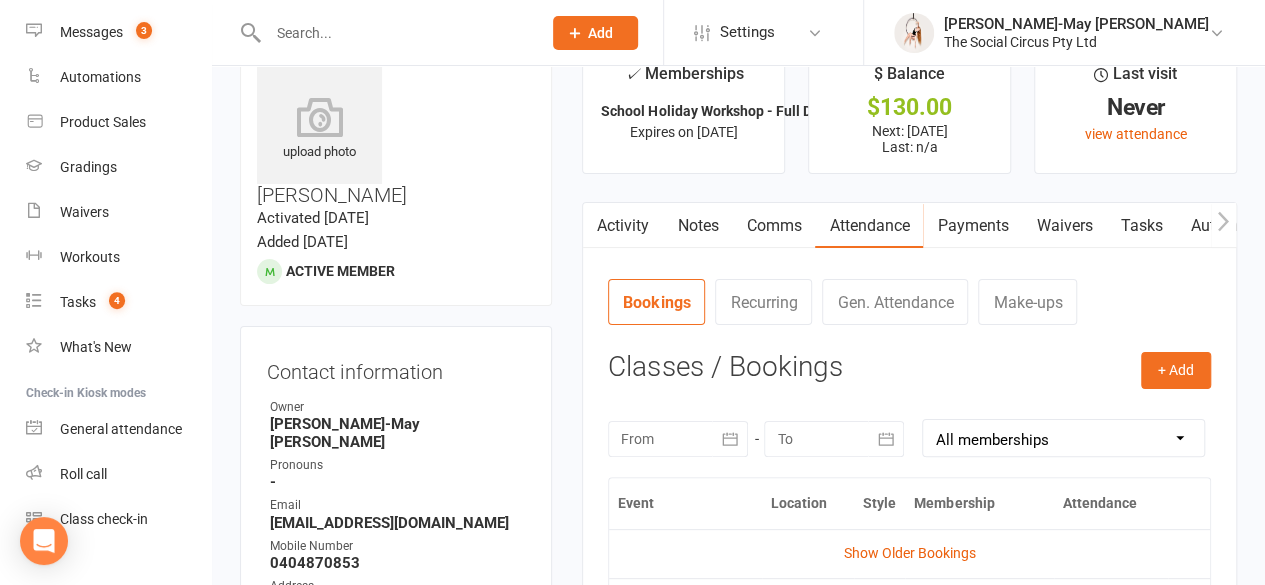 click at bounding box center [394, 33] 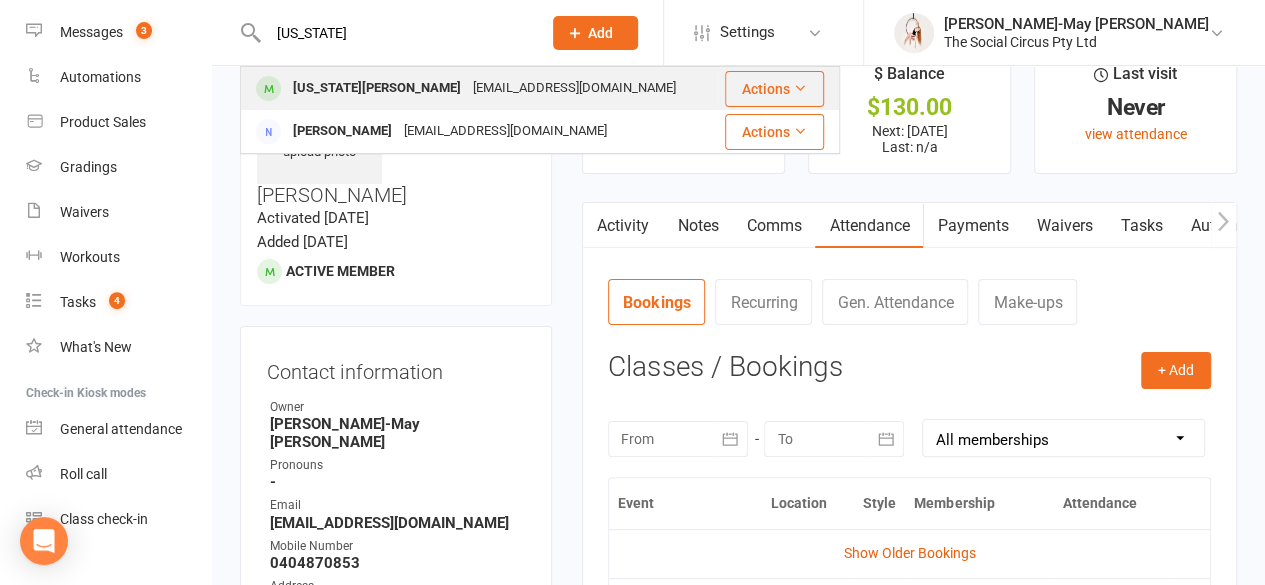 type on "georgia" 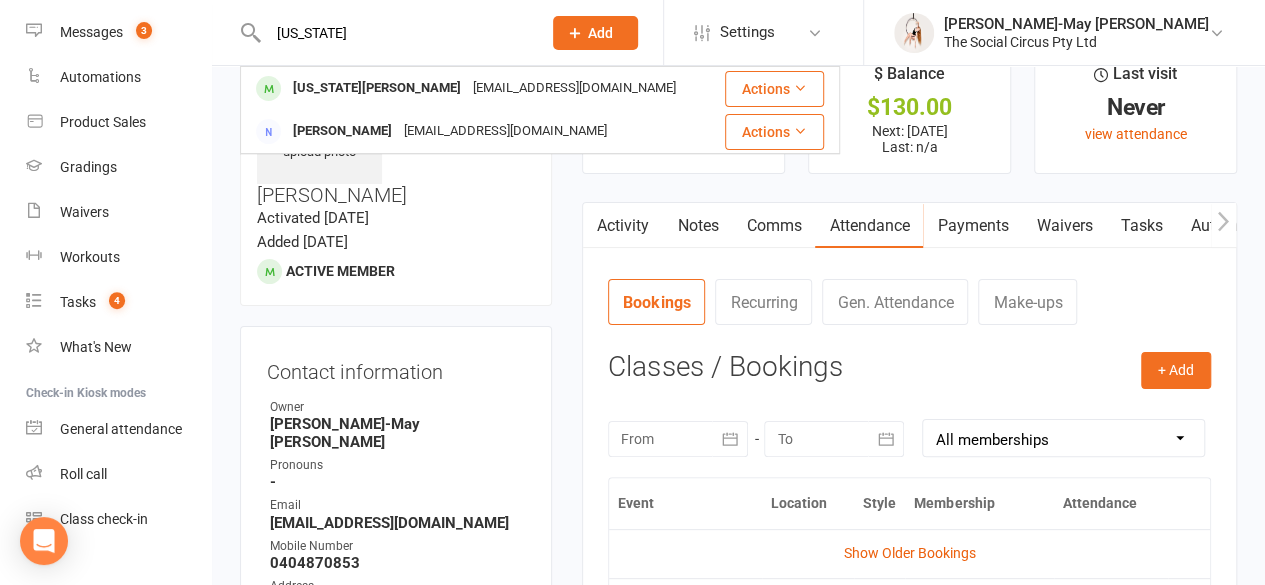 type 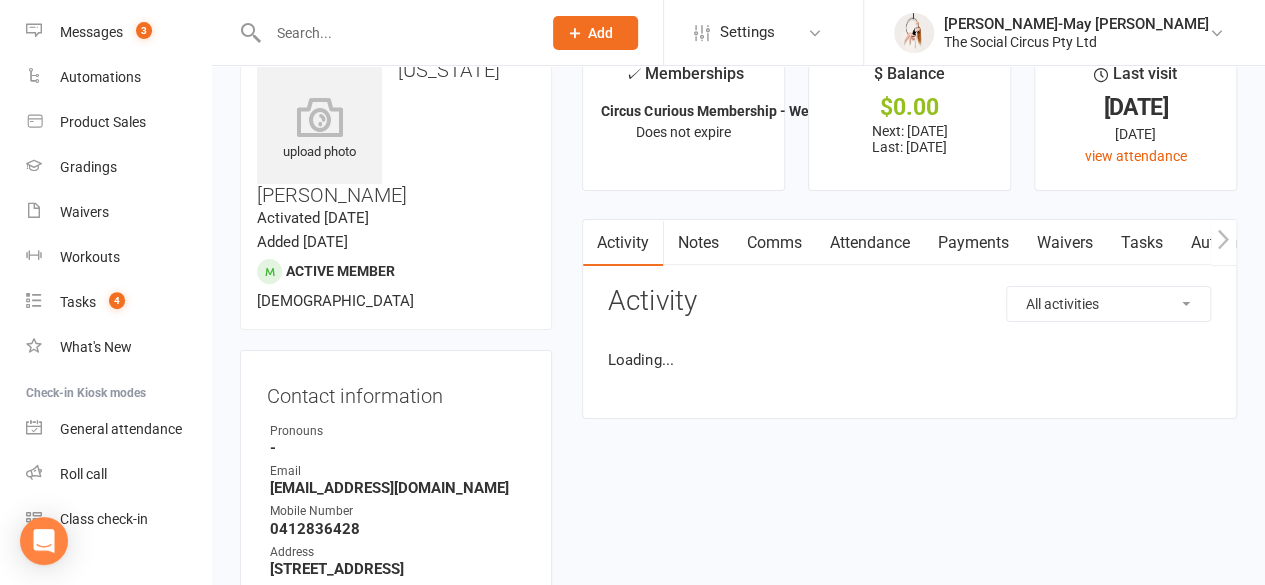 scroll, scrollTop: 0, scrollLeft: 0, axis: both 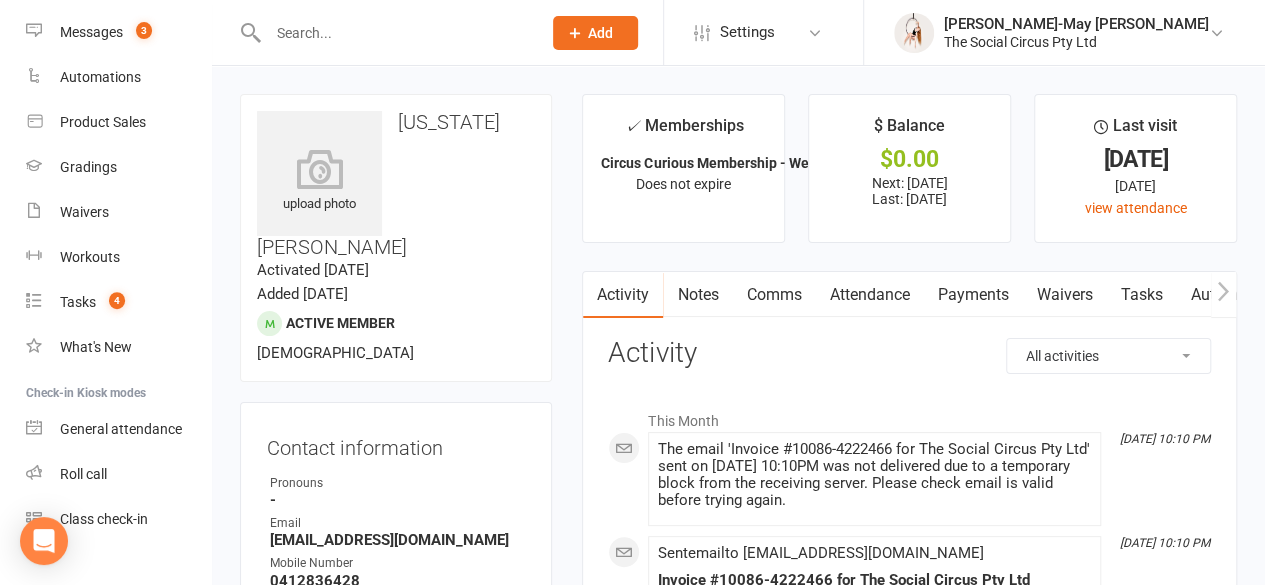click on "Payments" at bounding box center (972, 295) 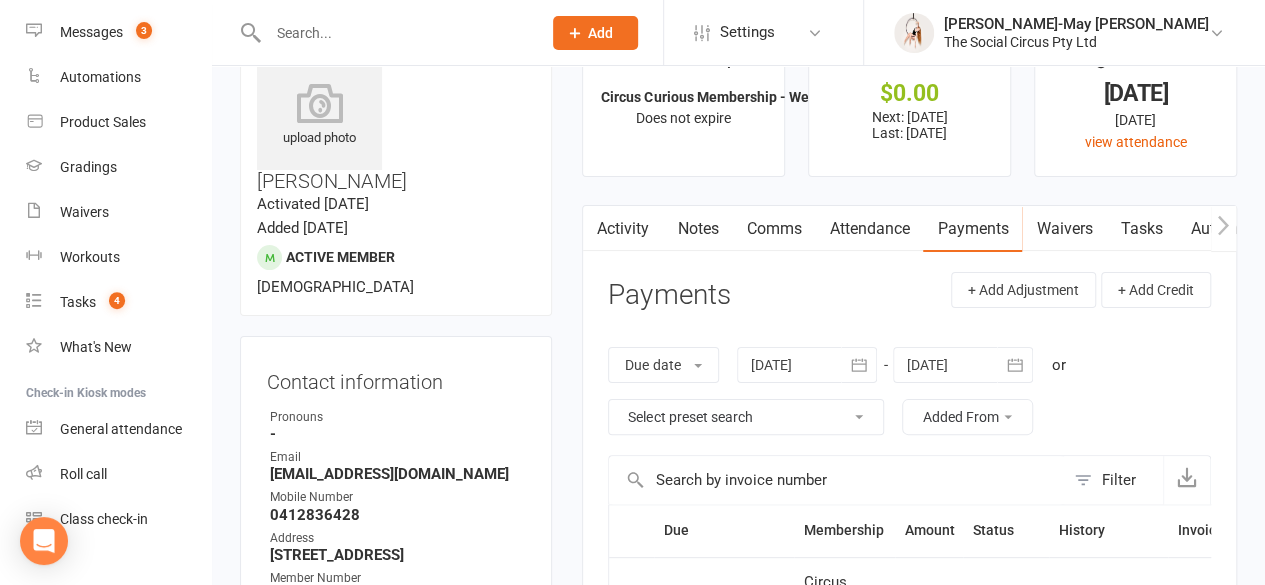 scroll, scrollTop: 0, scrollLeft: 0, axis: both 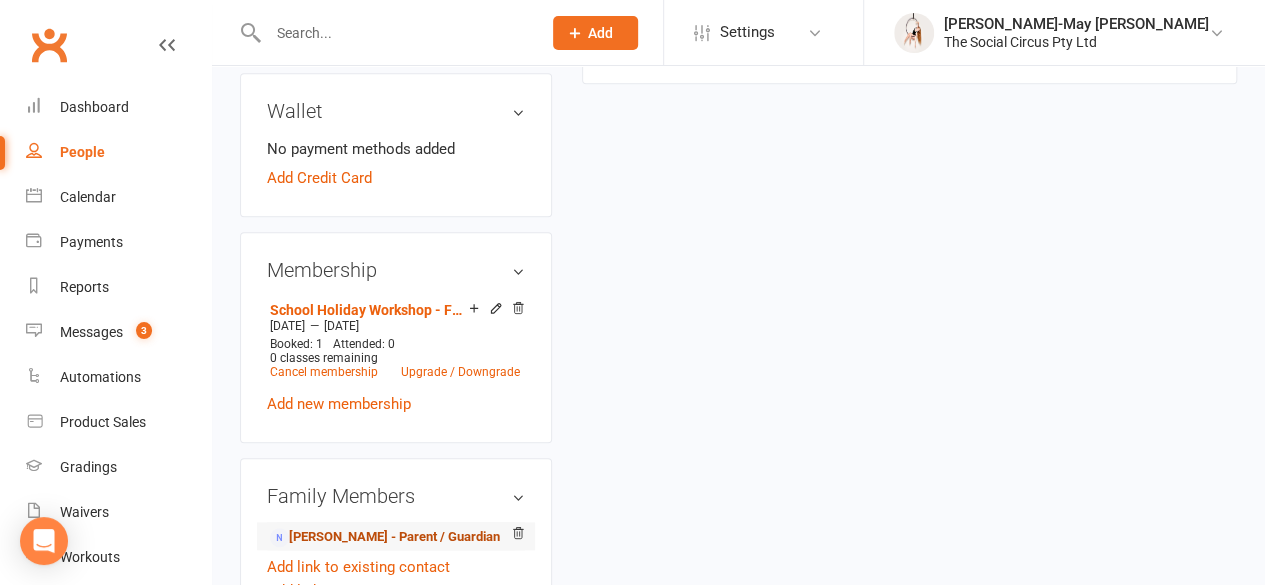 click on "[PERSON_NAME] - Parent / Guardian" at bounding box center (385, 537) 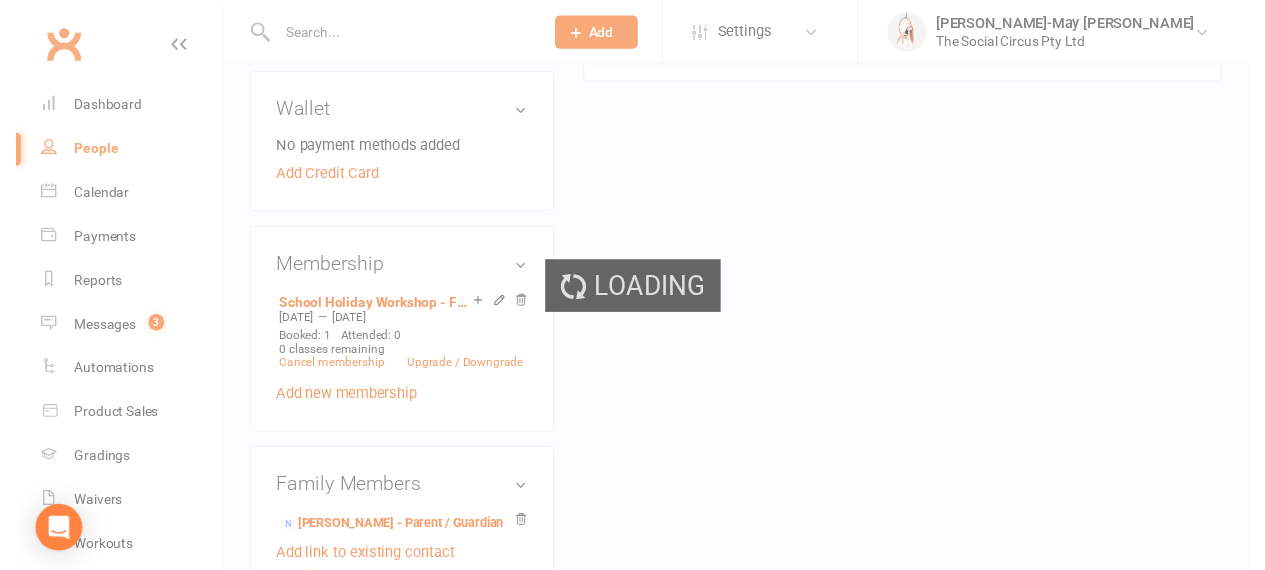scroll, scrollTop: 0, scrollLeft: 0, axis: both 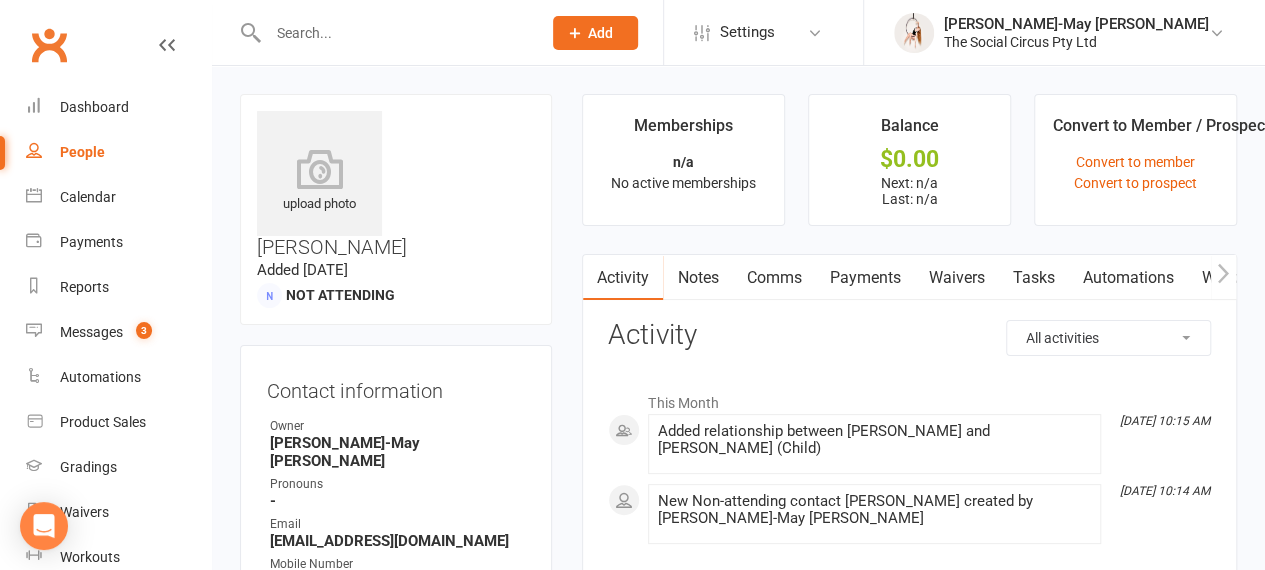 click 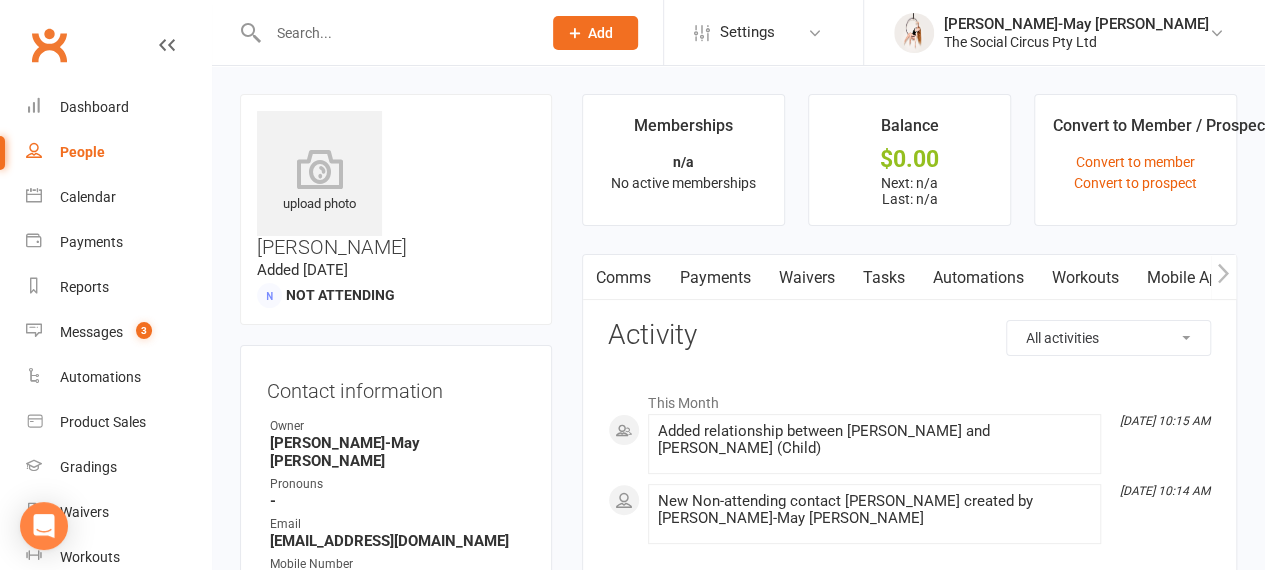 scroll, scrollTop: 0, scrollLeft: 150, axis: horizontal 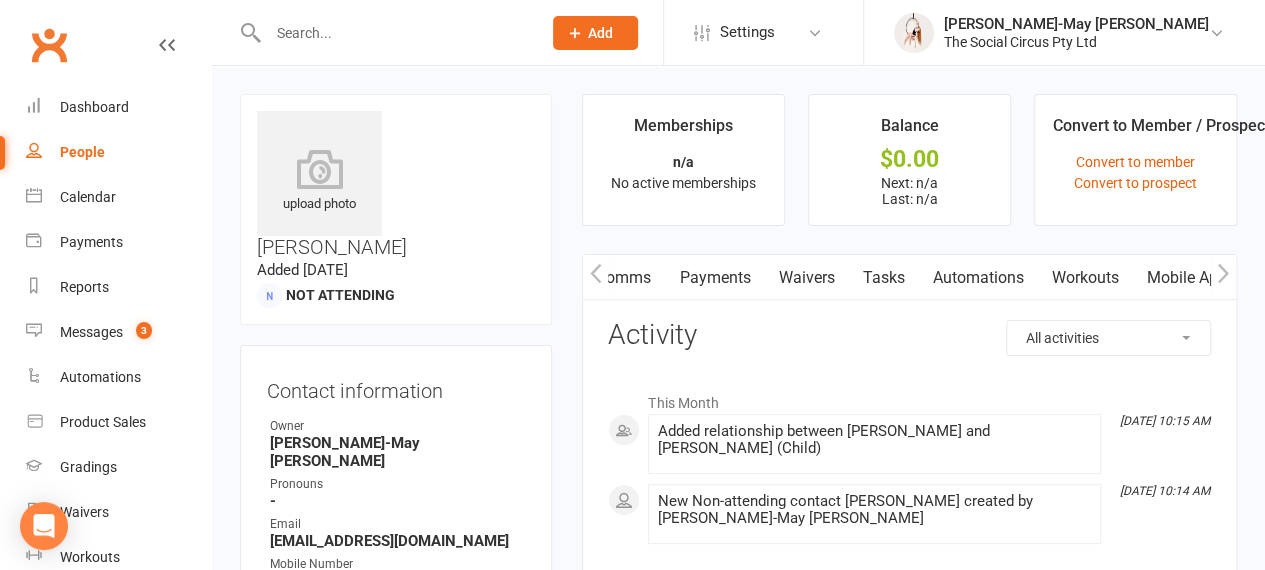 click 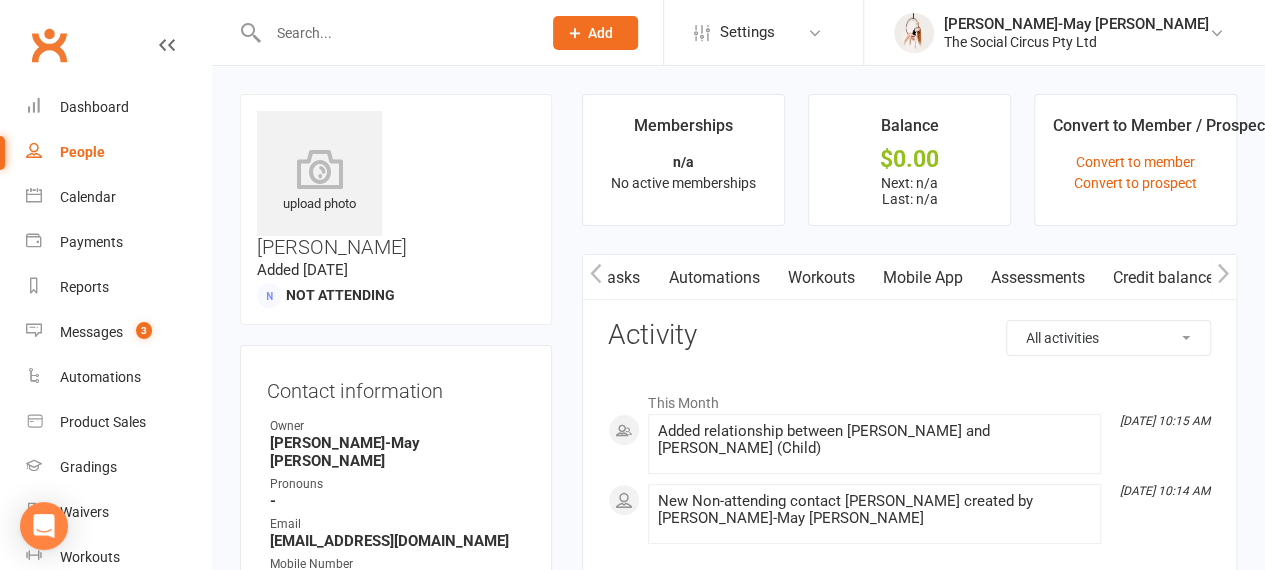 scroll, scrollTop: 0, scrollLeft: 414, axis: horizontal 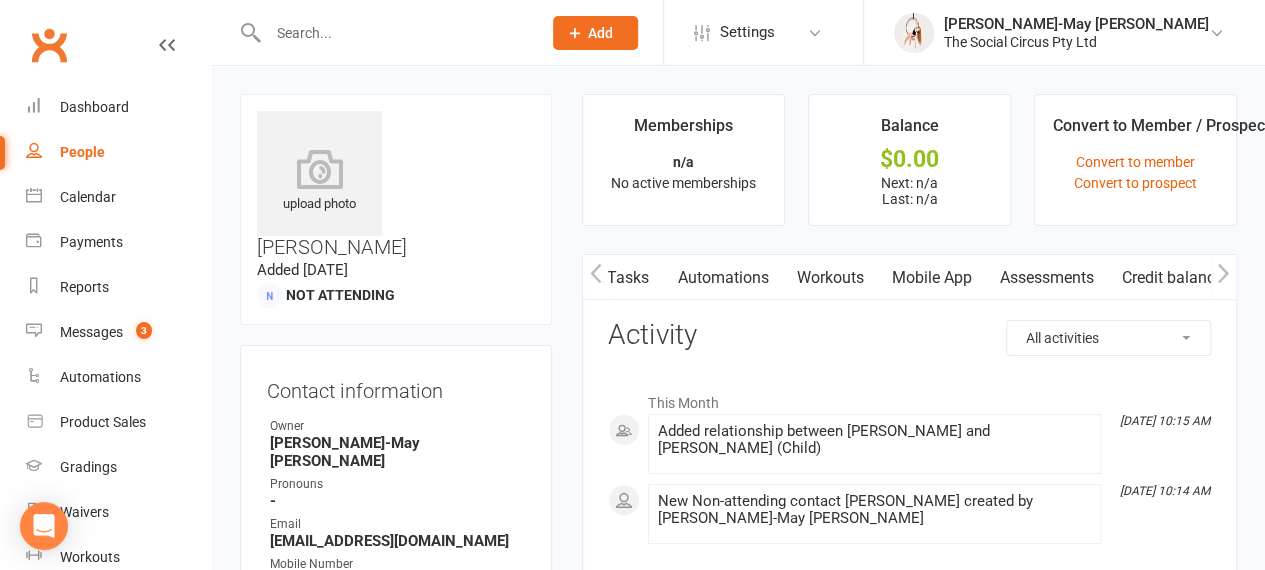 click 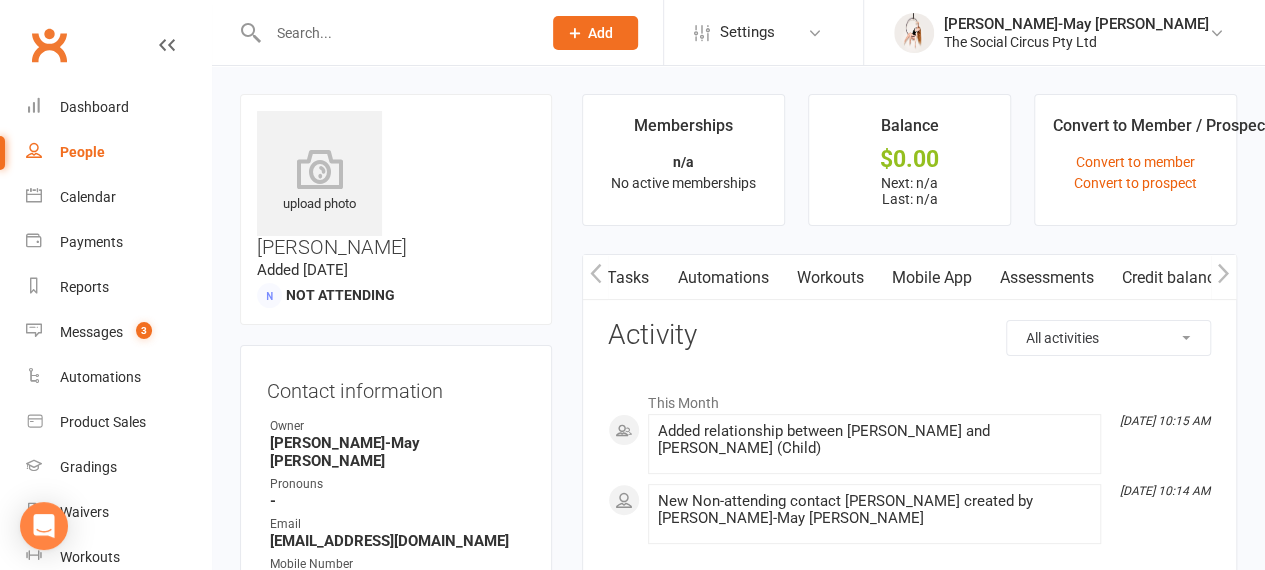 click at bounding box center [595, 277] 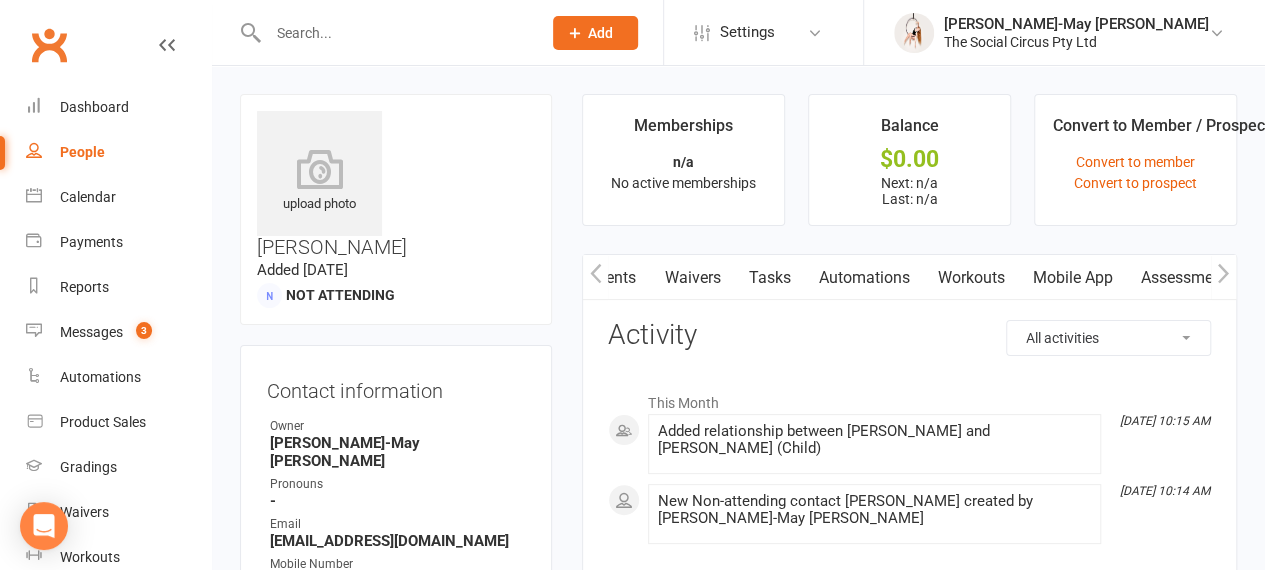 scroll, scrollTop: 0, scrollLeft: 264, axis: horizontal 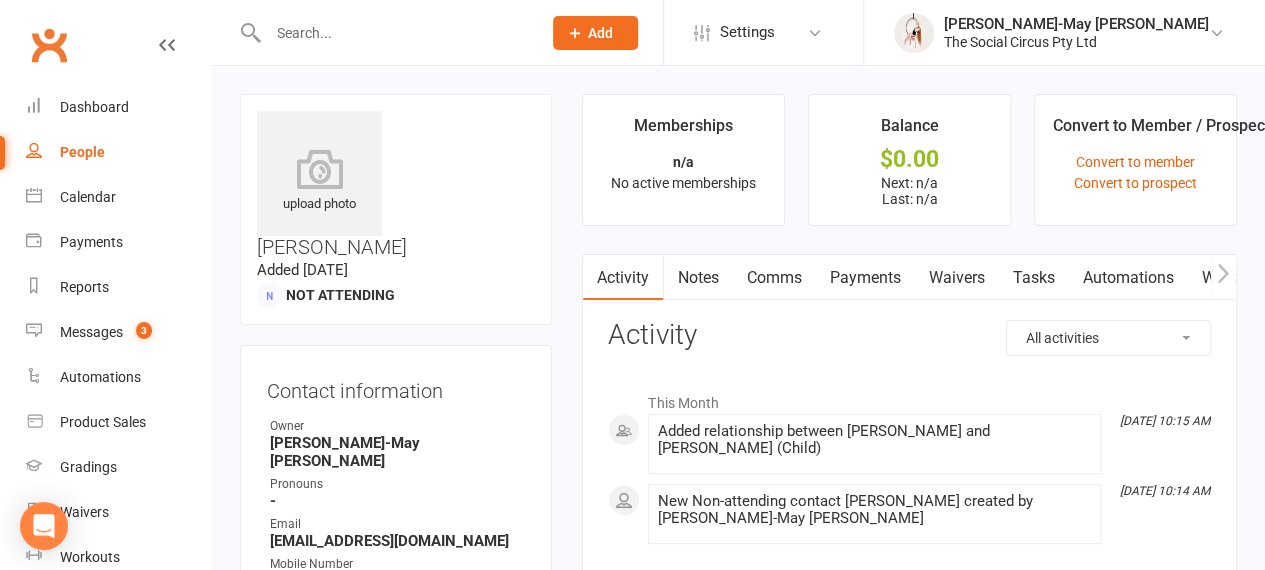 click on "Waivers" at bounding box center (956, 278) 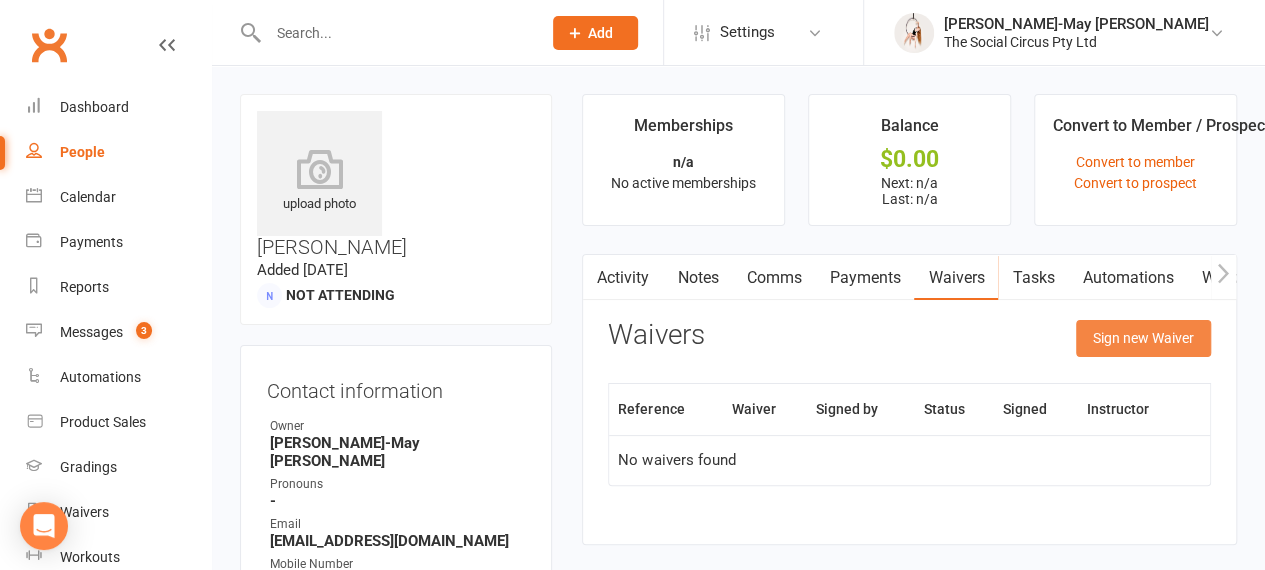 click on "Sign new Waiver" at bounding box center (1143, 338) 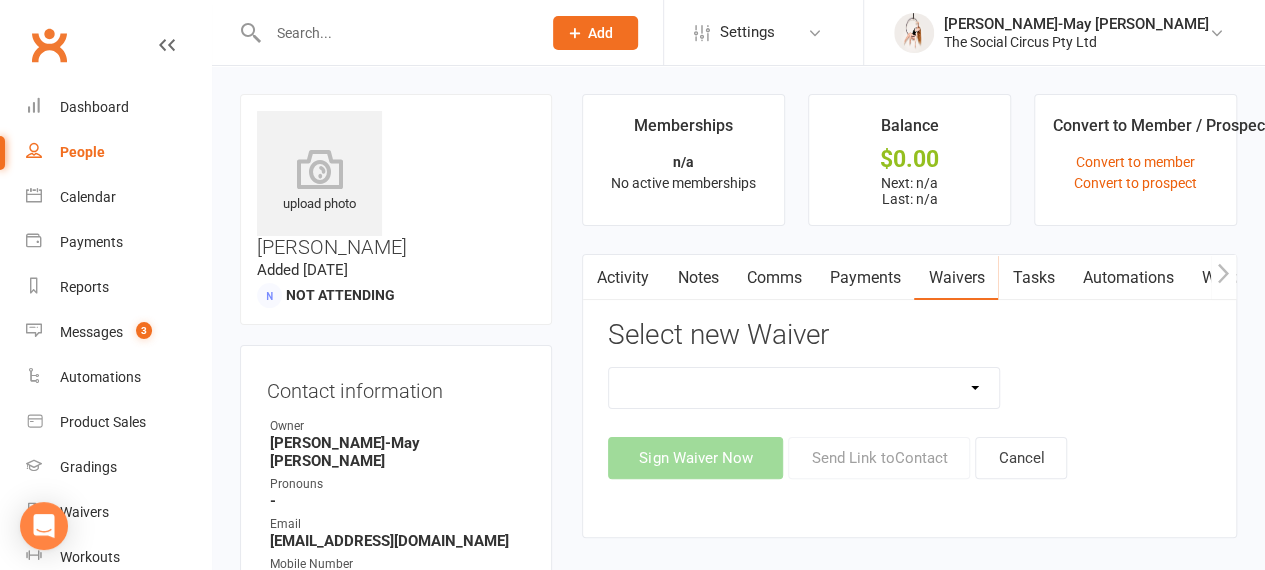 click on "Advanced Addict Foundation Membership 18+ Advanced Addict Membership 18+ Advanced Curious Membership 18+ Advanced Lover Foundation Membership 18+ Advanced Lover Membership 18+ Aerial Explorer 2-week trial membership All Memberships Circus Addict Foundation Membership 18+ Circus Addict Membership 18+ Circus Curious Membership 18+ Circus Lover Foundation Membership 18+ Circus Lover Membership 18+ Core Program Class Pack Waiver Kids Program Learn the Ropes Class Pack Waiver Learn the Ropes membership Membership Waiver New Member New Membership - Payment Details Open Training waiver Payment Form School Holiday Workshop Waiver School Holiday Workshop Waiver & Payment Teen Program" at bounding box center (804, 388) 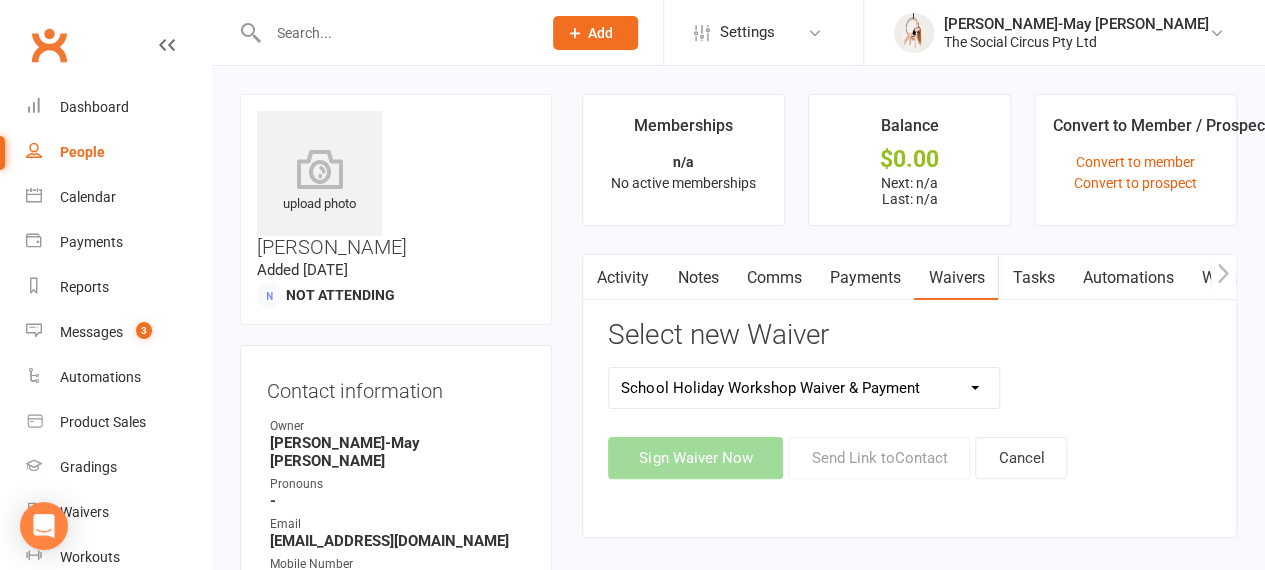 click on "Advanced Addict Foundation Membership 18+ Advanced Addict Membership 18+ Advanced Curious Membership 18+ Advanced Lover Foundation Membership 18+ Advanced Lover Membership 18+ Aerial Explorer 2-week trial membership All Memberships Circus Addict Foundation Membership 18+ Circus Addict Membership 18+ Circus Curious Membership 18+ Circus Lover Foundation Membership 18+ Circus Lover Membership 18+ Core Program Class Pack Waiver Kids Program Learn the Ropes Class Pack Waiver Learn the Ropes membership Membership Waiver New Member New Membership - Payment Details Open Training waiver Payment Form School Holiday Workshop Waiver School Holiday Workshop Waiver & Payment Teen Program" at bounding box center (804, 388) 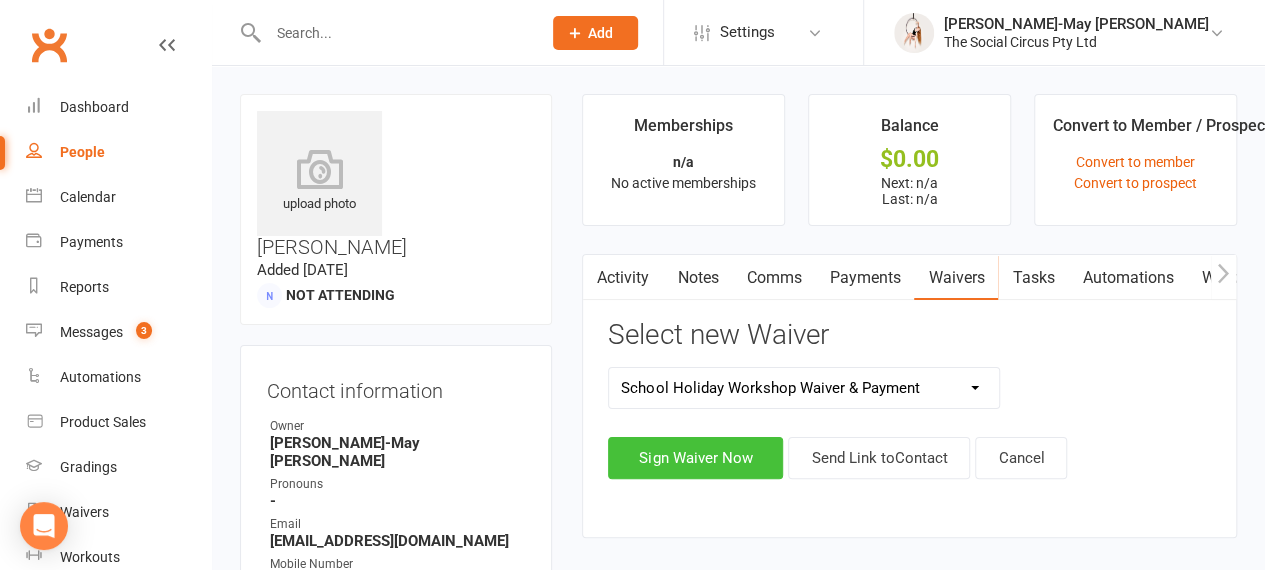 click on "Sign Waiver Now" at bounding box center (695, 458) 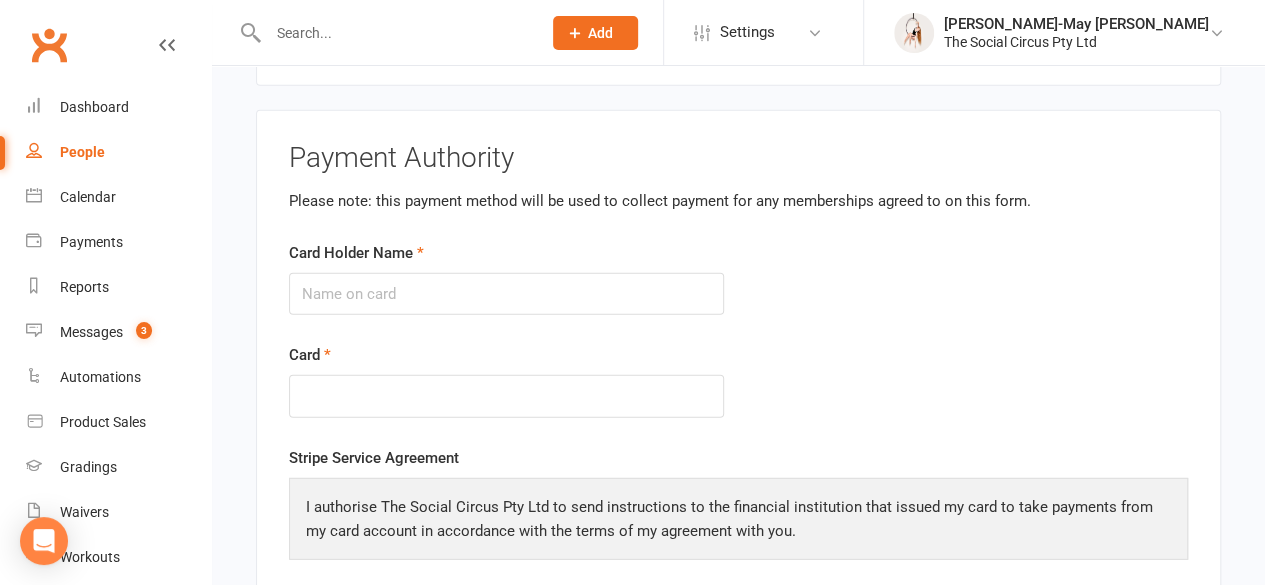 scroll, scrollTop: 3364, scrollLeft: 0, axis: vertical 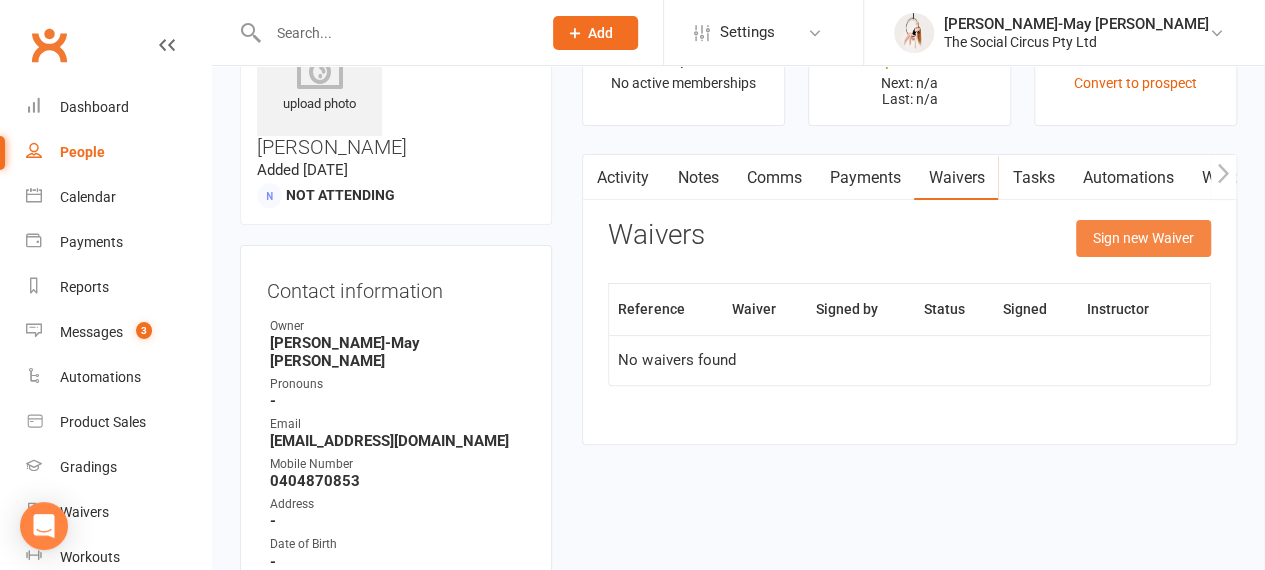 click on "Sign new Waiver" at bounding box center [1143, 238] 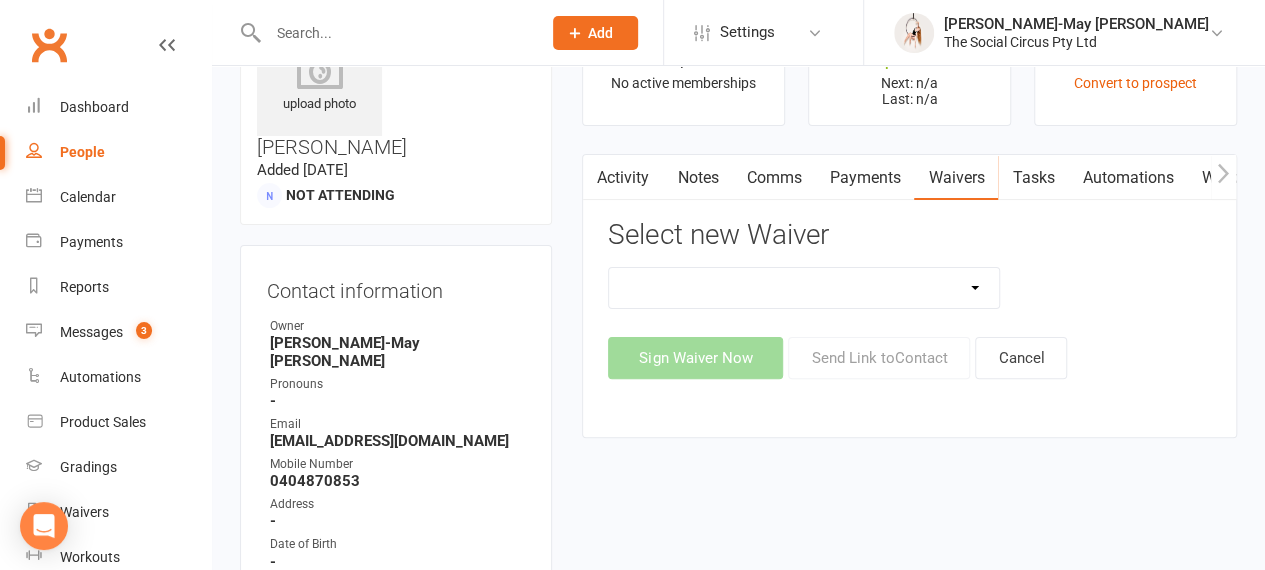 click on "Advanced Addict Foundation Membership 18+ Advanced Addict Membership 18+ Advanced Curious Membership 18+ Advanced Lover Foundation Membership 18+ Advanced Lover Membership 18+ Aerial Explorer 2-week trial membership All Memberships Circus Addict Foundation Membership 18+ Circus Addict Membership 18+ Circus Curious Membership 18+ Circus Lover Foundation Membership 18+ Circus Lover Membership 18+ Core Program Class Pack Waiver Kids Program Learn the Ropes Class Pack Waiver Learn the Ropes membership Membership Waiver New Member New Membership - Payment Details Open Training waiver Payment Form School Holiday Workshop Waiver School Holiday Workshop Waiver & Payment Teen Program" at bounding box center (804, 288) 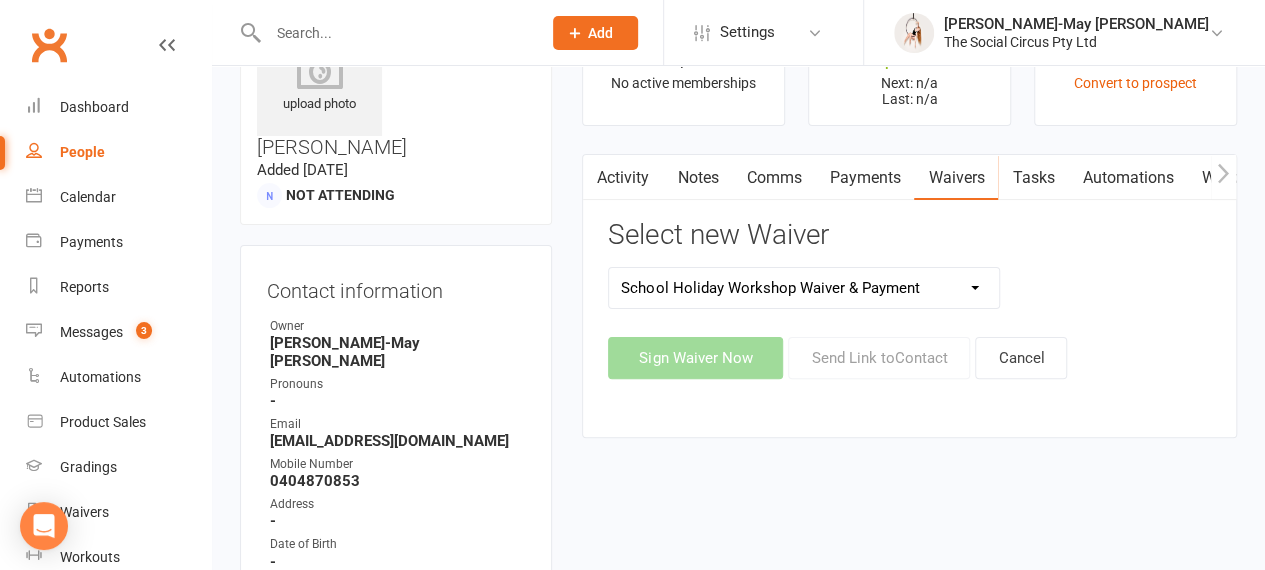 click on "Advanced Addict Foundation Membership 18+ Advanced Addict Membership 18+ Advanced Curious Membership 18+ Advanced Lover Foundation Membership 18+ Advanced Lover Membership 18+ Aerial Explorer 2-week trial membership All Memberships Circus Addict Foundation Membership 18+ Circus Addict Membership 18+ Circus Curious Membership 18+ Circus Lover Foundation Membership 18+ Circus Lover Membership 18+ Core Program Class Pack Waiver Kids Program Learn the Ropes Class Pack Waiver Learn the Ropes membership Membership Waiver New Member New Membership - Payment Details Open Training waiver Payment Form School Holiday Workshop Waiver School Holiday Workshop Waiver & Payment Teen Program" at bounding box center [804, 288] 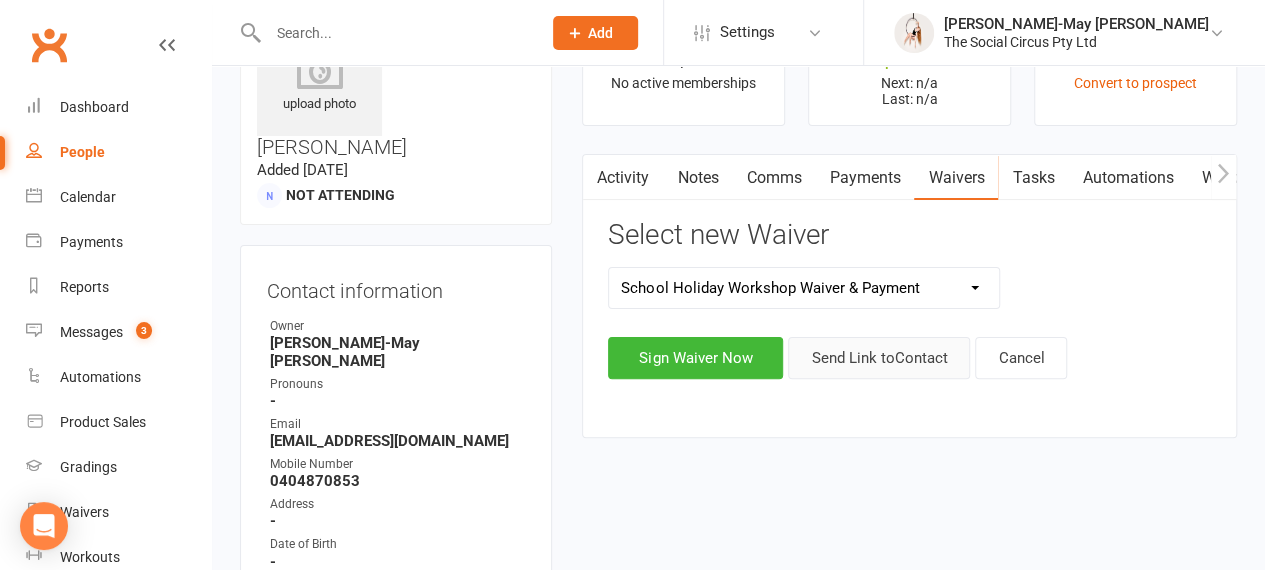 click on "Send Link to  Contact" at bounding box center [879, 358] 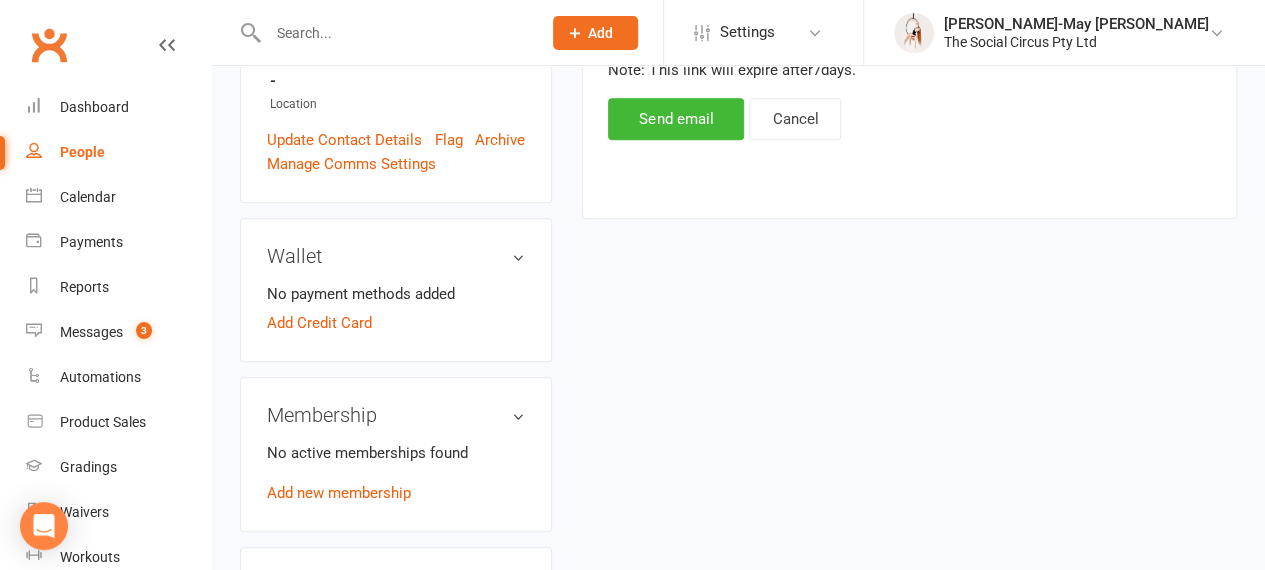 scroll, scrollTop: 600, scrollLeft: 0, axis: vertical 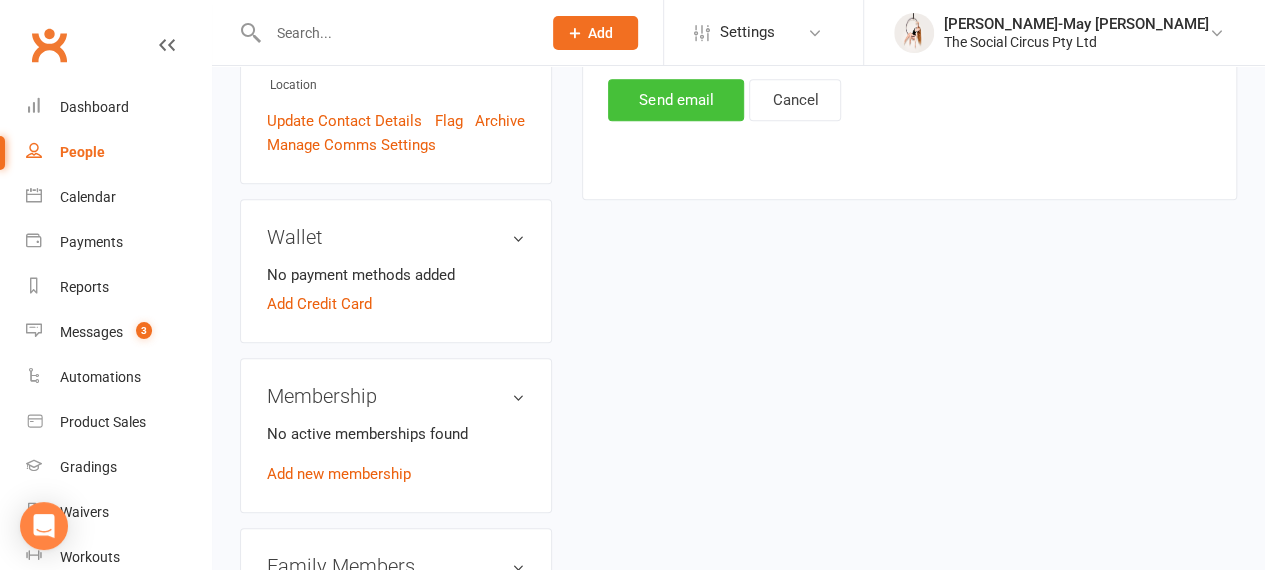 click on "Send email" at bounding box center (676, 100) 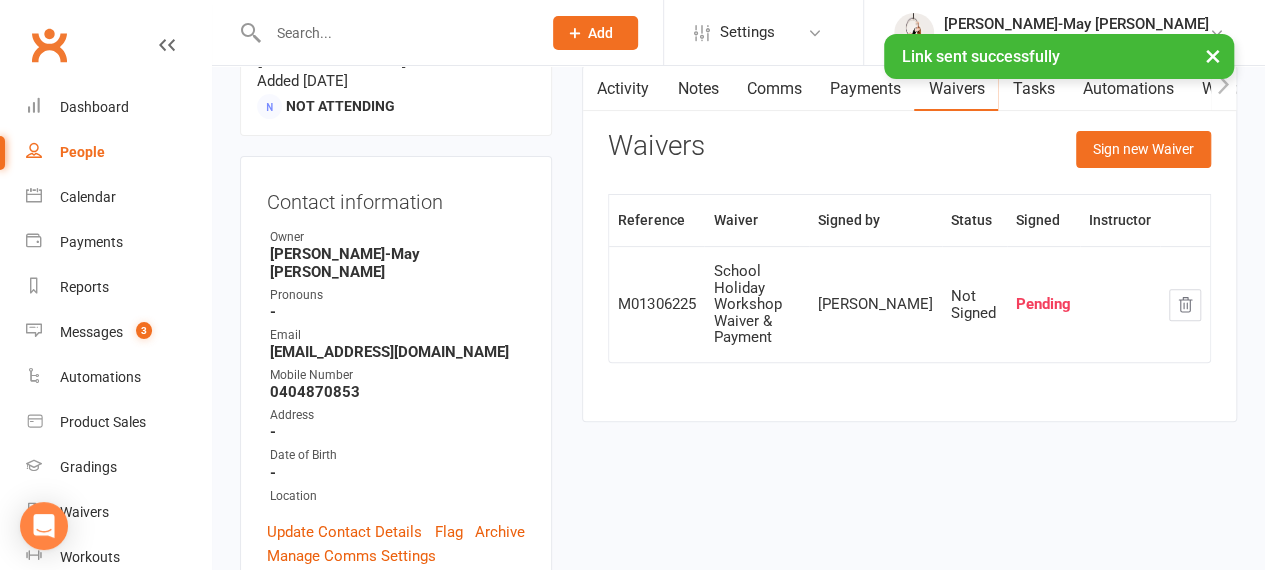 scroll, scrollTop: 0, scrollLeft: 0, axis: both 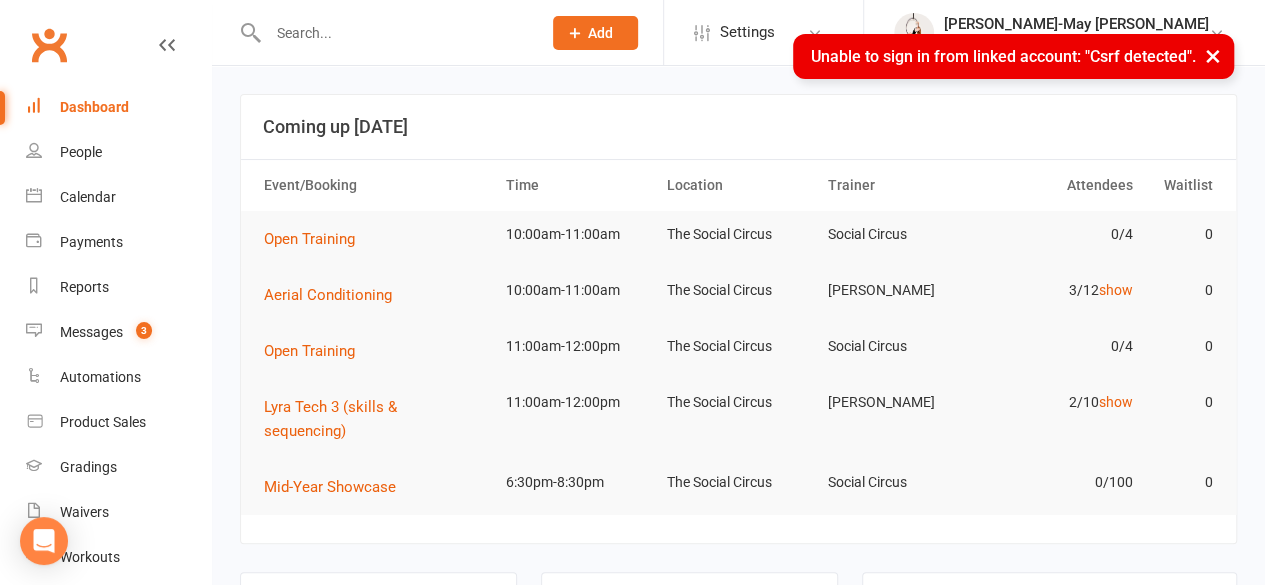 click at bounding box center (394, 33) 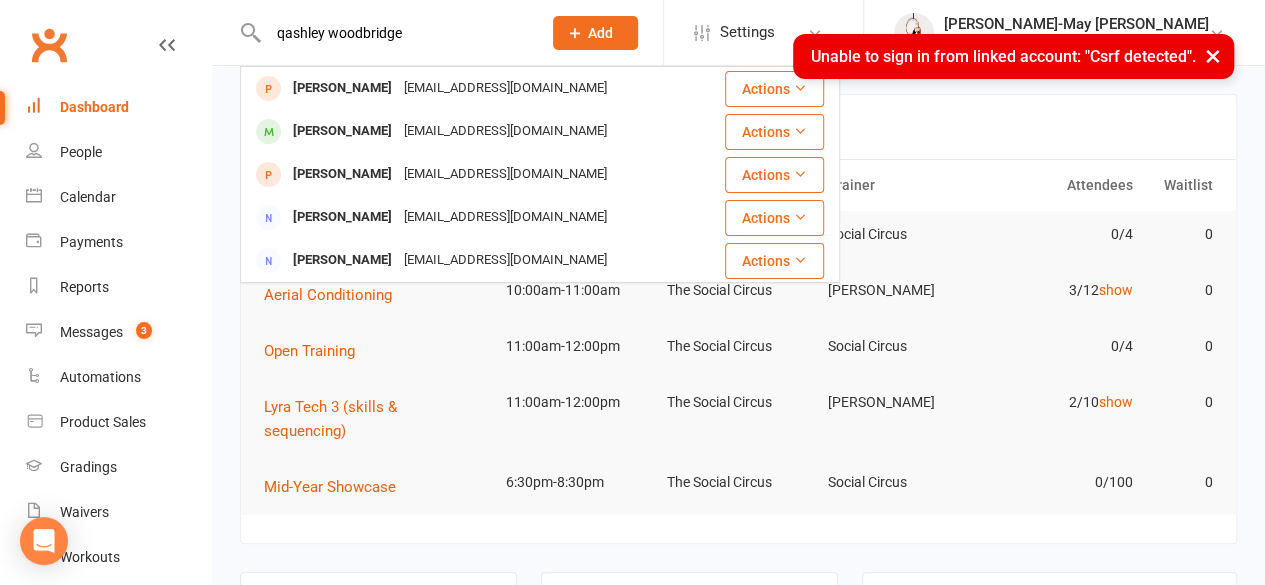 click on "qashley woodbridge" at bounding box center [394, 33] 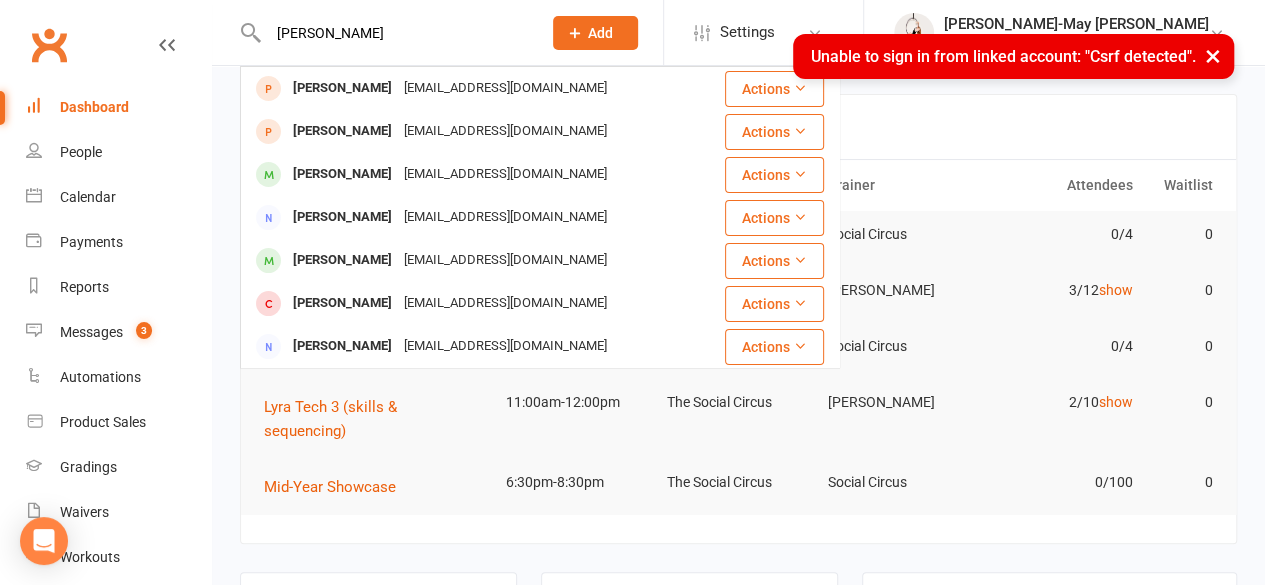 type on "[PERSON_NAME]" 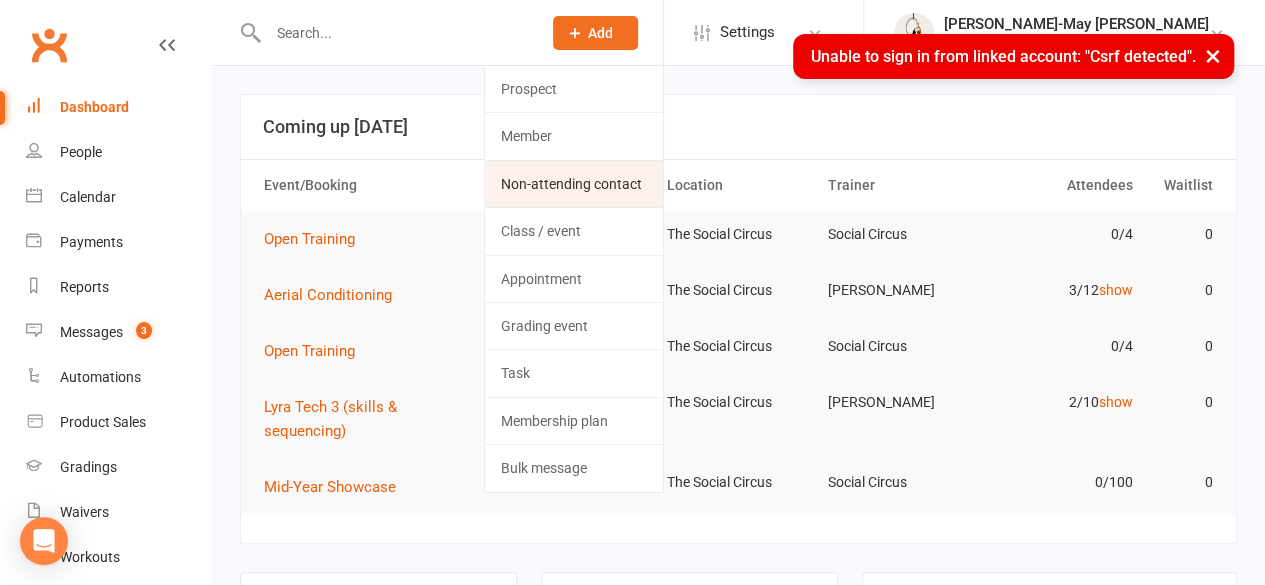click on "Non-attending contact" 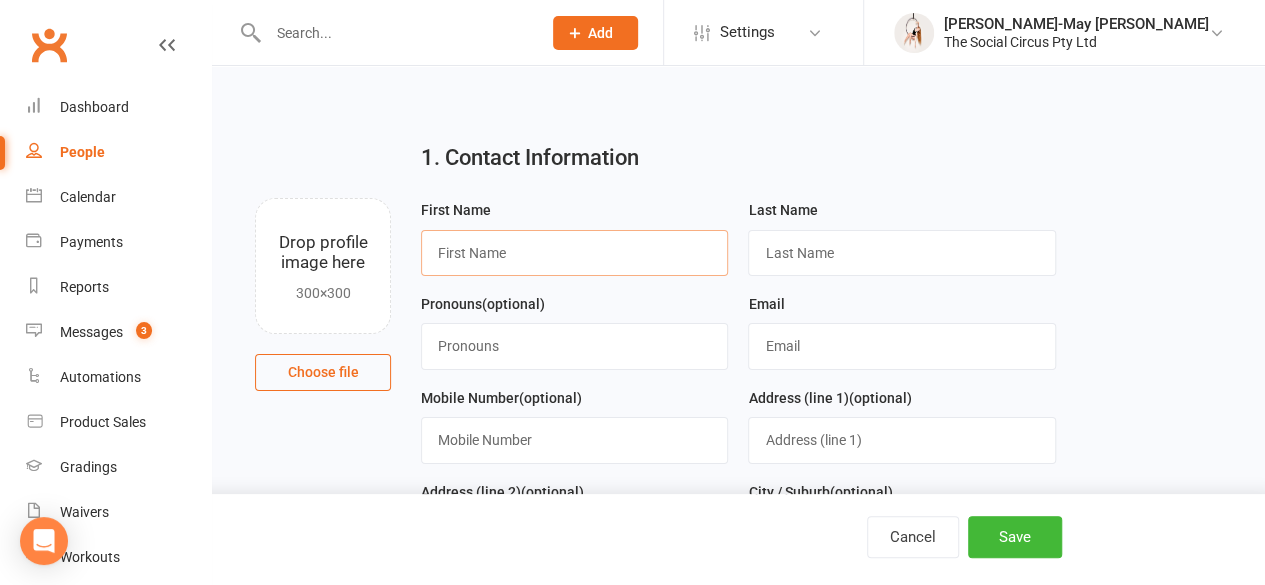 click at bounding box center [574, 253] 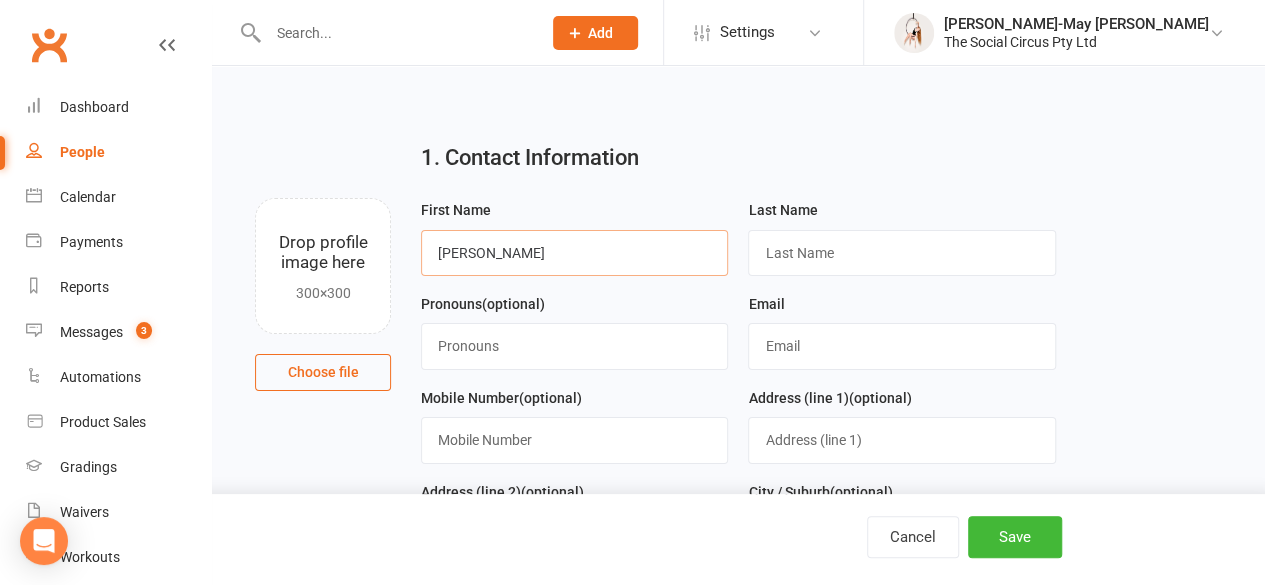 type on "[PERSON_NAME]" 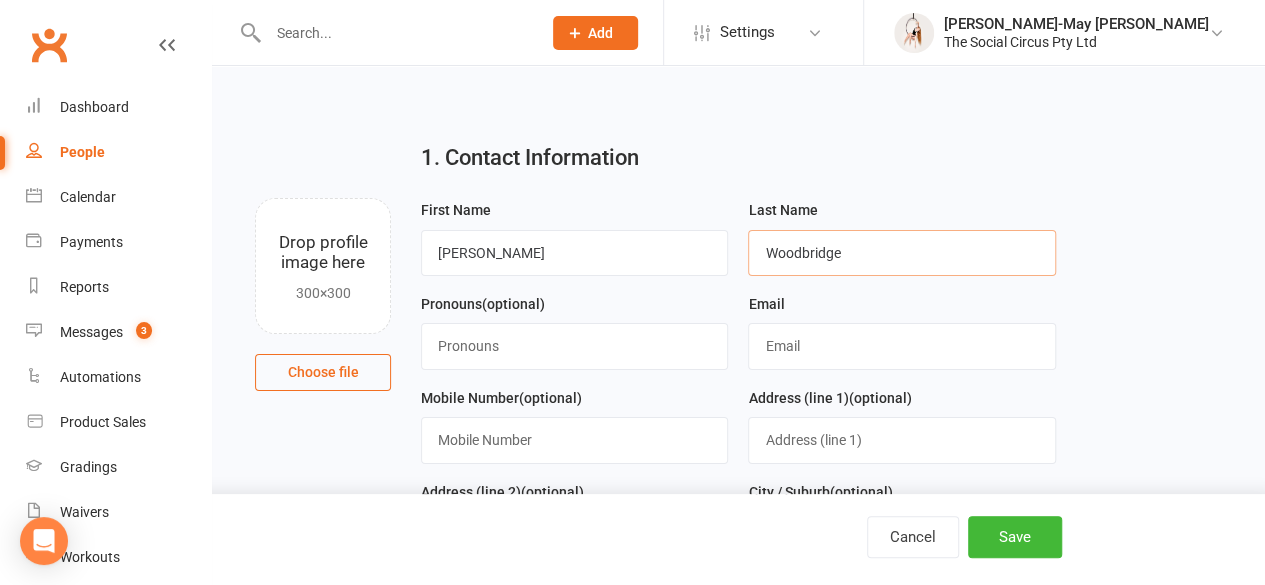 type on "Woodbridge" 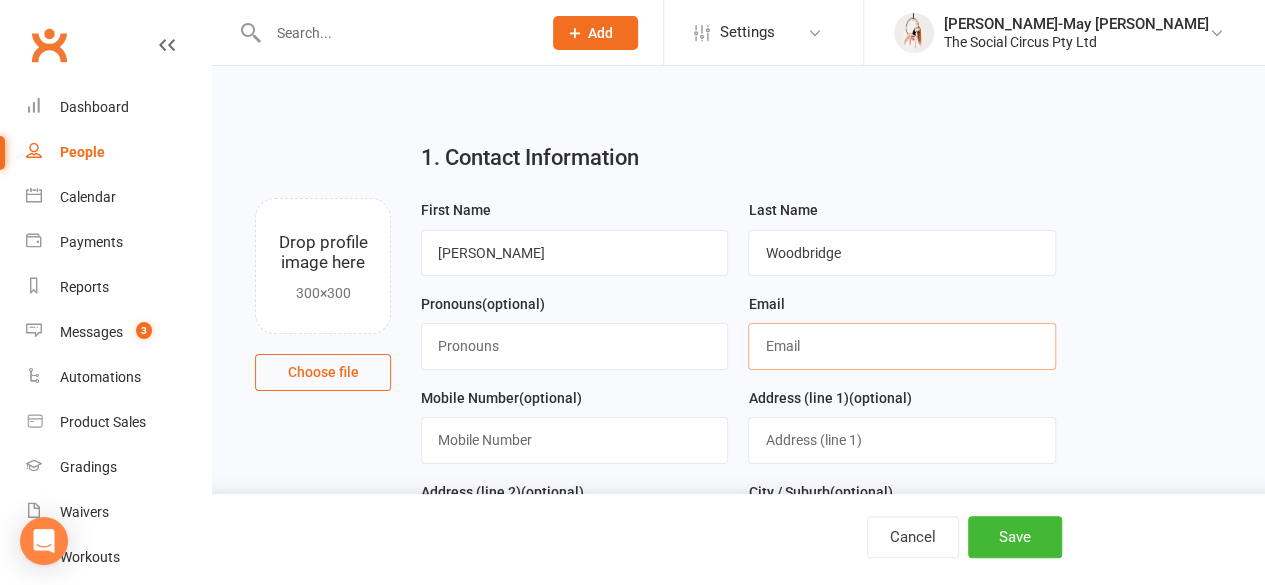 click at bounding box center (901, 346) 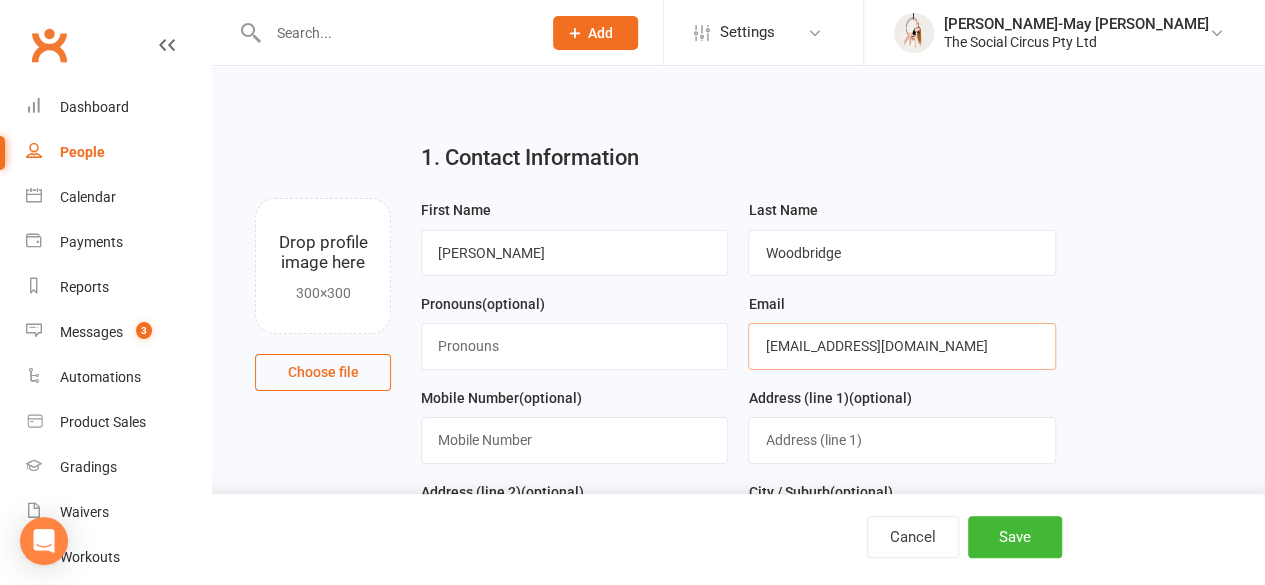 type on "[EMAIL_ADDRESS][DOMAIN_NAME]" 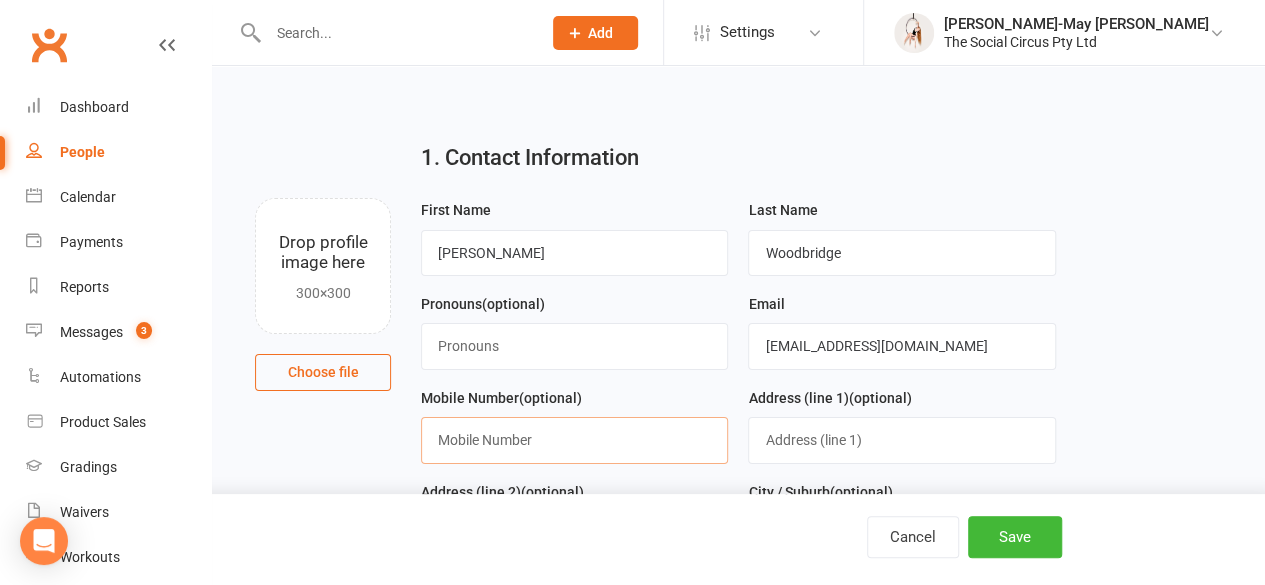 click at bounding box center [574, 440] 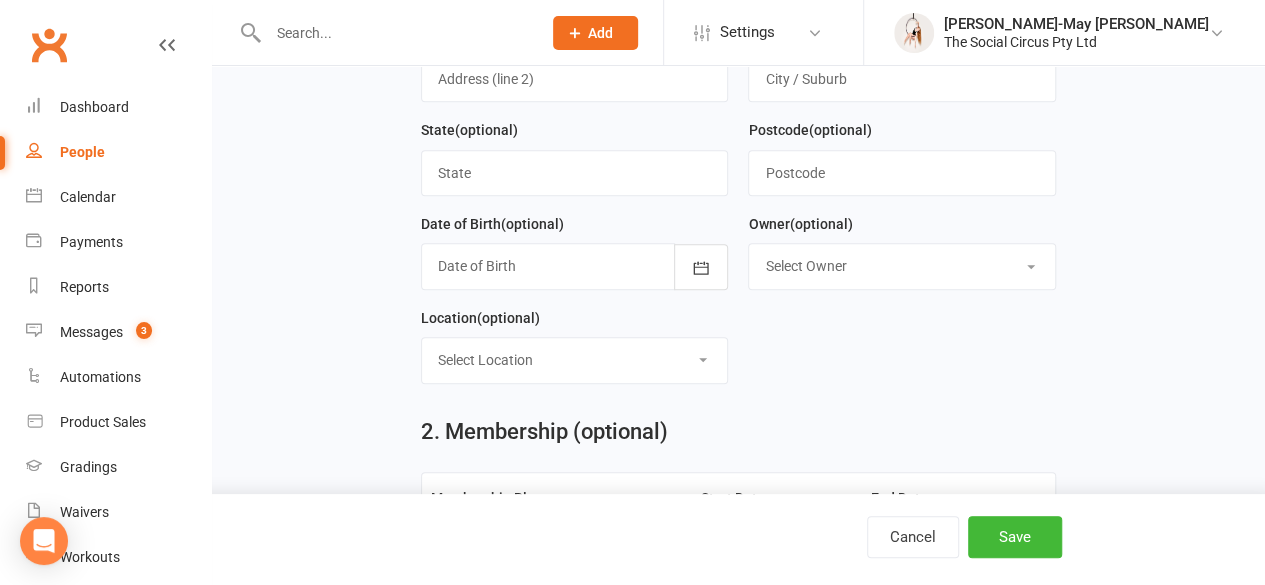 scroll, scrollTop: 500, scrollLeft: 0, axis: vertical 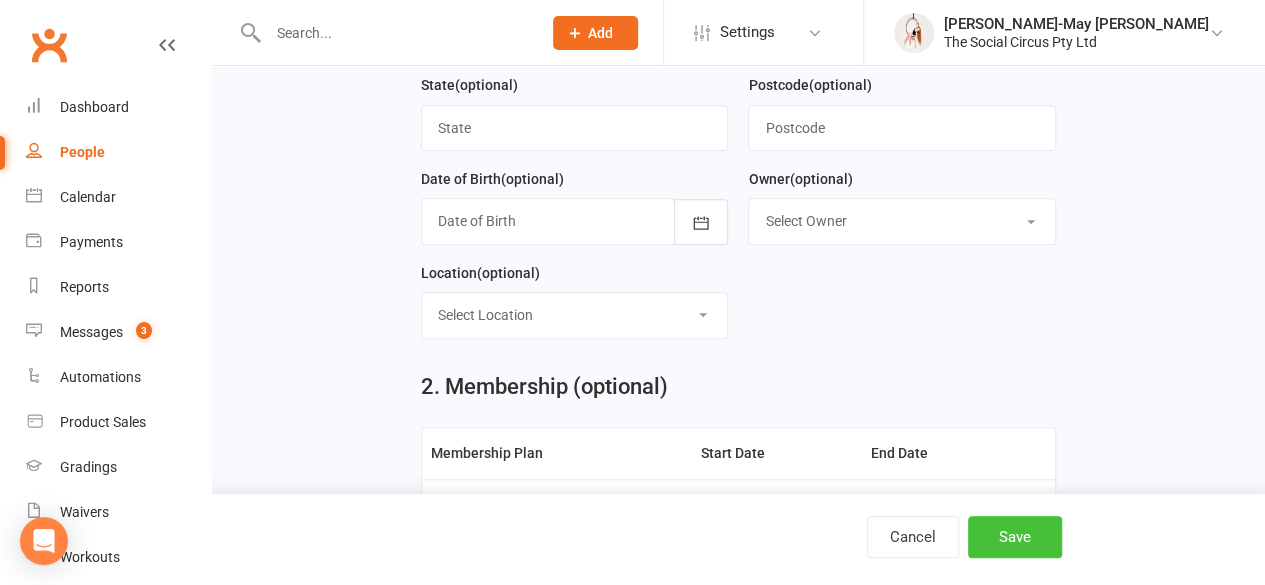 type on "0431 342 416" 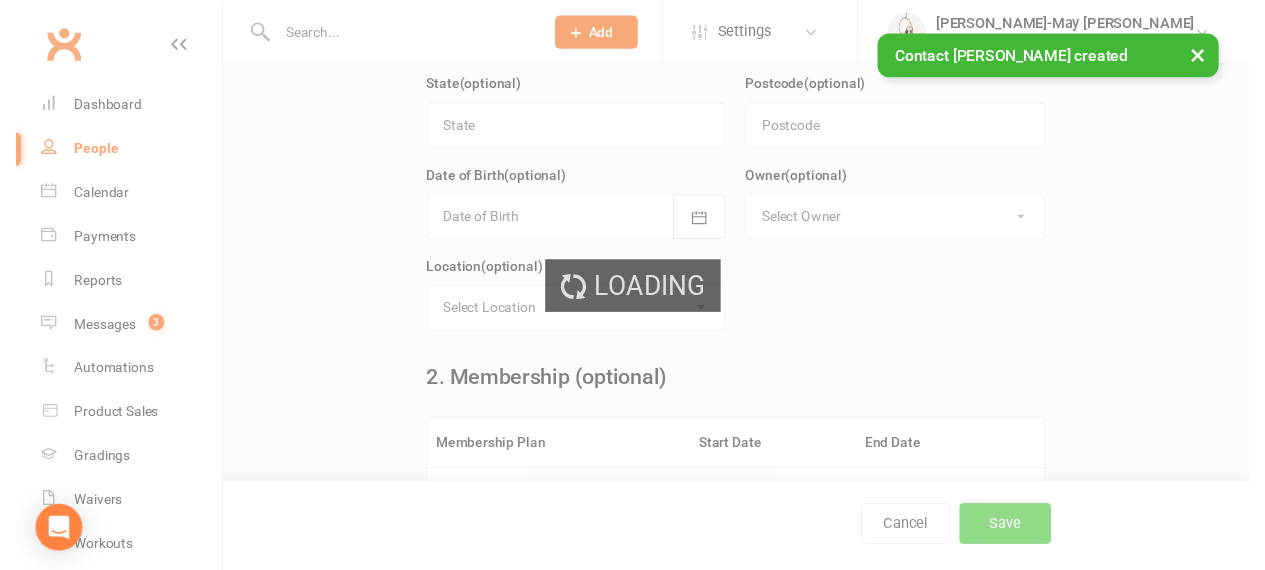 scroll, scrollTop: 0, scrollLeft: 0, axis: both 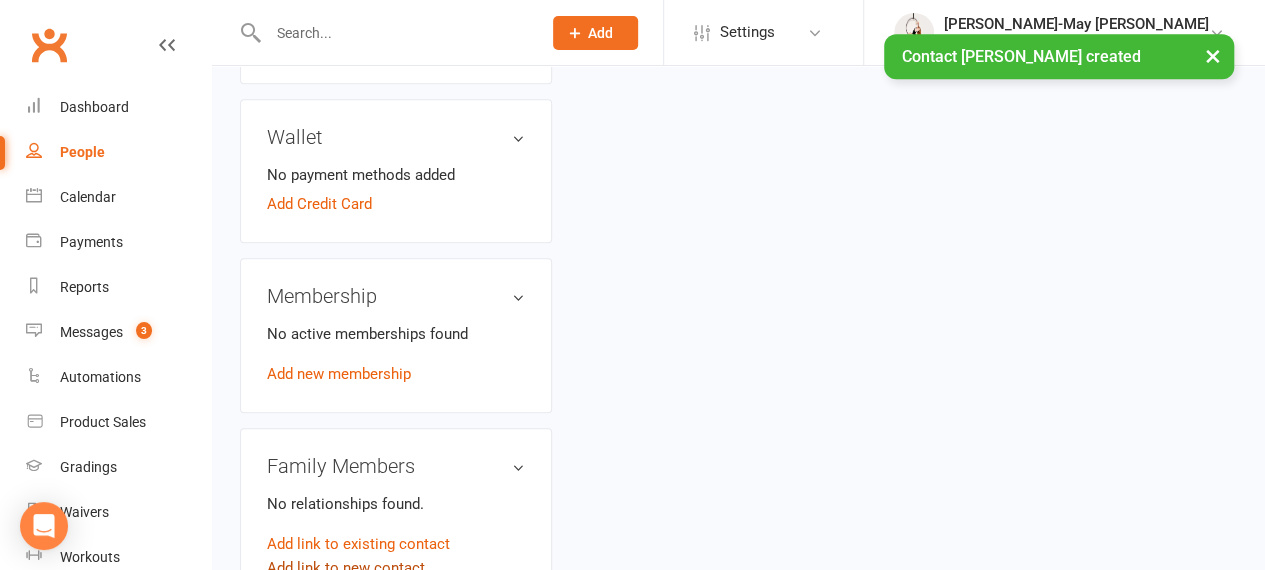 click on "Add link to new contact" at bounding box center (346, 568) 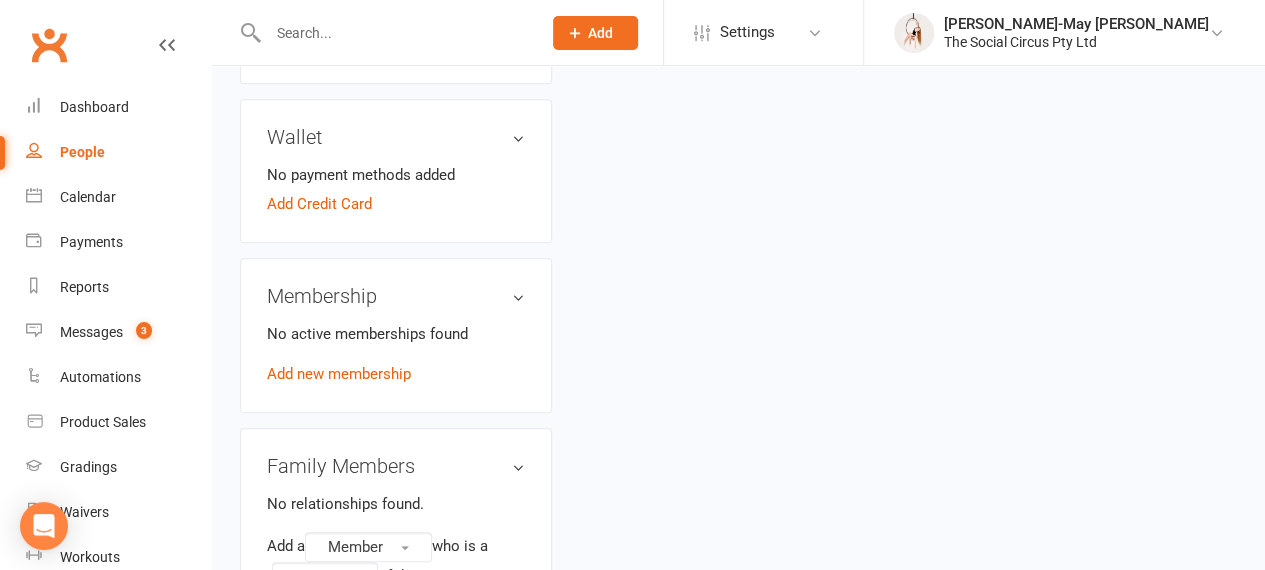 click on "Continue" at bounding box center [303, 605] 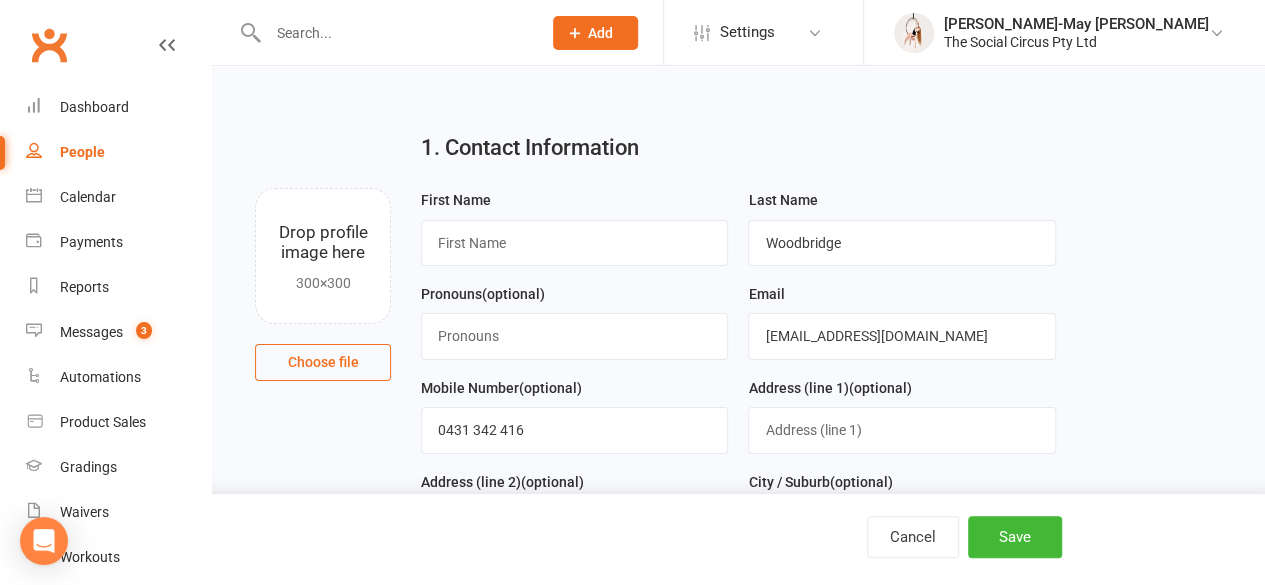 scroll, scrollTop: 0, scrollLeft: 0, axis: both 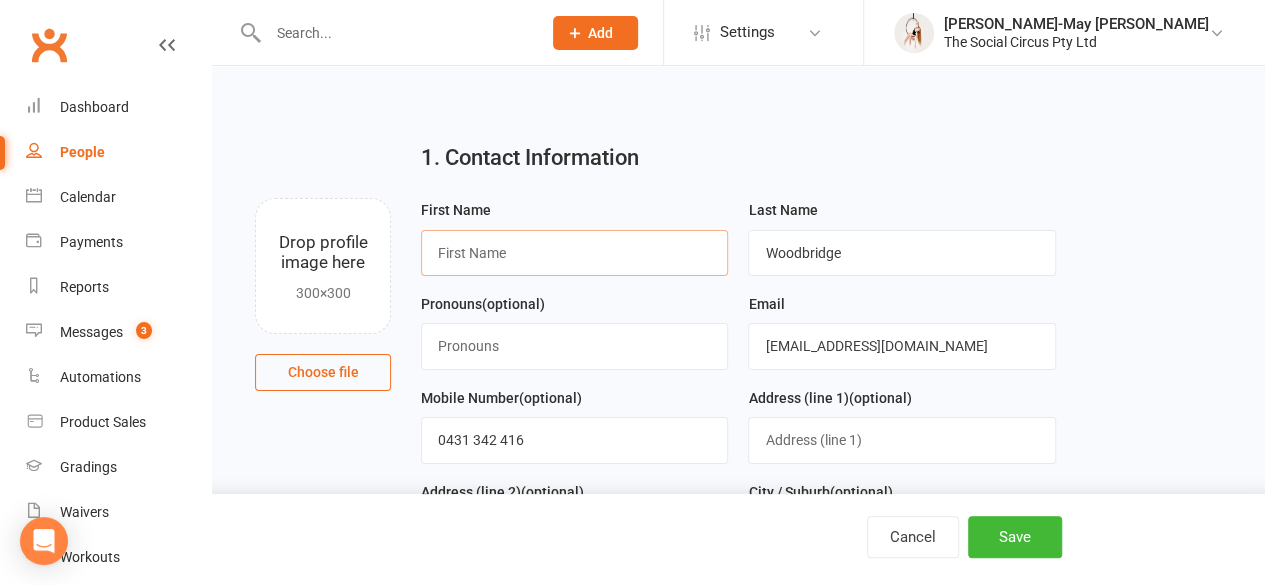 click at bounding box center [574, 253] 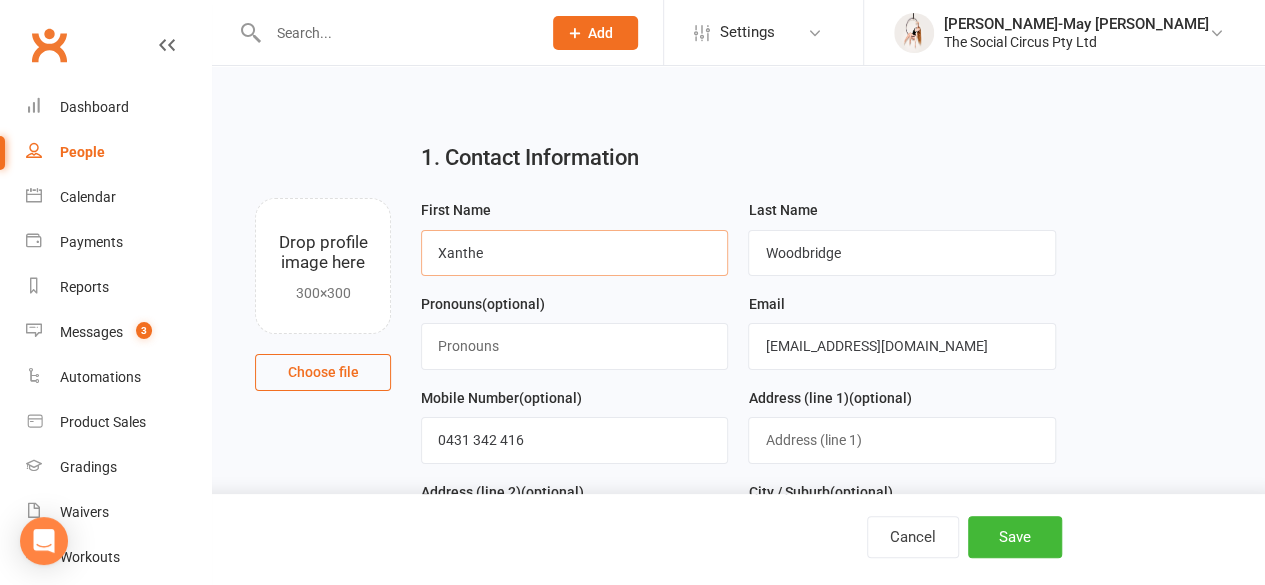 type on "Xanthe" 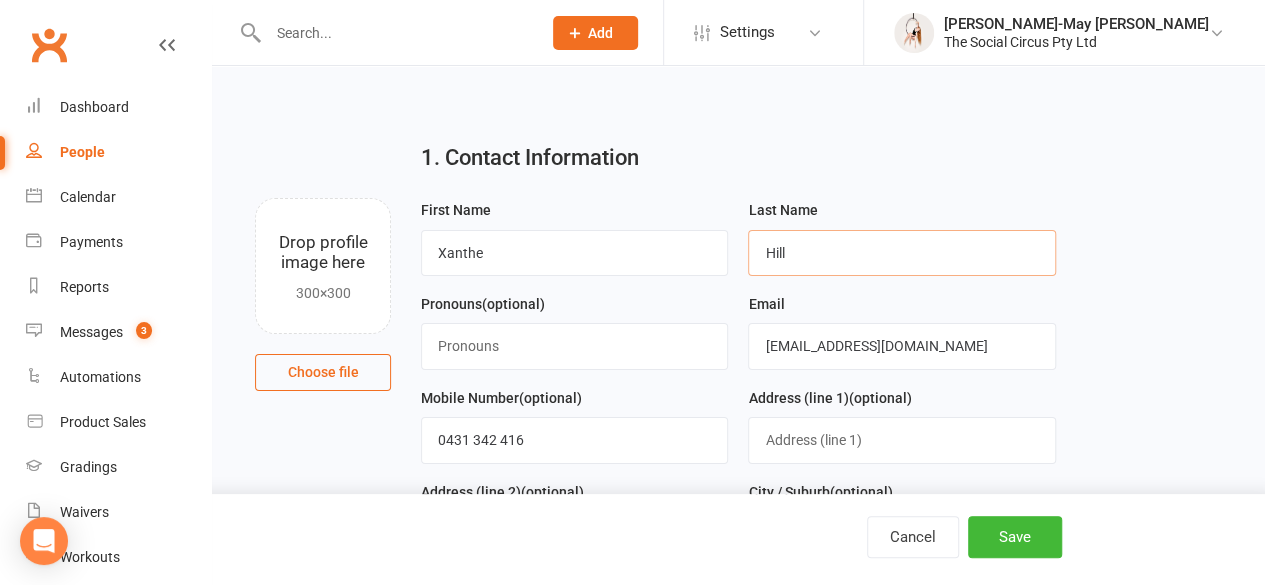 type on "Hill" 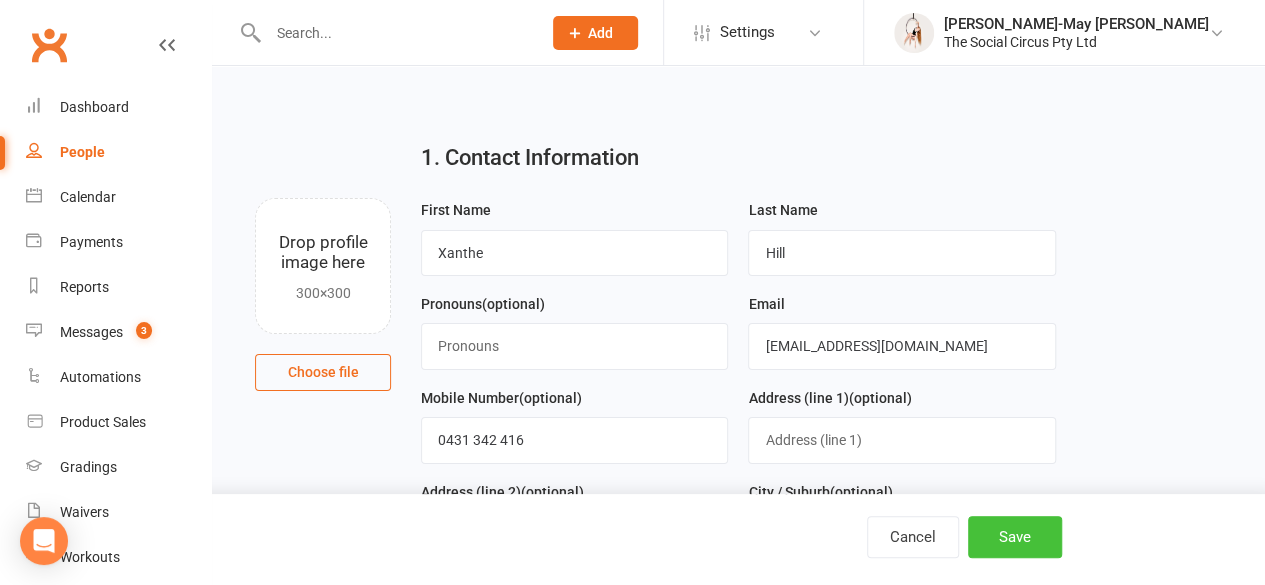 click on "Save" at bounding box center [1015, 537] 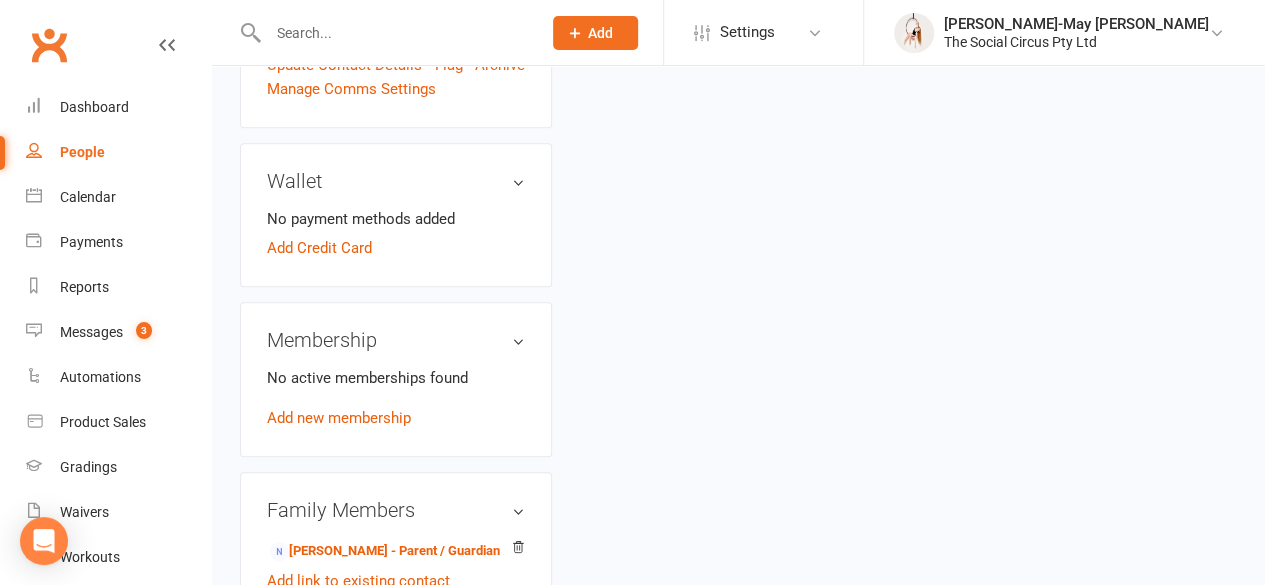 scroll, scrollTop: 700, scrollLeft: 0, axis: vertical 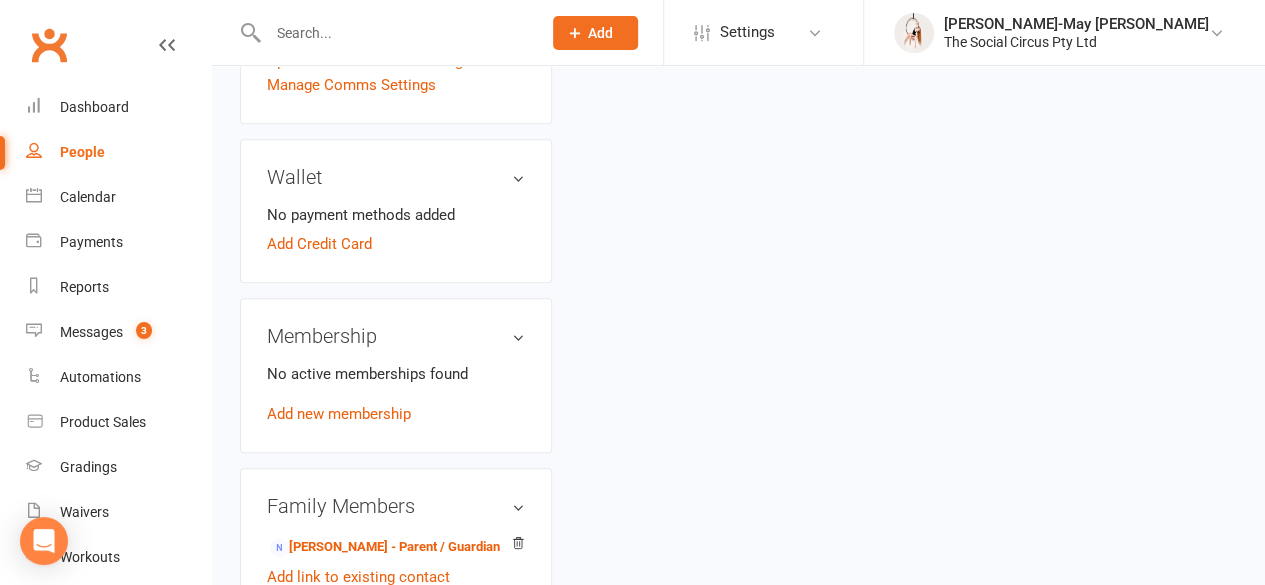 click on "No active memberships found Add new membership" at bounding box center [396, 394] 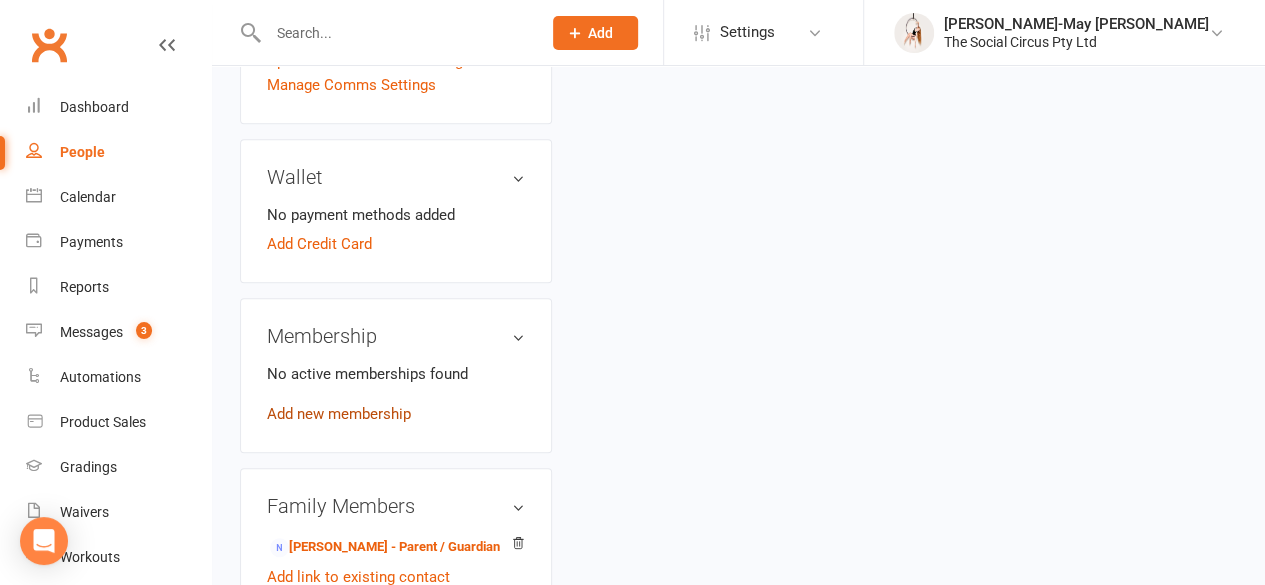 click on "Add new membership" at bounding box center (339, 414) 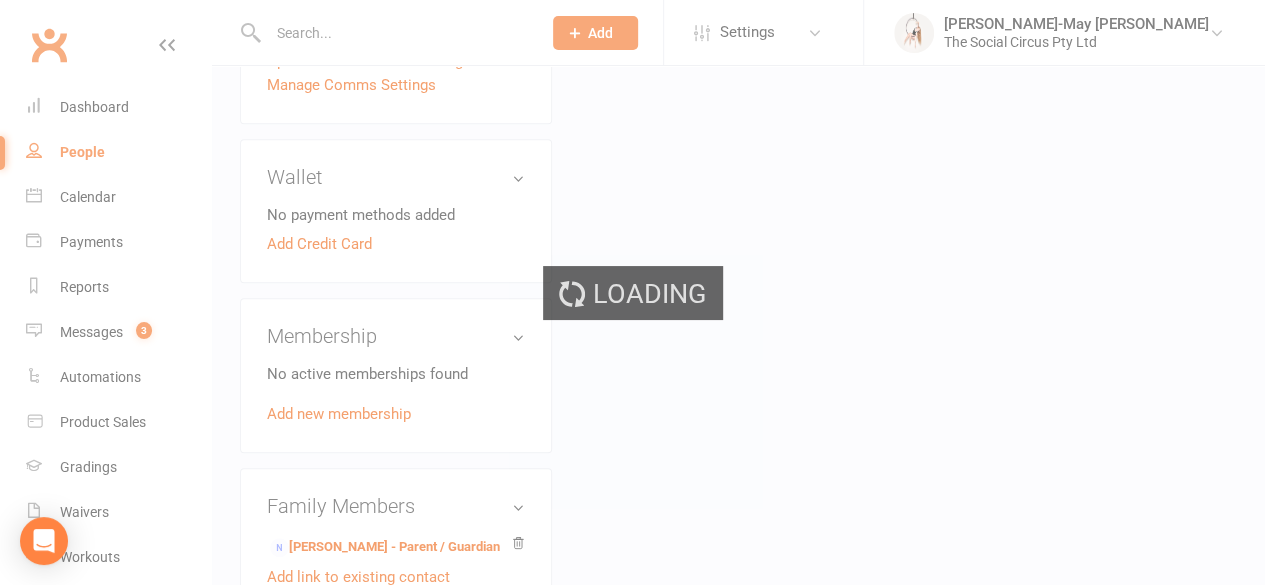 scroll, scrollTop: 0, scrollLeft: 0, axis: both 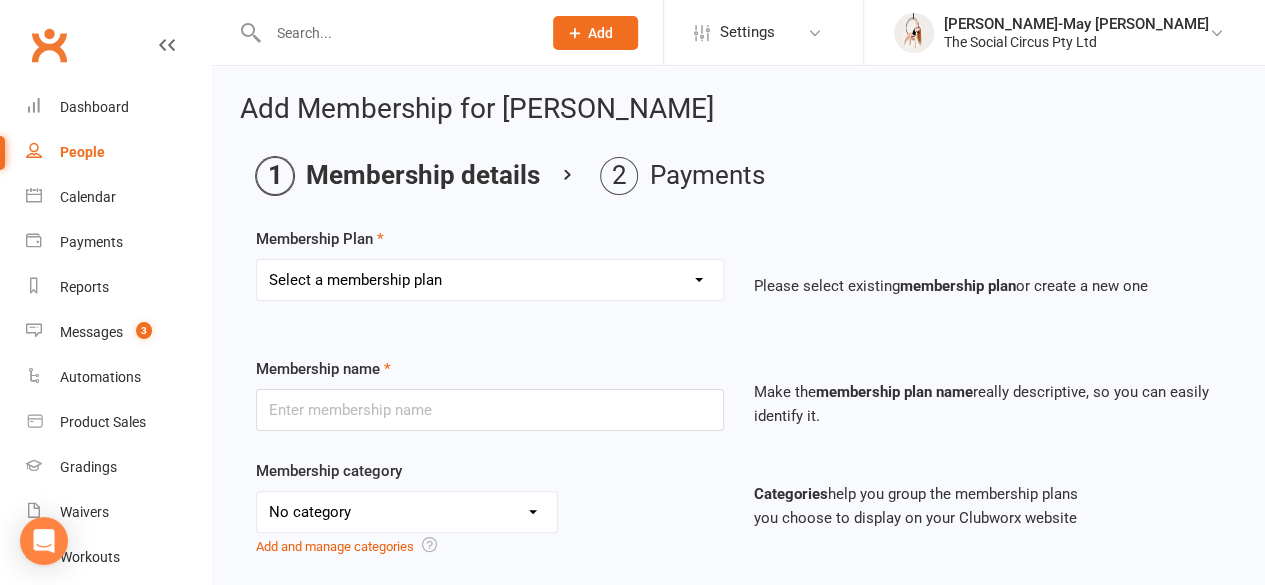 click on "Select a membership plan Create new Membership Plan Aerial Explorer 2-week Trial Membership Learn the Ropes Membership - 1 class per week paid weekly Learn the Ropes Membership - 2 classes per week paid weekly Drop-in Open Training Open Training 5 class pack Open Training 10 Class Pack Drop-in Class 10 Class Pack Drop-in Learn the Ropes Class Learn the Ropes 10 Class Pack Senior Staff Membership (owners) Advanced Curious Membership - Weekly Advanced Curious Membership - Fortnightly Advanced Curious Membership - Monthly Advanced Lover Membership - Weekly Advanced Lover Membership - Monthly Learn the Ropes Membership - 1 class per week paid fortnightly Learn the Ropes Membership - 2 classes per week paid fortnightly Learn the Ropes Membership - 1 class per week paid monthly Learn the Ropes Membership - 2 classes per week paid monthly Advanced Lover Foundation Membership (Sold out) Staff Membership 5 Class Pack Trial Intro to Aerials School Holiday Workshop - Full Day Private Lesson Learn the Ropes 5 Class Pack" at bounding box center (490, 280) 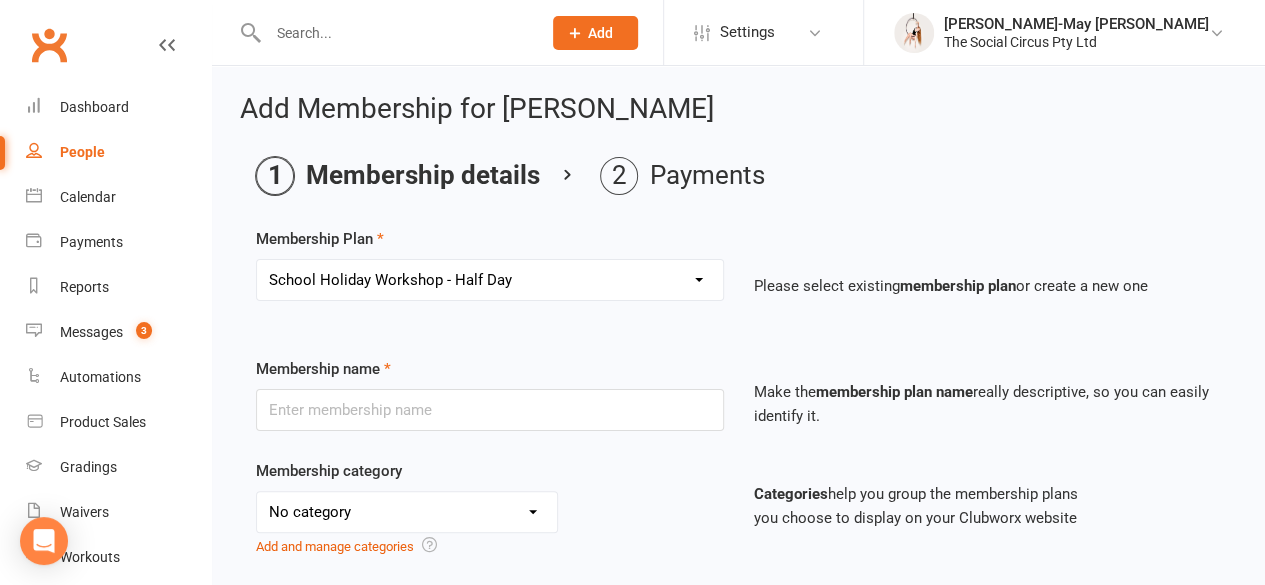 click on "Select a membership plan Create new Membership Plan Aerial Explorer 2-week Trial Membership Learn the Ropes Membership - 1 class per week paid weekly Learn the Ropes Membership - 2 classes per week paid weekly Drop-in Open Training Open Training 5 class pack Open Training 10 Class Pack Drop-in Class 10 Class Pack Drop-in Learn the Ropes Class Learn the Ropes 10 Class Pack Senior Staff Membership (owners) Advanced Curious Membership - Weekly Advanced Curious Membership - Fortnightly Advanced Curious Membership - Monthly Advanced Lover Membership - Weekly Advanced Lover Membership - Monthly Learn the Ropes Membership - 1 class per week paid fortnightly Learn the Ropes Membership - 2 classes per week paid fortnightly Learn the Ropes Membership - 1 class per week paid monthly Learn the Ropes Membership - 2 classes per week paid monthly Advanced Lover Foundation Membership (Sold out) Staff Membership 5 Class Pack Trial Intro to Aerials School Holiday Workshop - Full Day Private Lesson Learn the Ropes 5 Class Pack" at bounding box center [490, 280] 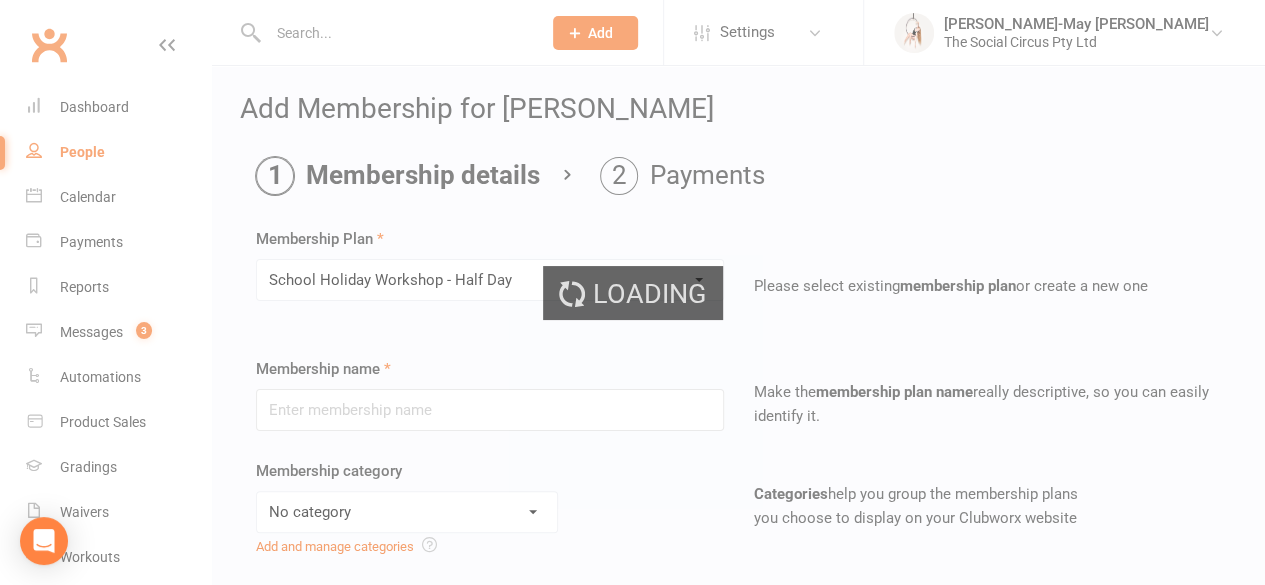 type on "School Holiday Workshop - Half Day" 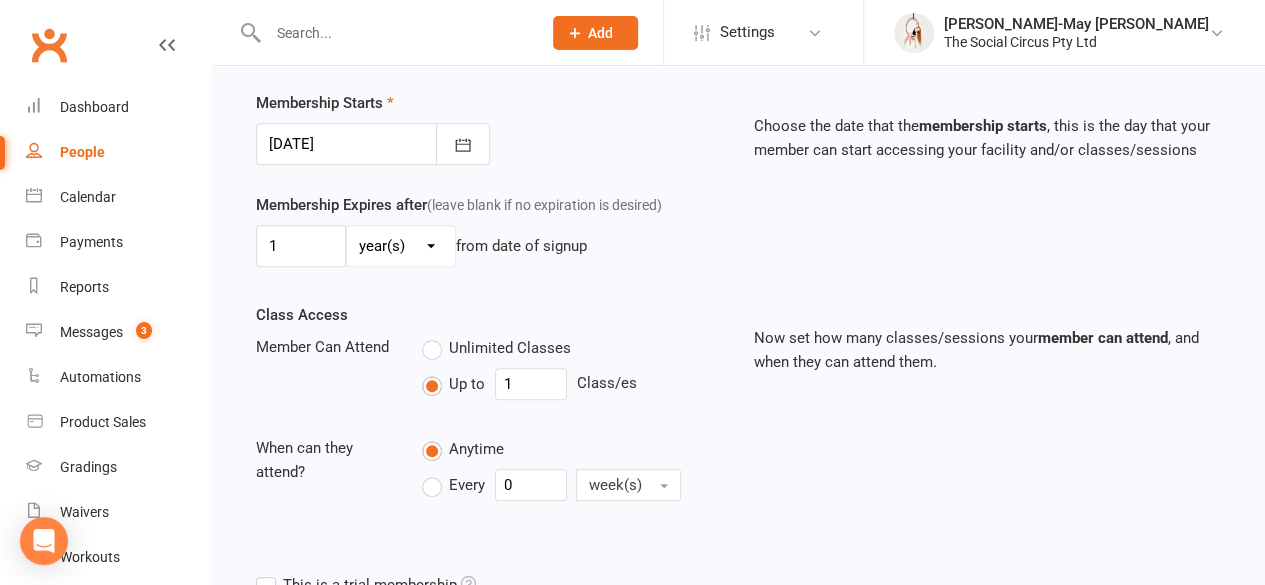scroll, scrollTop: 400, scrollLeft: 0, axis: vertical 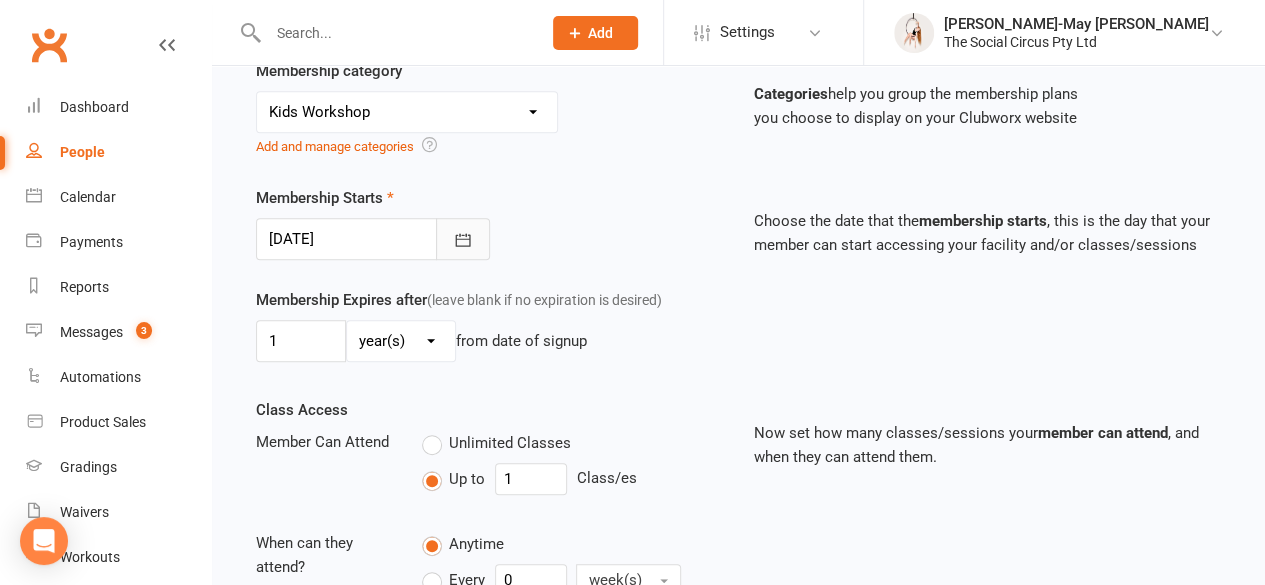 click 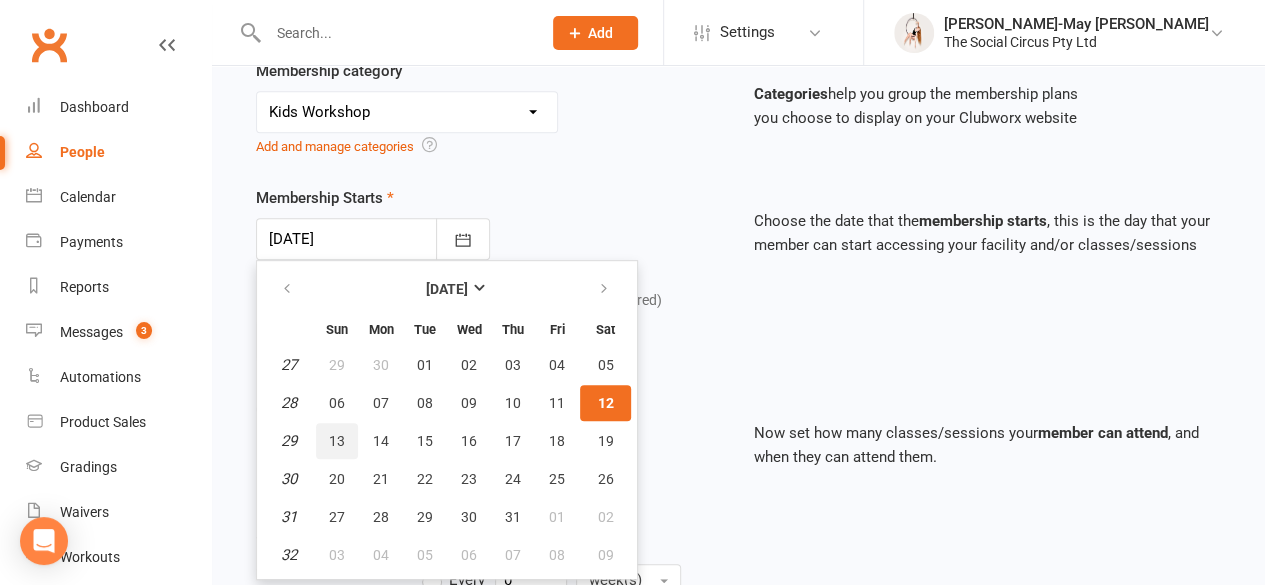 click on "13" at bounding box center [337, 441] 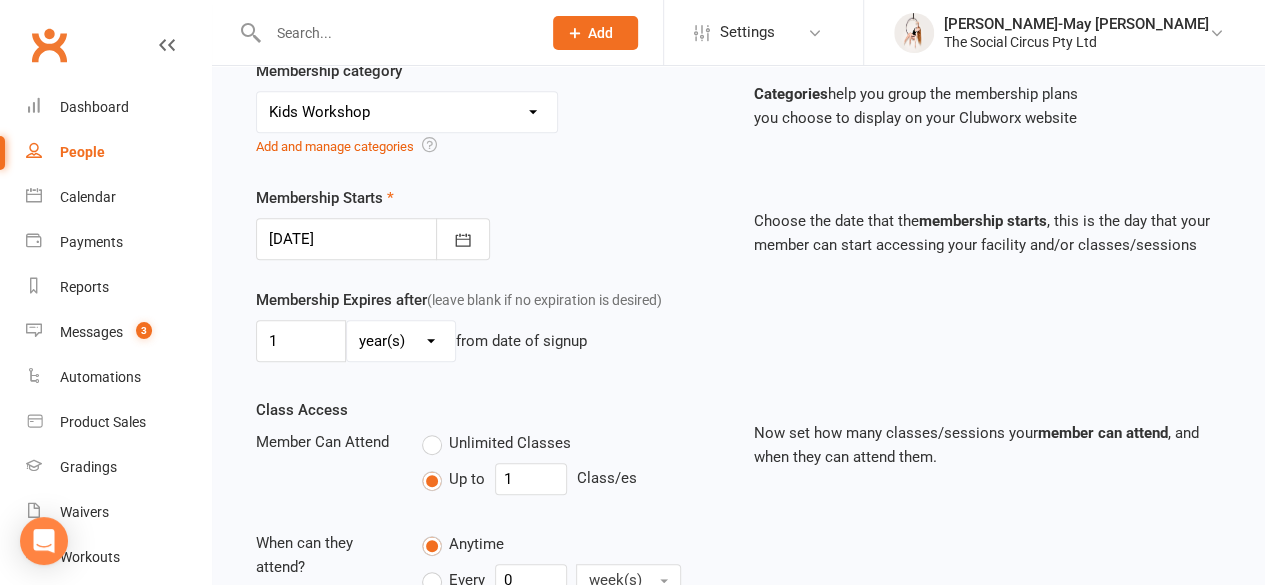 click on "Membership Starts [DATE]
[DATE]
Sun Mon Tue Wed Thu Fri Sat
27
29
30
01
02
03
04
05
28
06
07
08
09
10
11
12
29
13
14
15
16
17
18
19
30
20
21
22
23
24
25
26
31
27
28
29
30
31
01
02" at bounding box center (490, 223) 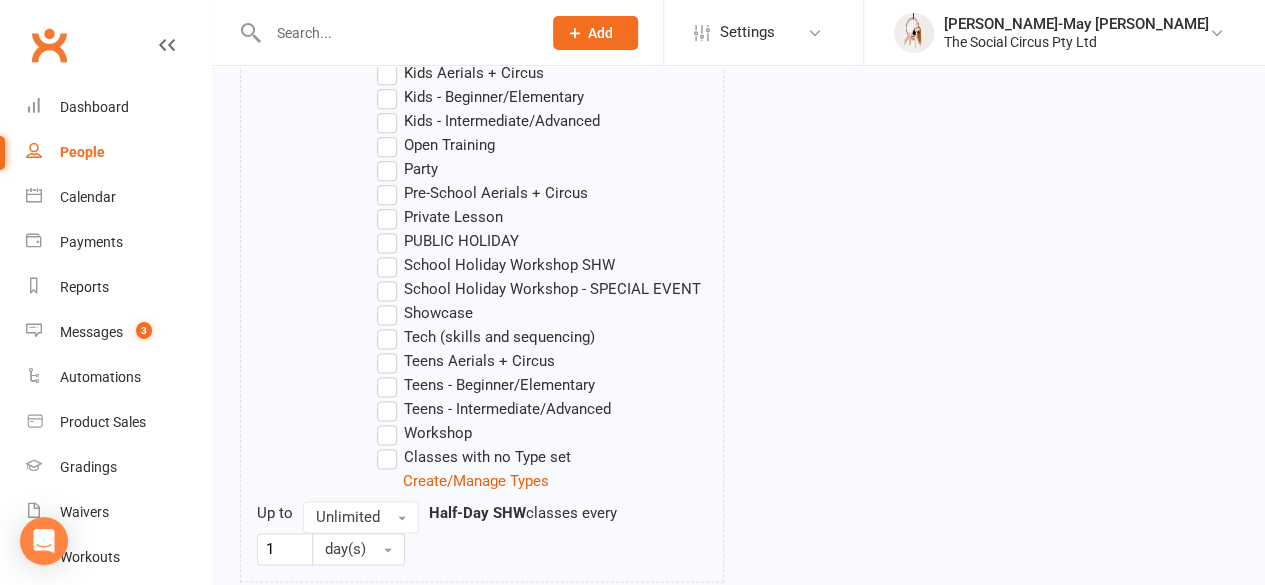 scroll, scrollTop: 1454, scrollLeft: 0, axis: vertical 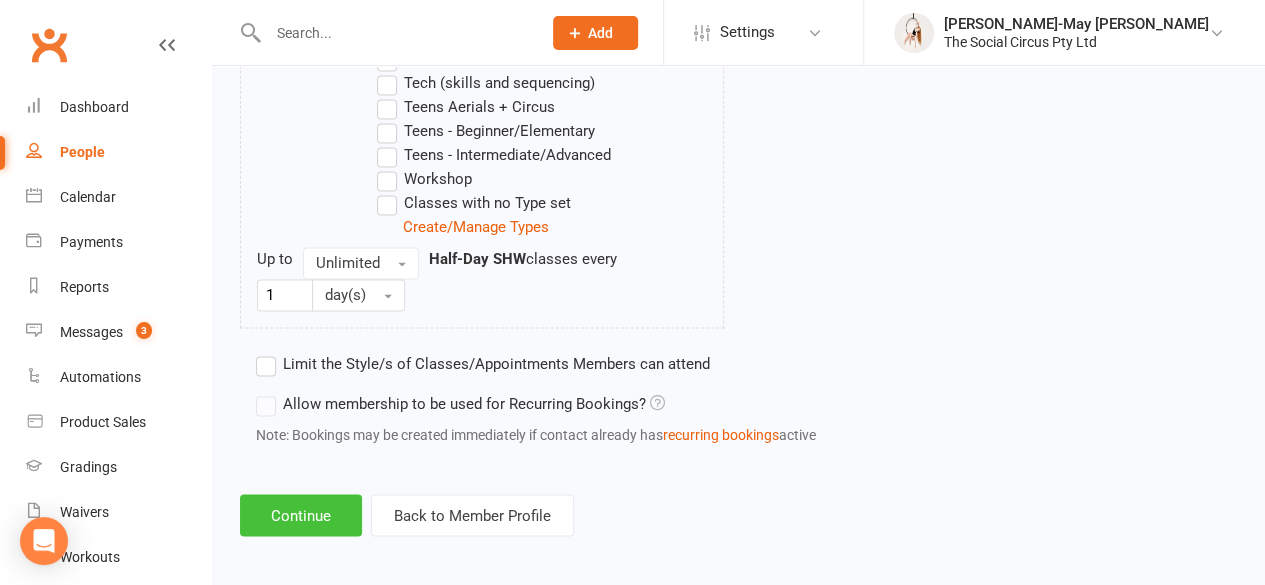 click on "Continue" at bounding box center (301, 515) 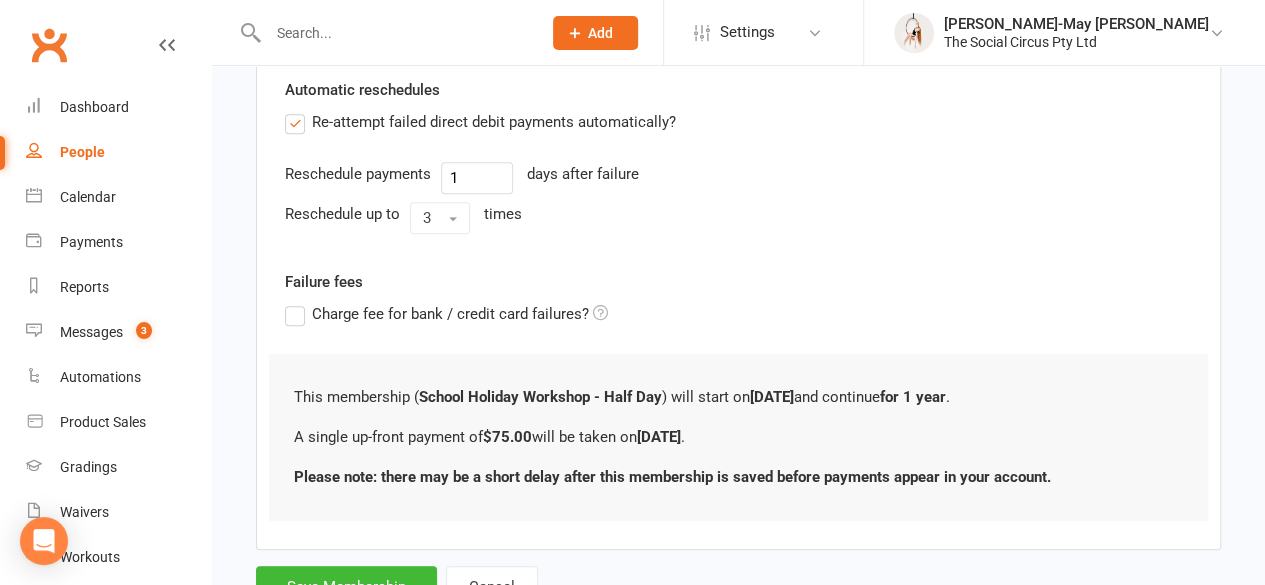 scroll, scrollTop: 659, scrollLeft: 0, axis: vertical 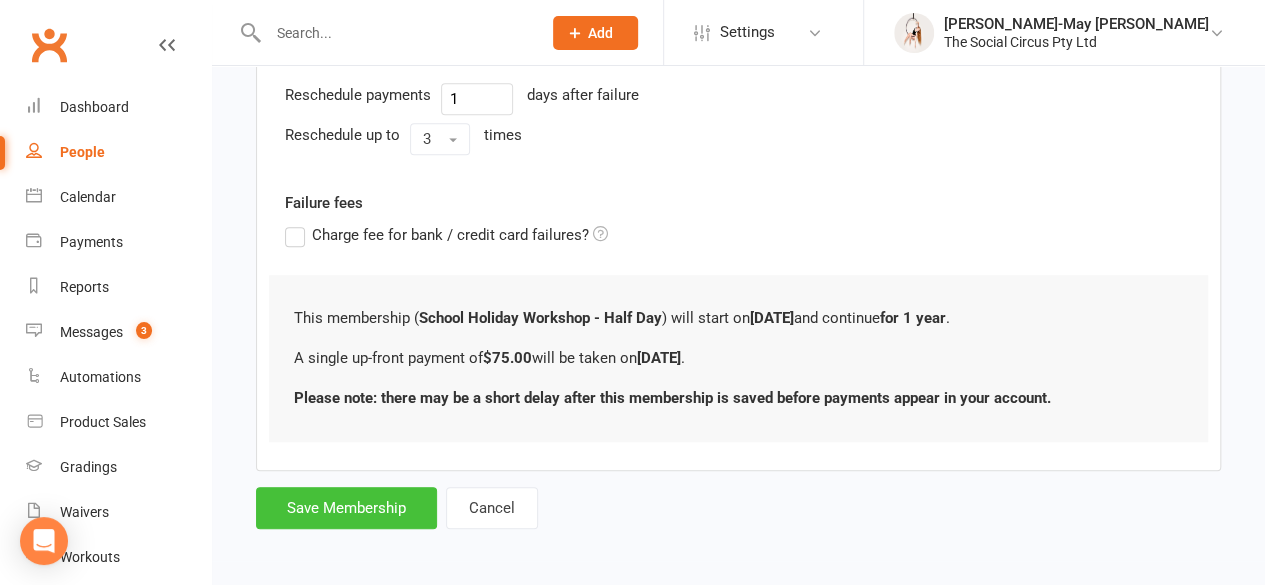 click on "Save Membership" at bounding box center (346, 508) 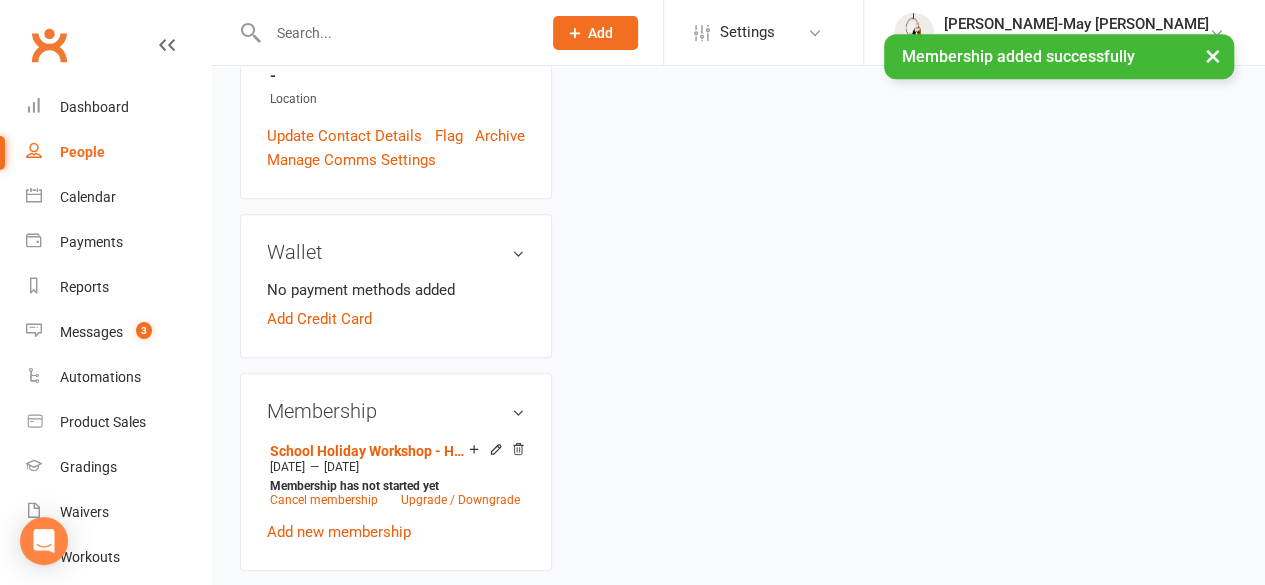 scroll, scrollTop: 0, scrollLeft: 0, axis: both 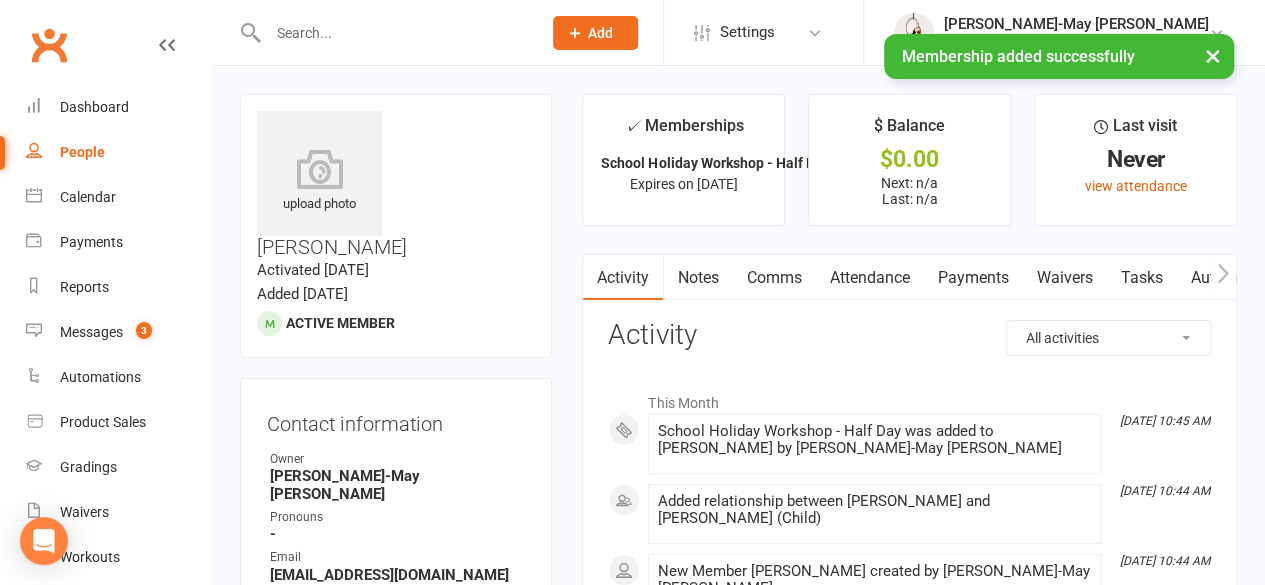 click on "Attendance" at bounding box center [869, 278] 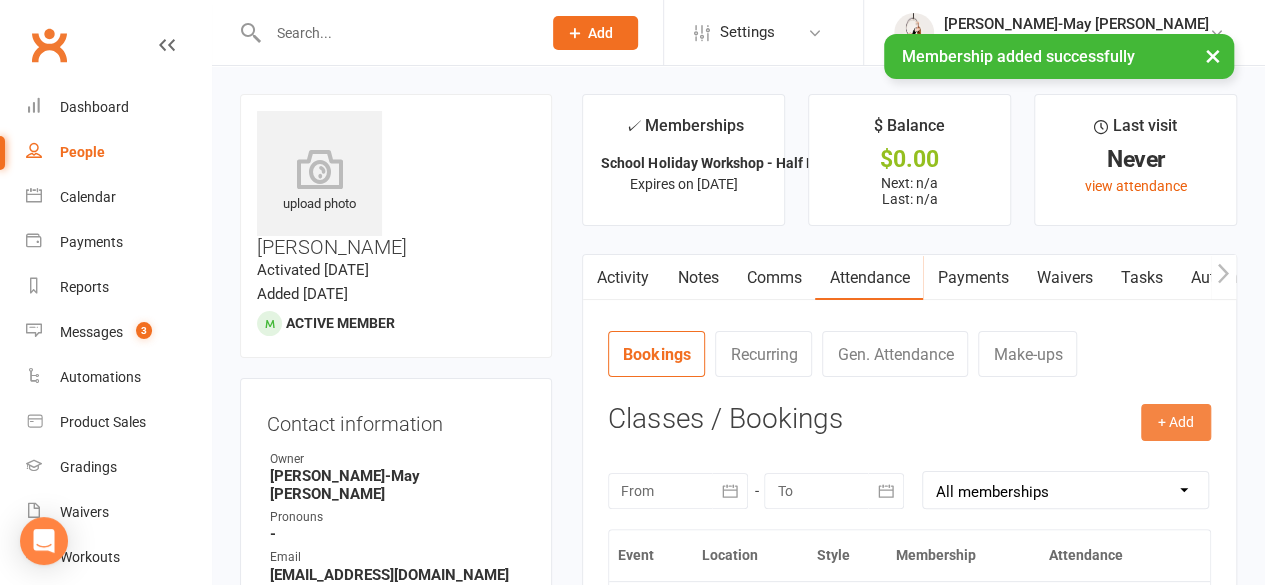 click on "+ Add" at bounding box center (1176, 422) 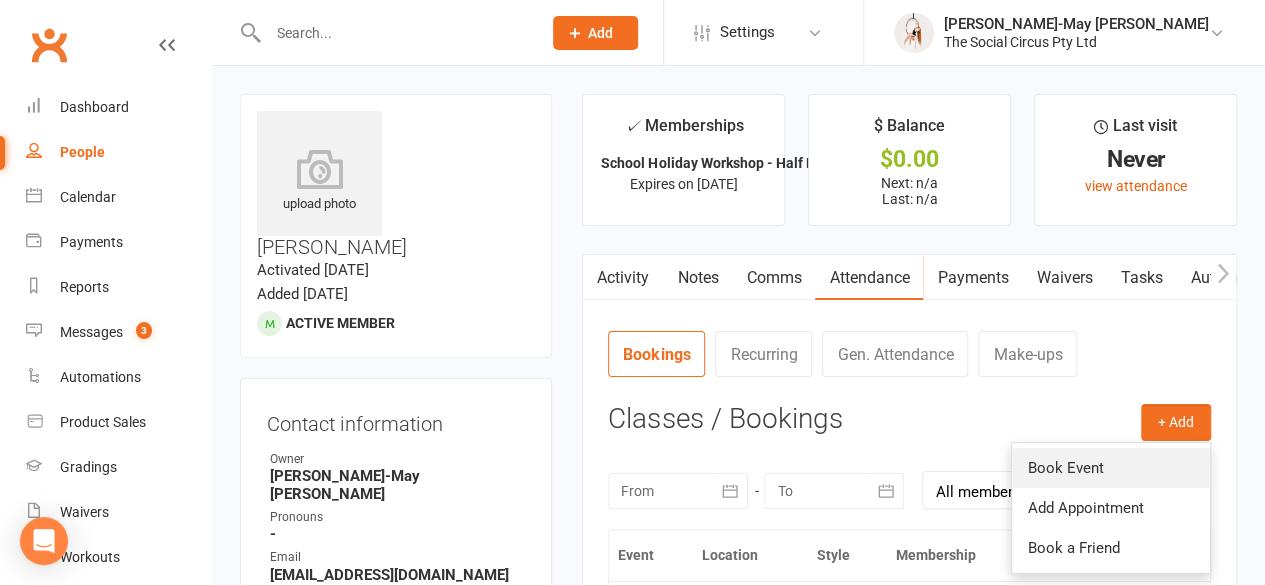 click on "Book Event" at bounding box center [1111, 468] 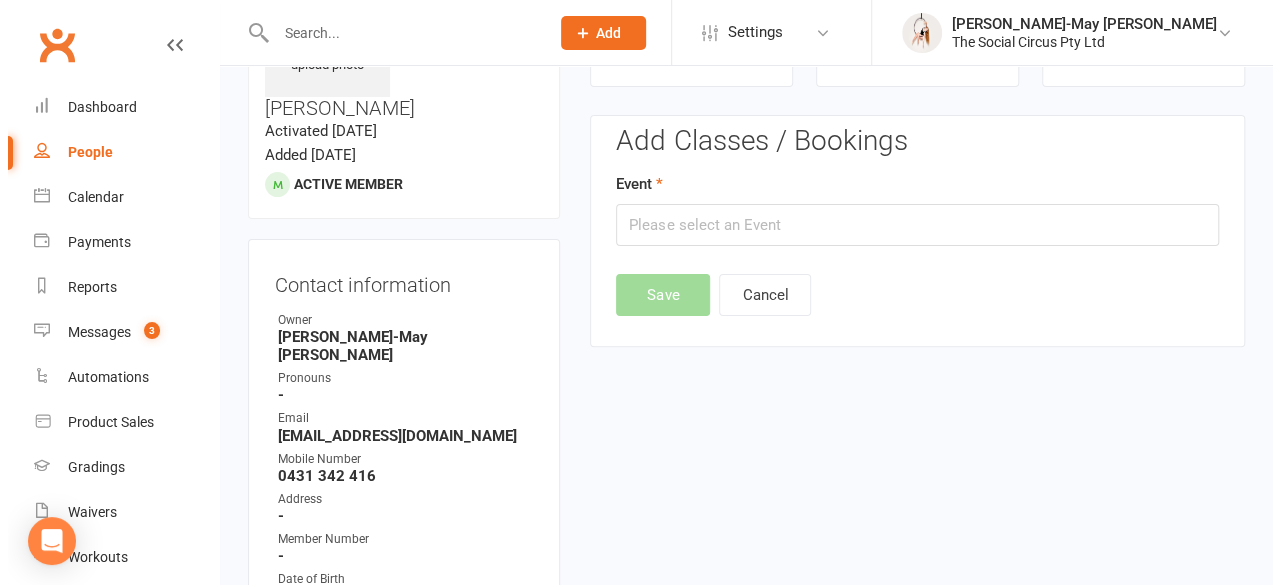 scroll, scrollTop: 152, scrollLeft: 0, axis: vertical 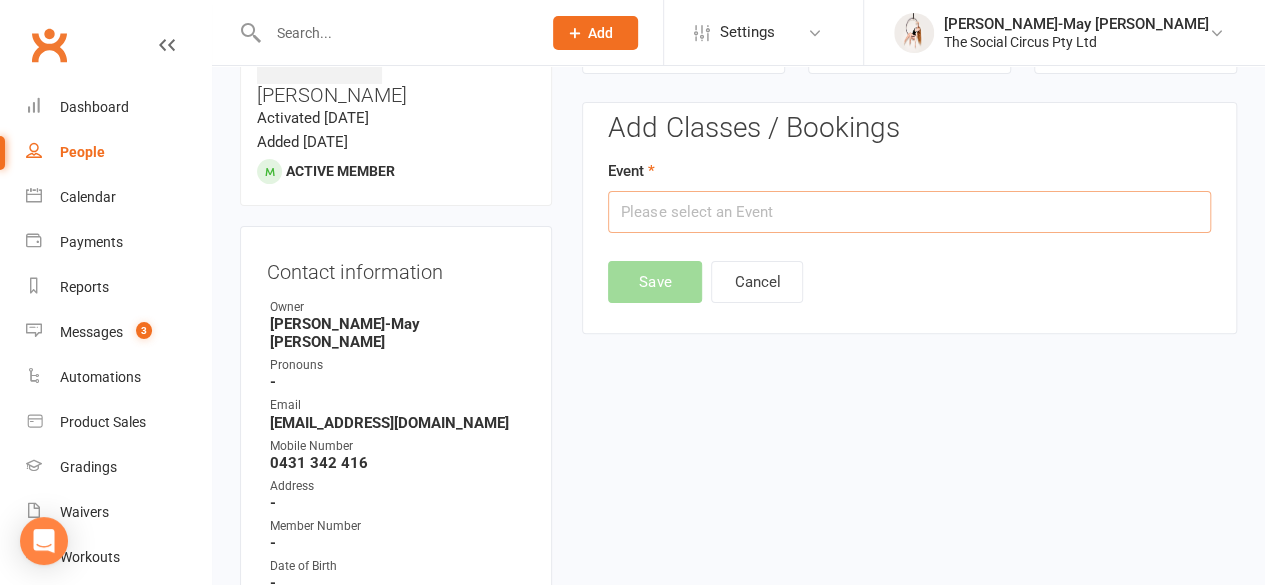 click at bounding box center (909, 212) 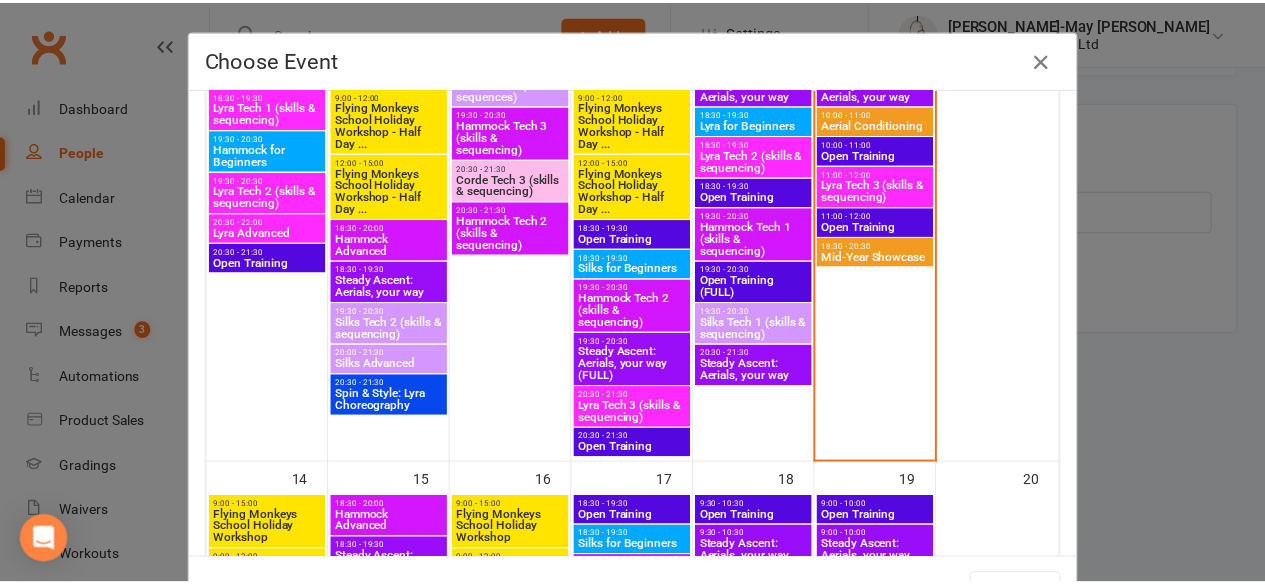 scroll, scrollTop: 800, scrollLeft: 0, axis: vertical 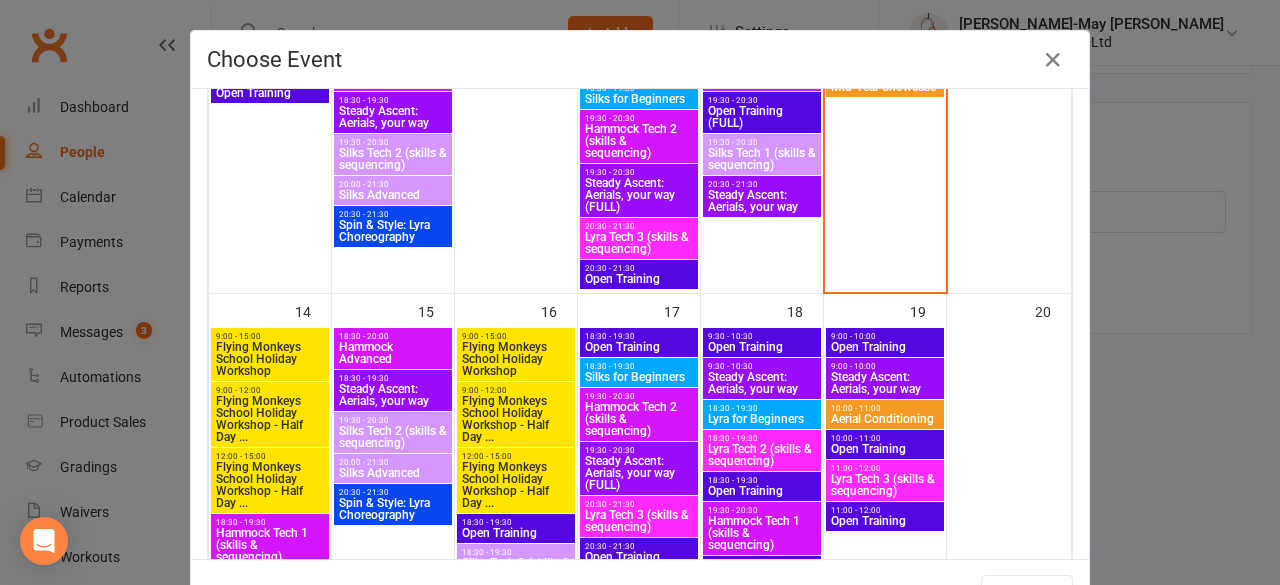 click on "Flying Monkeys School Holiday Workshop - Half Day ..." at bounding box center [270, 485] 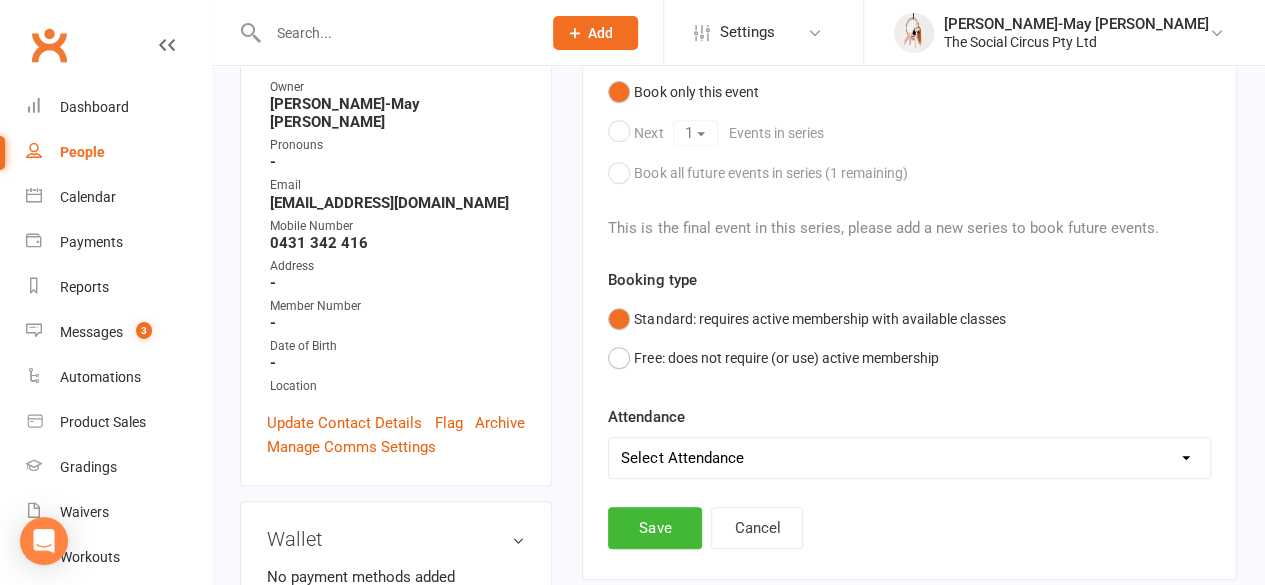 scroll, scrollTop: 652, scrollLeft: 0, axis: vertical 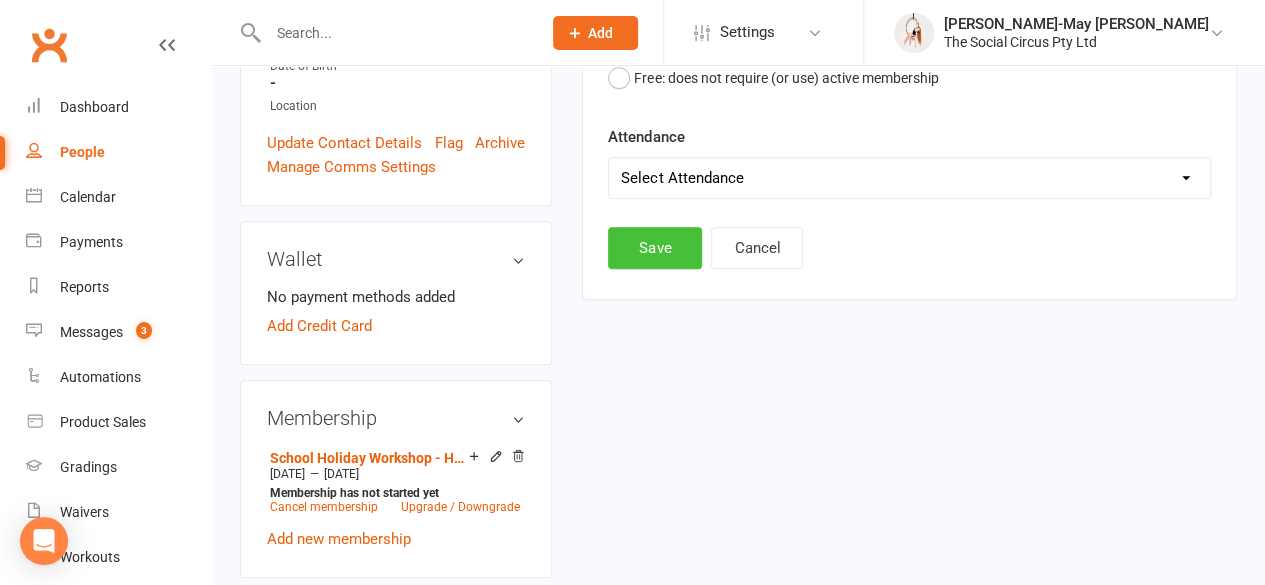 click on "Save" at bounding box center (655, 248) 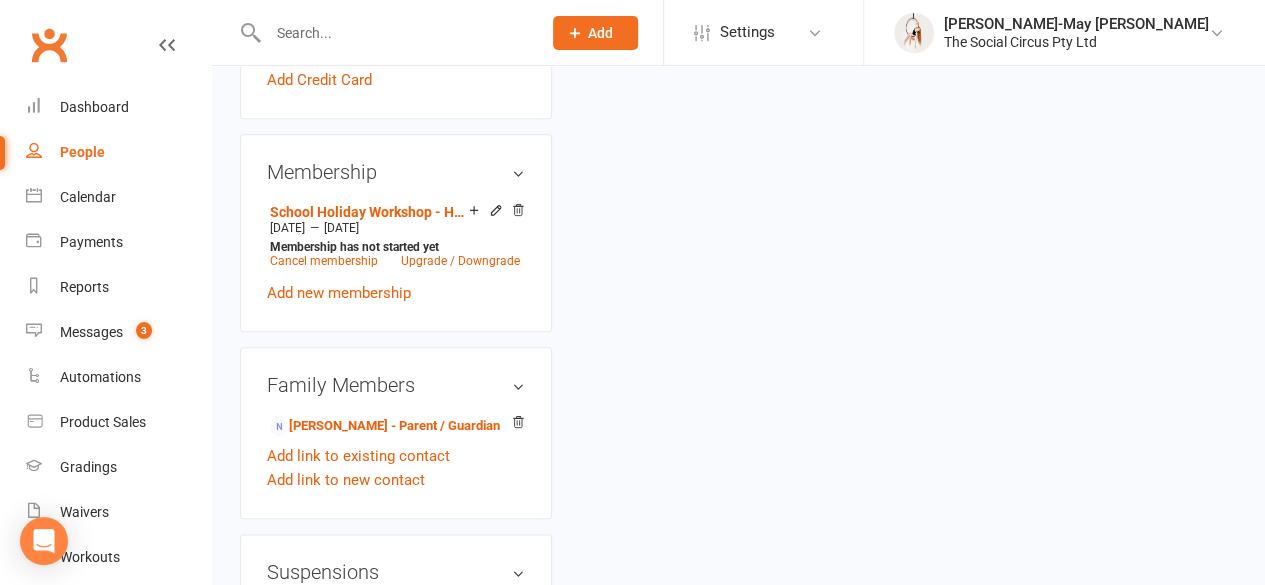 scroll, scrollTop: 900, scrollLeft: 0, axis: vertical 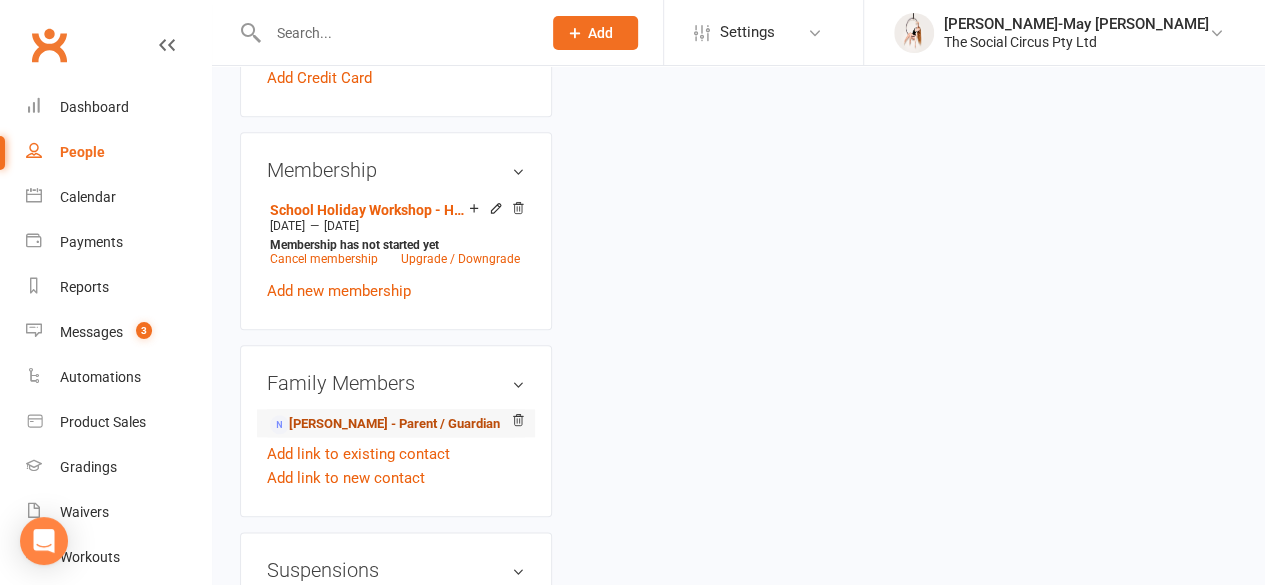 click on "[PERSON_NAME] - Parent / Guardian" at bounding box center [385, 424] 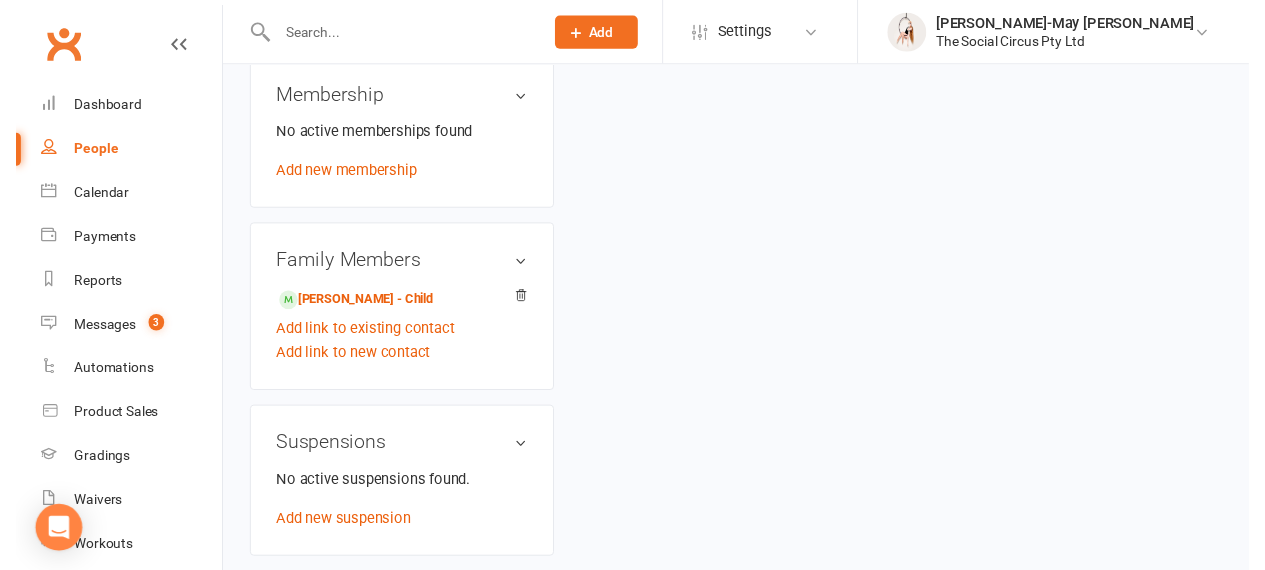 scroll, scrollTop: 0, scrollLeft: 0, axis: both 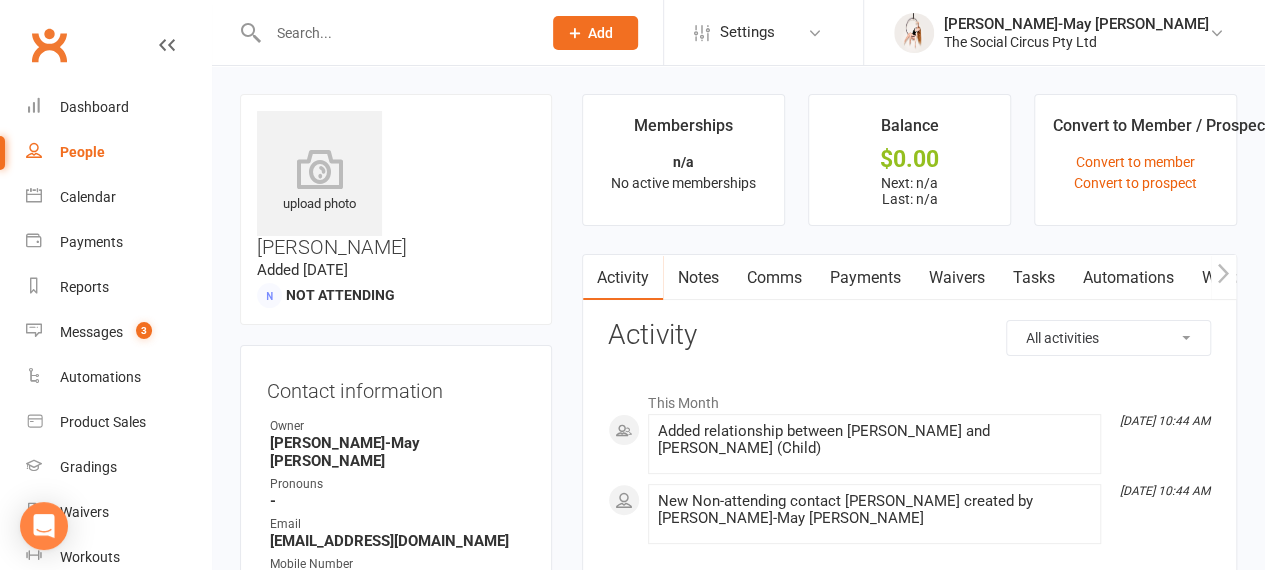 click on "Waivers" at bounding box center (956, 278) 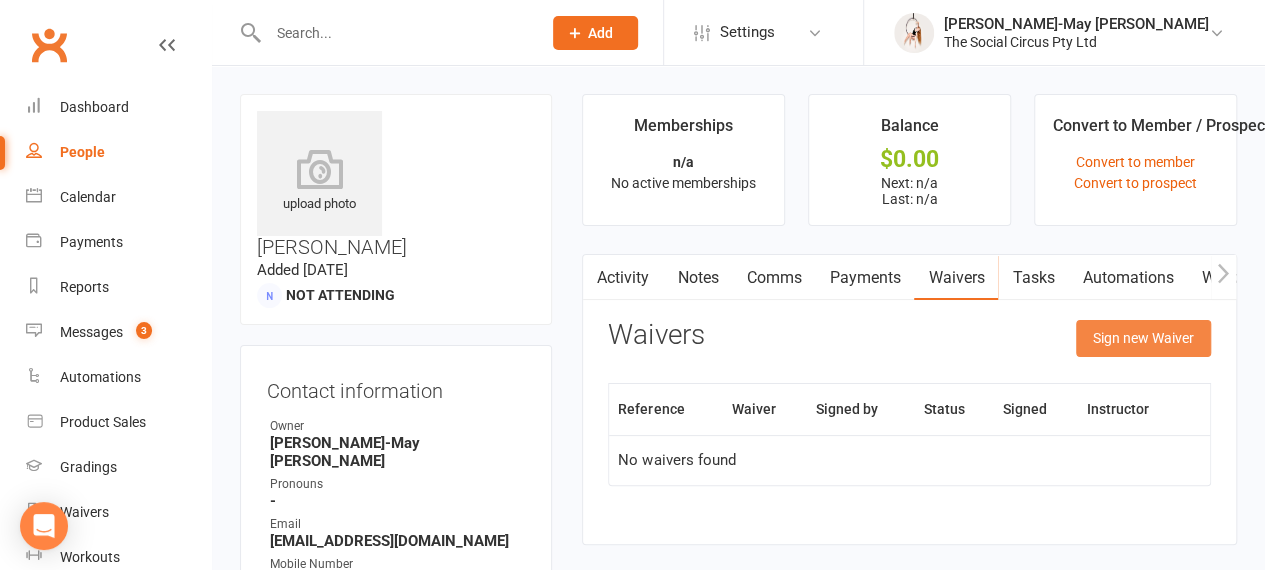 click on "Sign new Waiver" at bounding box center [1143, 338] 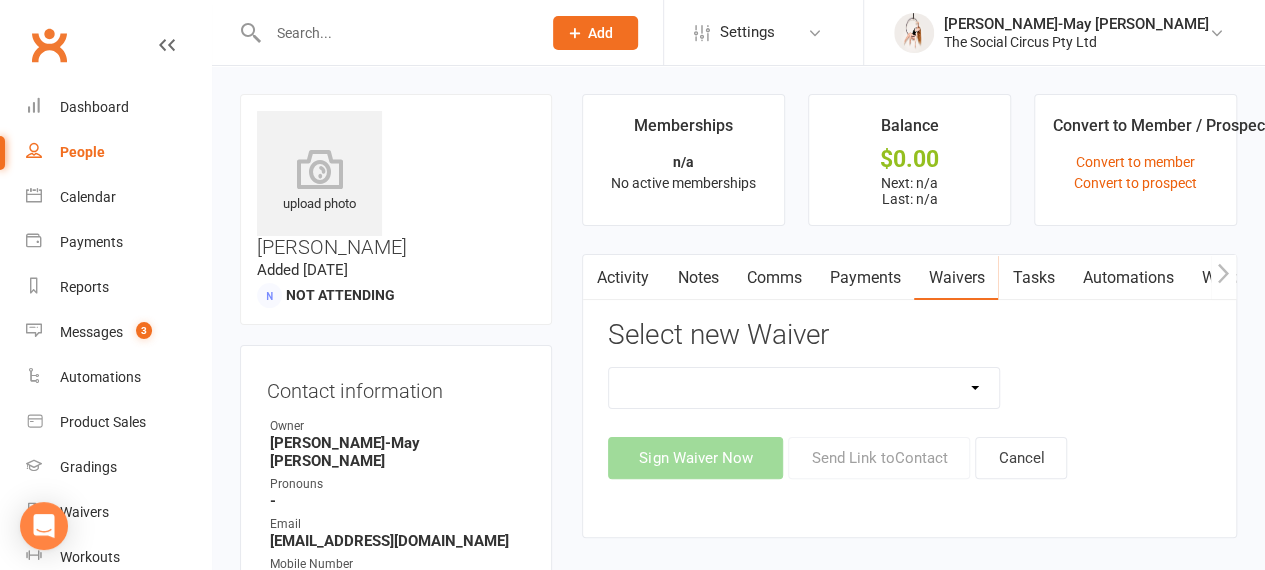 click on "Advanced Addict Foundation Membership 18+ Advanced Addict Membership 18+ Advanced Curious Membership 18+ Advanced Lover Foundation Membership 18+ Advanced Lover Membership 18+ Aerial Explorer 2-week trial membership All Memberships Circus Addict Foundation Membership 18+ Circus Addict Membership 18+ Circus Curious Membership 18+ Circus Lover Foundation Membership 18+ Circus Lover Membership 18+ Core Program Class Pack Waiver Kids Program Learn the Ropes Class Pack Waiver Learn the Ropes membership Membership Waiver New Member New Membership - Payment Details Open Training waiver Payment Form School Holiday Workshop Waiver School Holiday Workshop Waiver & Payment Teen Program" at bounding box center [804, 388] 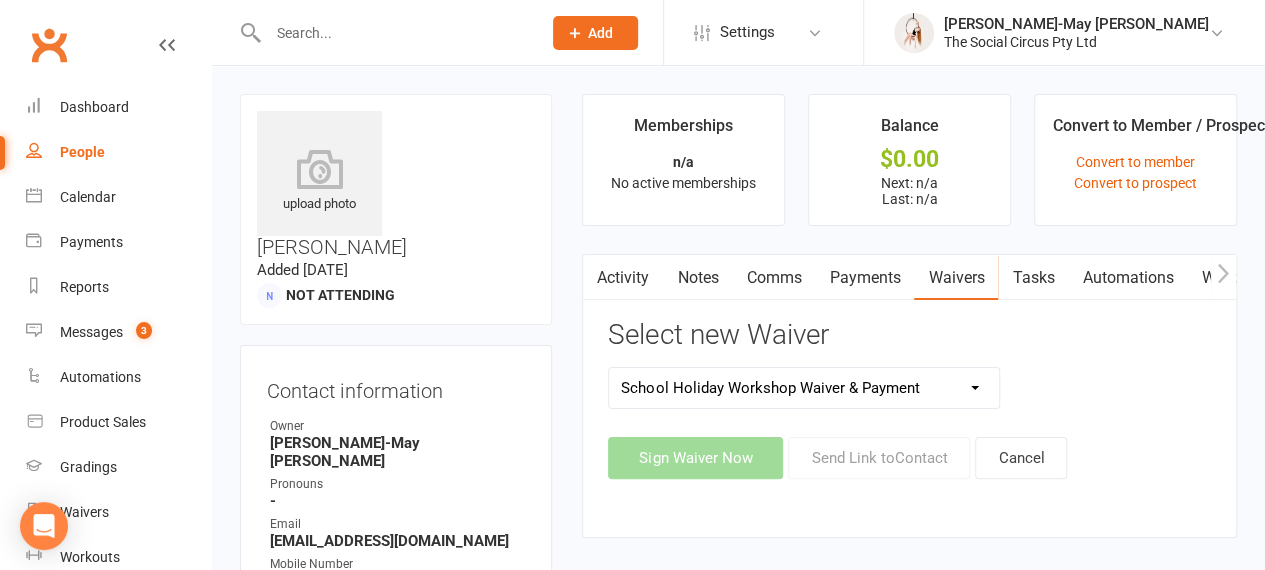 click on "Advanced Addict Foundation Membership 18+ Advanced Addict Membership 18+ Advanced Curious Membership 18+ Advanced Lover Foundation Membership 18+ Advanced Lover Membership 18+ Aerial Explorer 2-week trial membership All Memberships Circus Addict Foundation Membership 18+ Circus Addict Membership 18+ Circus Curious Membership 18+ Circus Lover Foundation Membership 18+ Circus Lover Membership 18+ Core Program Class Pack Waiver Kids Program Learn the Ropes Class Pack Waiver Learn the Ropes membership Membership Waiver New Member New Membership - Payment Details Open Training waiver Payment Form School Holiday Workshop Waiver School Holiday Workshop Waiver & Payment Teen Program" at bounding box center (804, 388) 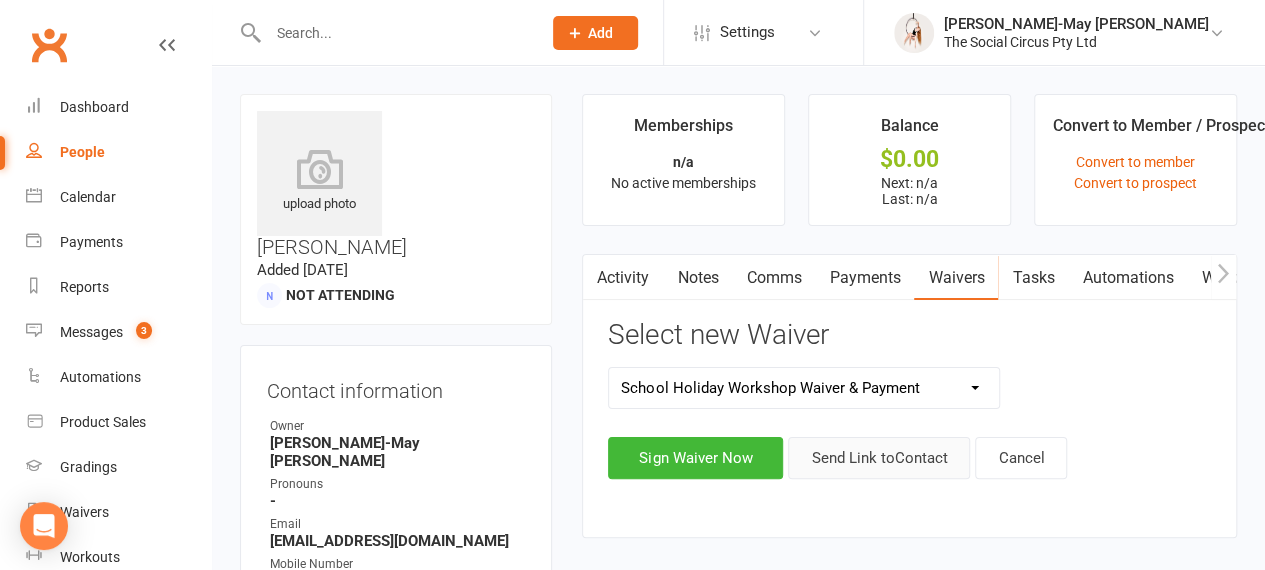 click on "Send Link to  Contact" at bounding box center [879, 458] 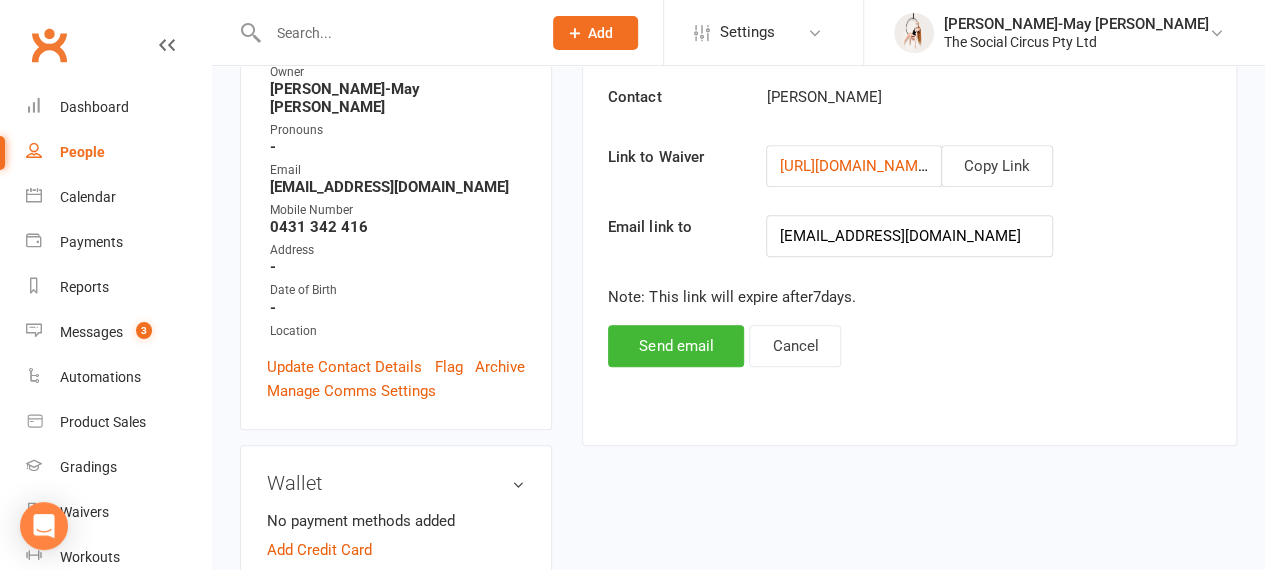 scroll, scrollTop: 400, scrollLeft: 0, axis: vertical 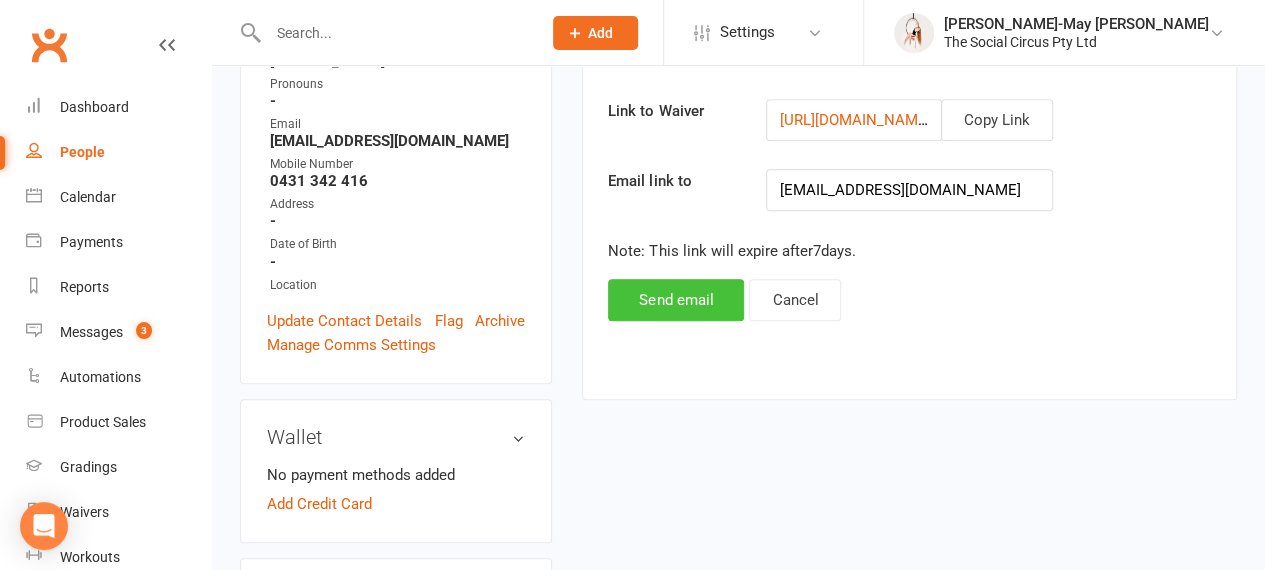 click on "Send email" at bounding box center (676, 300) 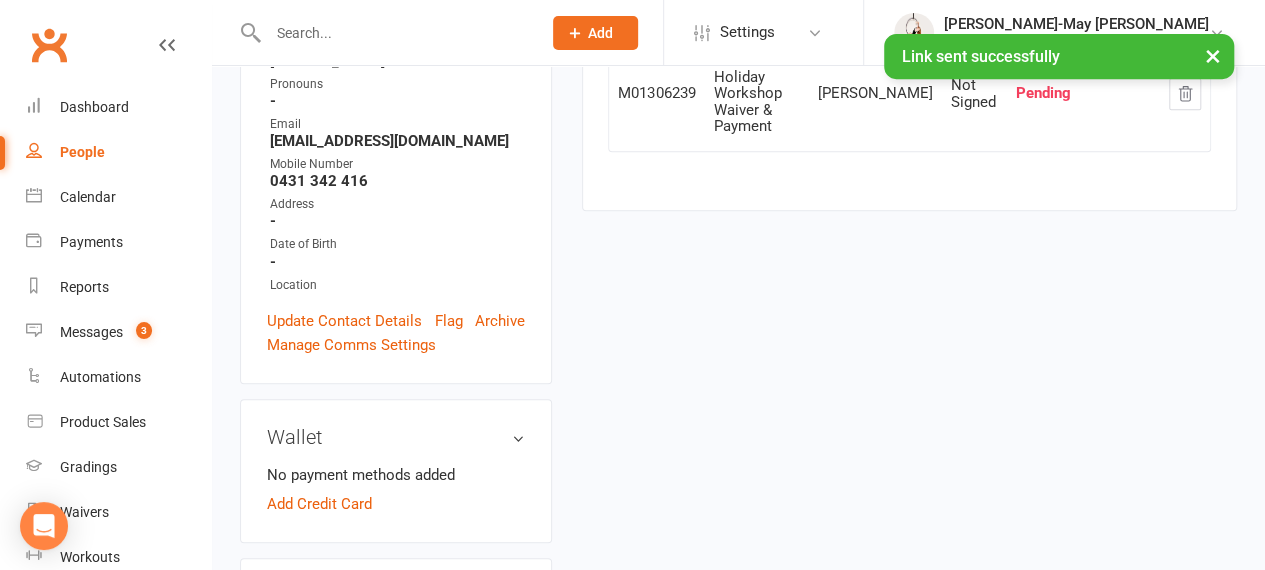 scroll, scrollTop: 0, scrollLeft: 0, axis: both 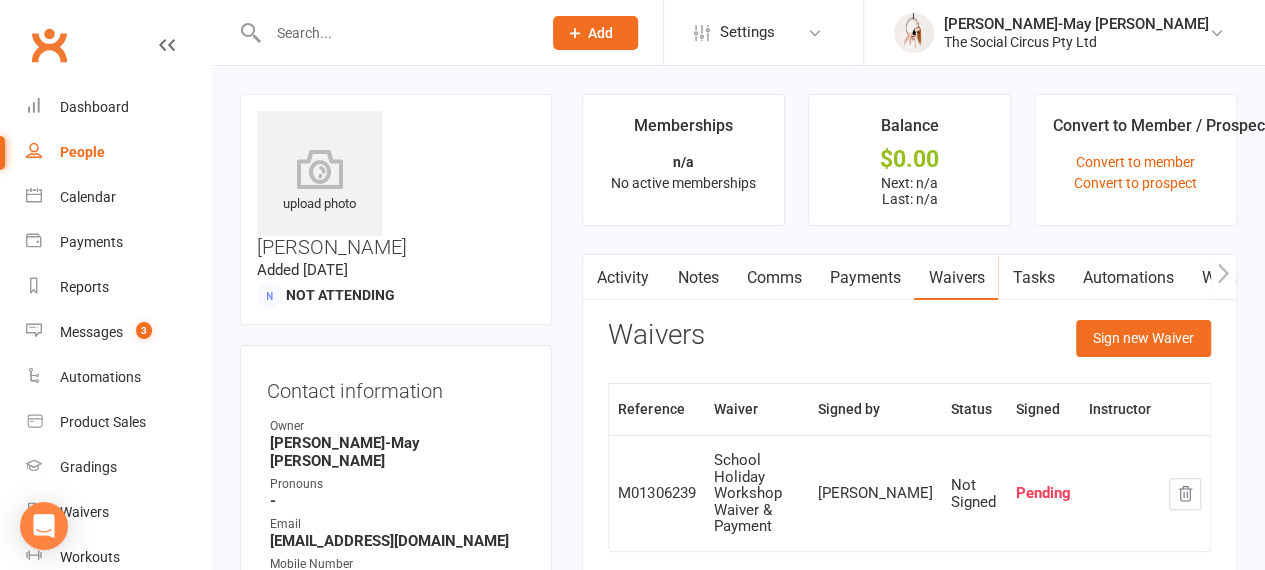 click at bounding box center [394, 33] 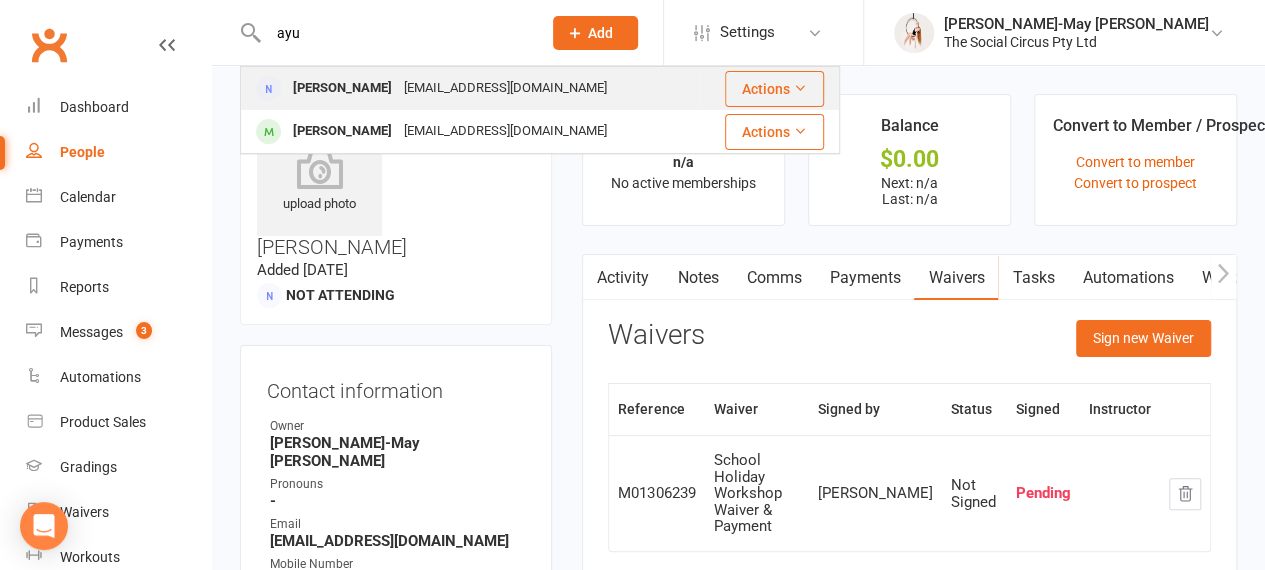 type on "ayu" 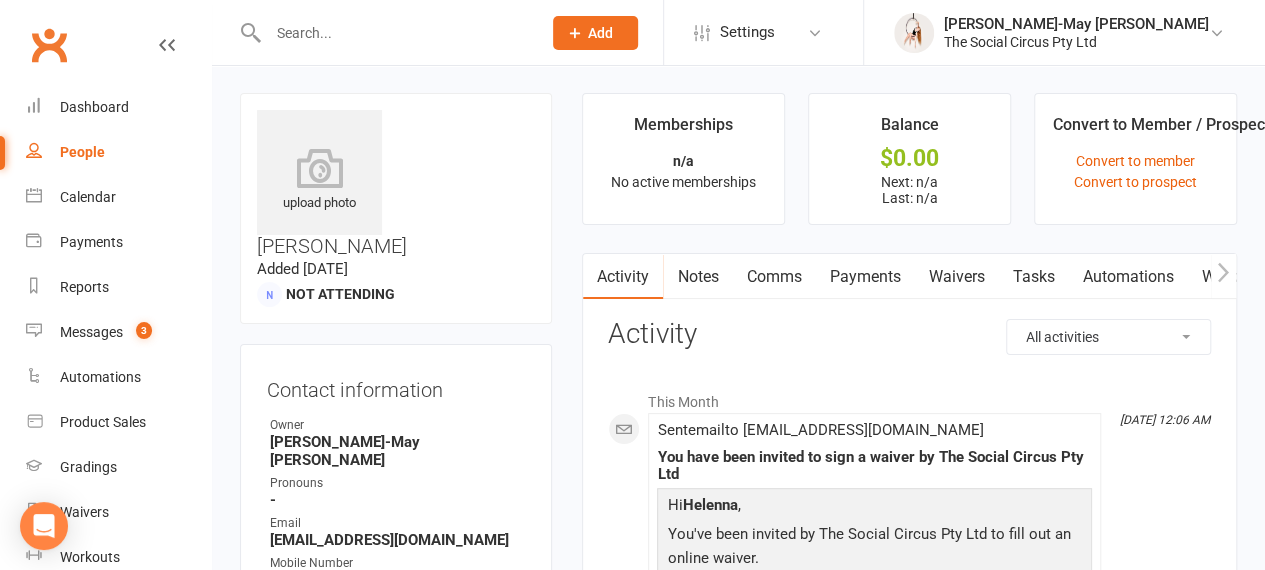 scroll, scrollTop: 0, scrollLeft: 0, axis: both 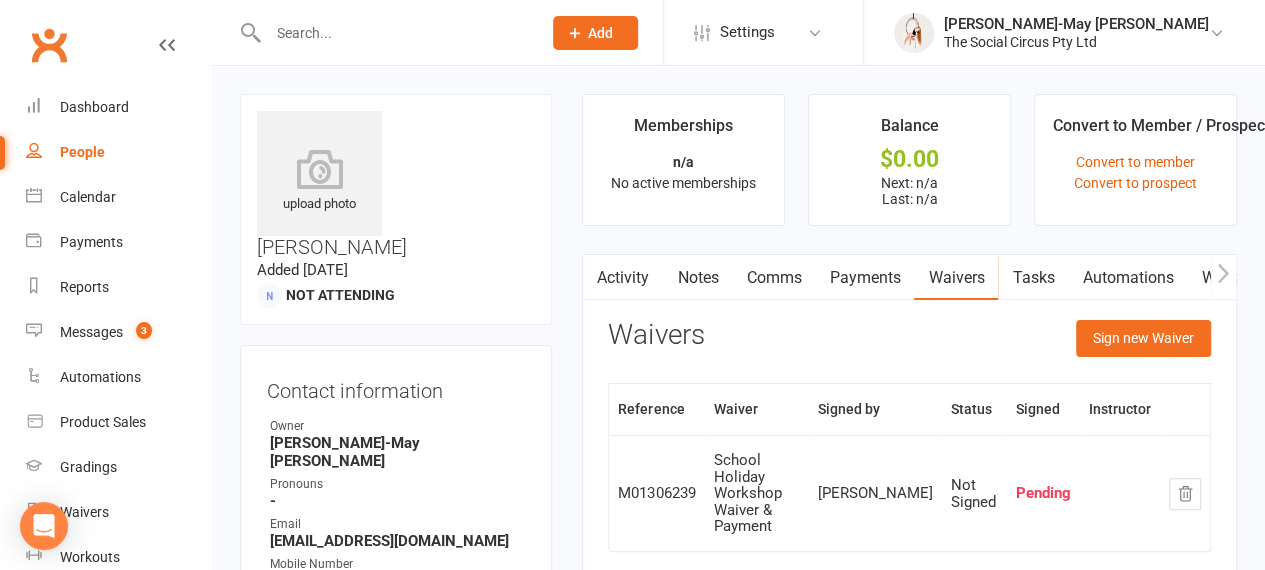 click at bounding box center (383, 32) 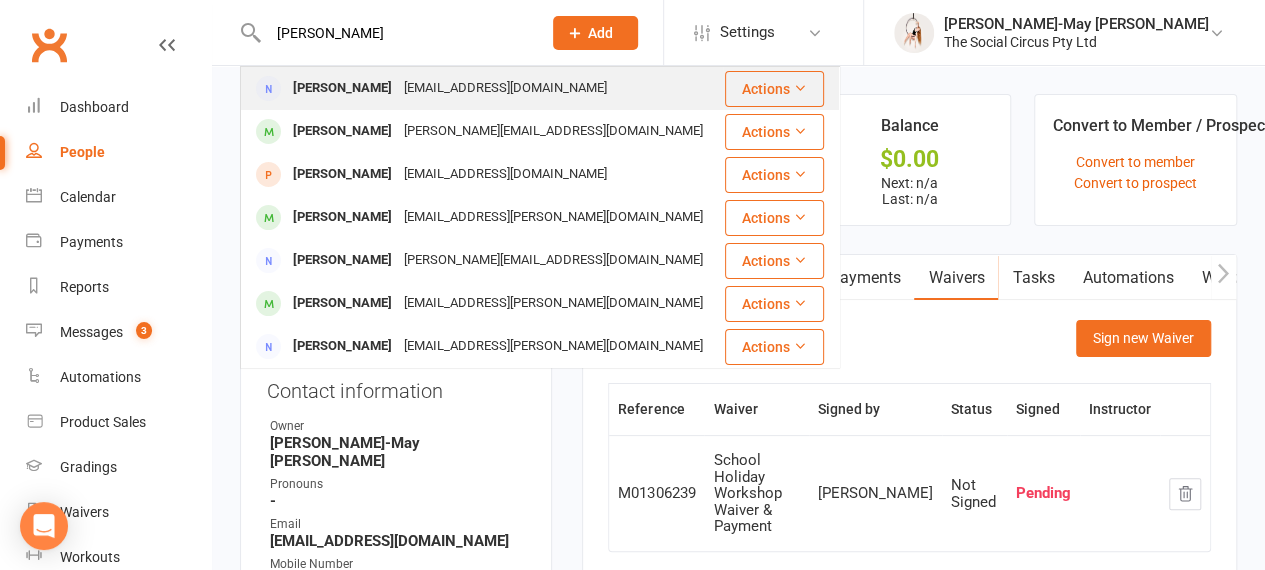 type on "[PERSON_NAME]" 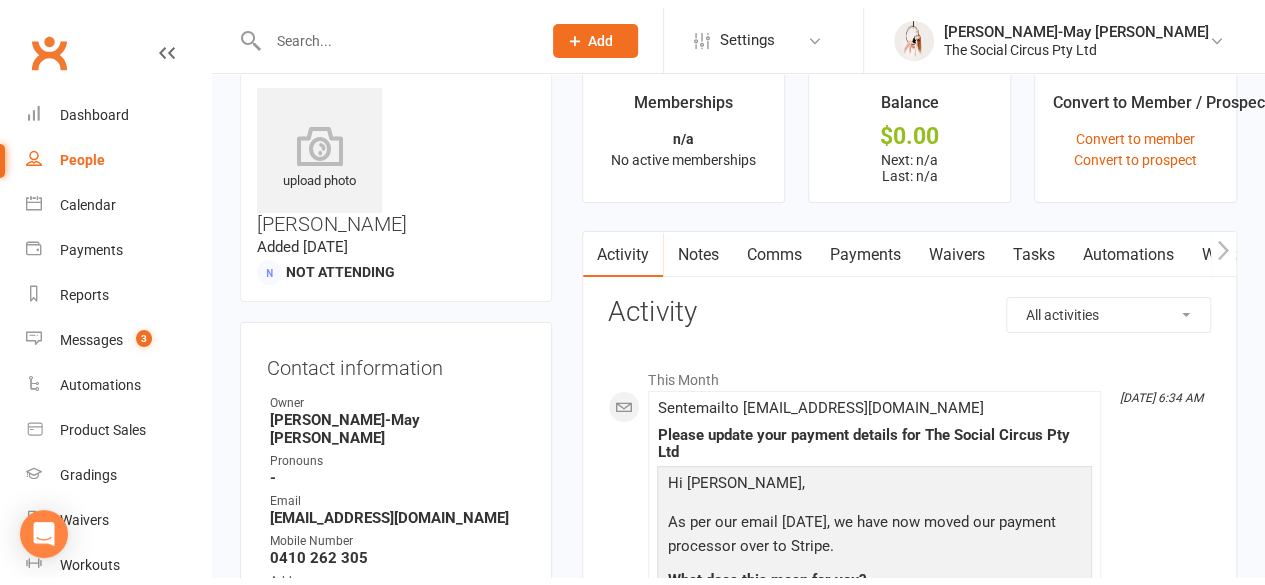 scroll, scrollTop: 0, scrollLeft: 0, axis: both 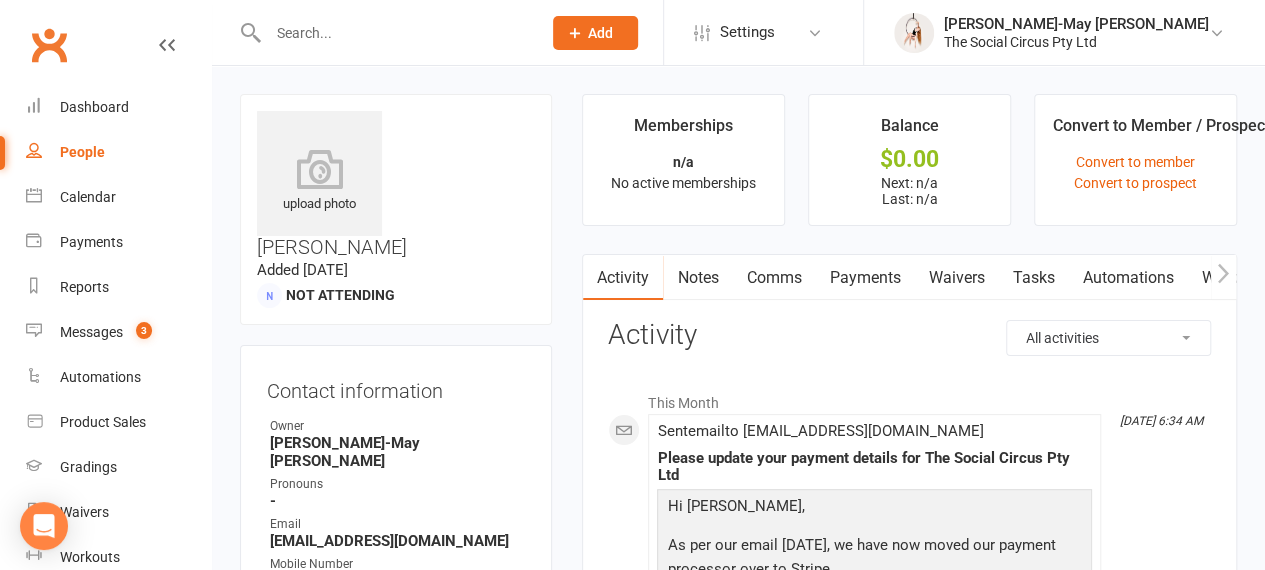 click at bounding box center (394, 33) 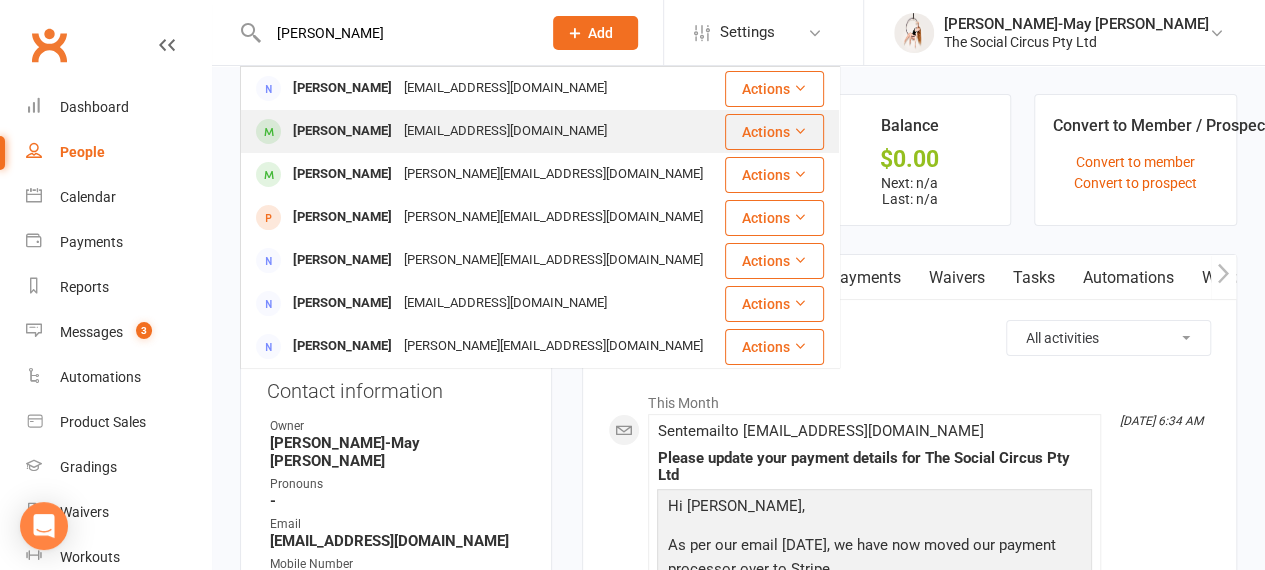 type on "[PERSON_NAME]" 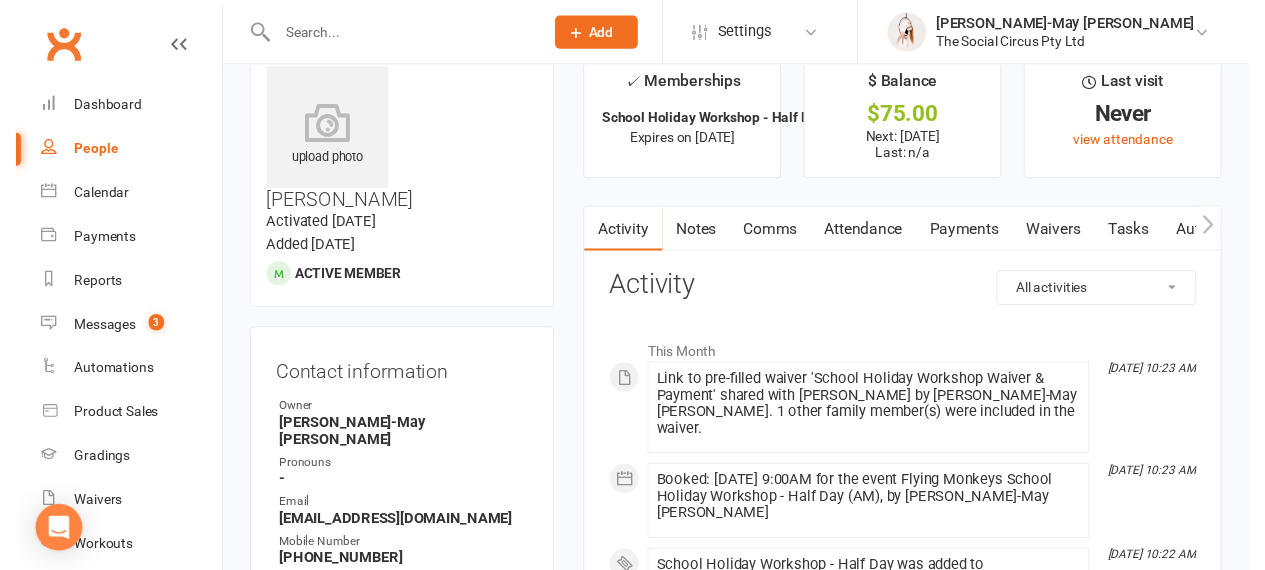 scroll, scrollTop: 0, scrollLeft: 0, axis: both 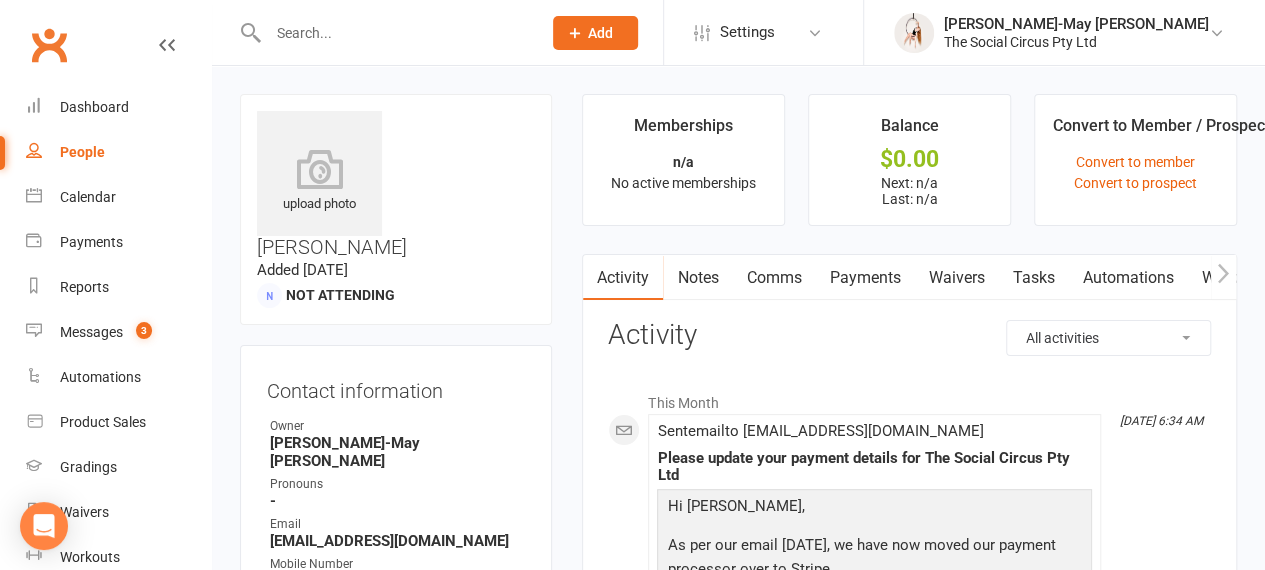 click at bounding box center (394, 33) 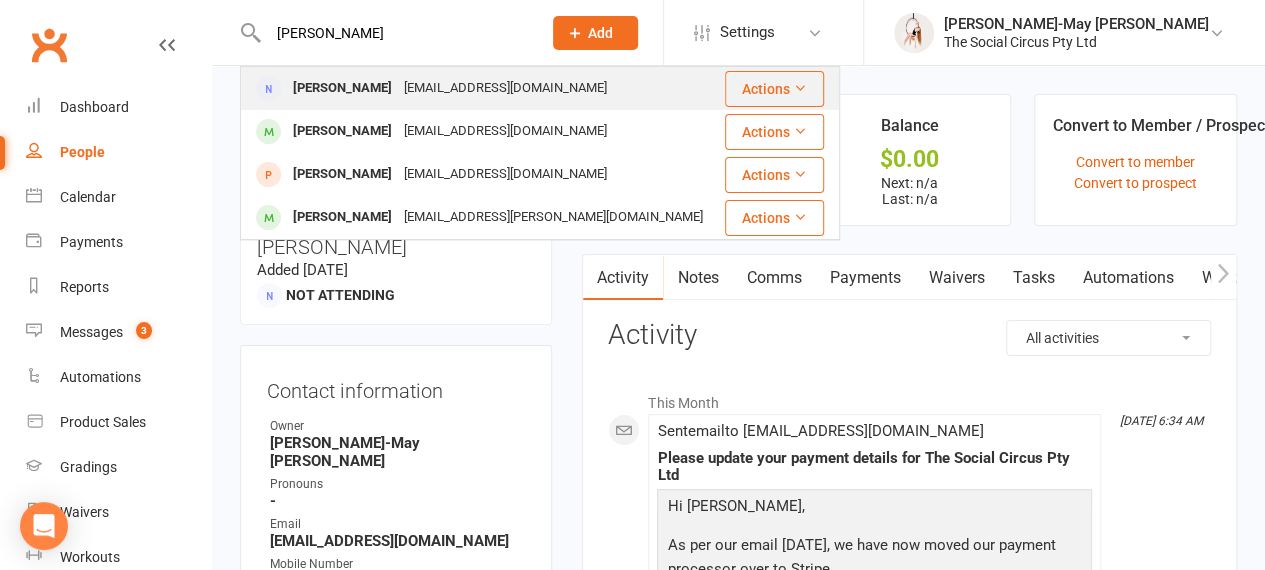 type on "[PERSON_NAME]" 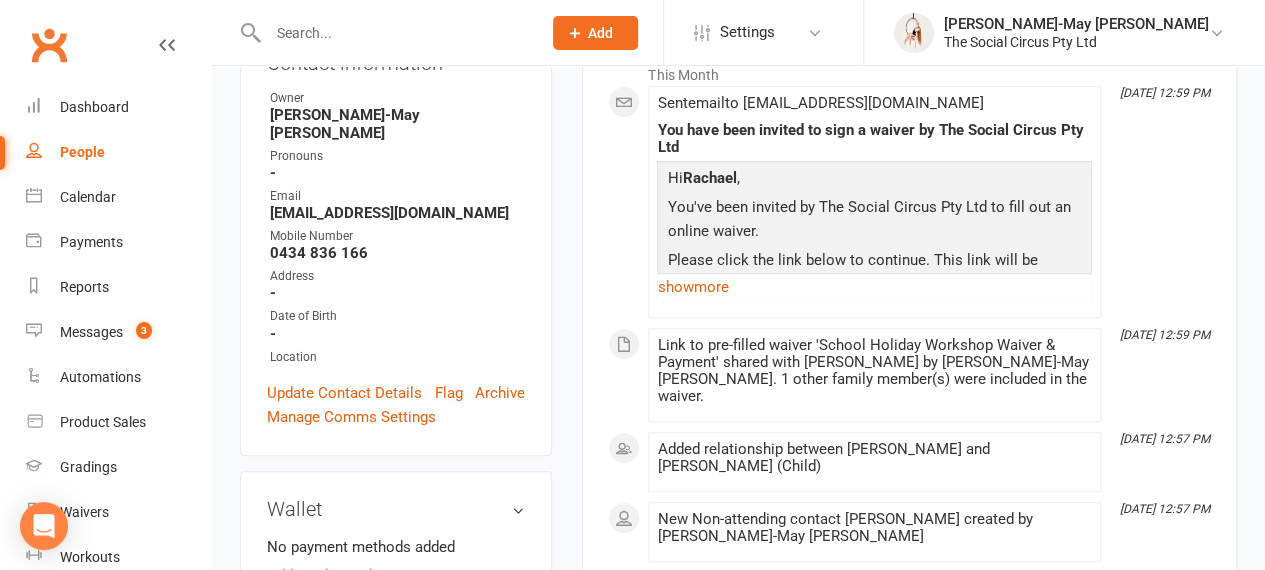 scroll, scrollTop: 400, scrollLeft: 0, axis: vertical 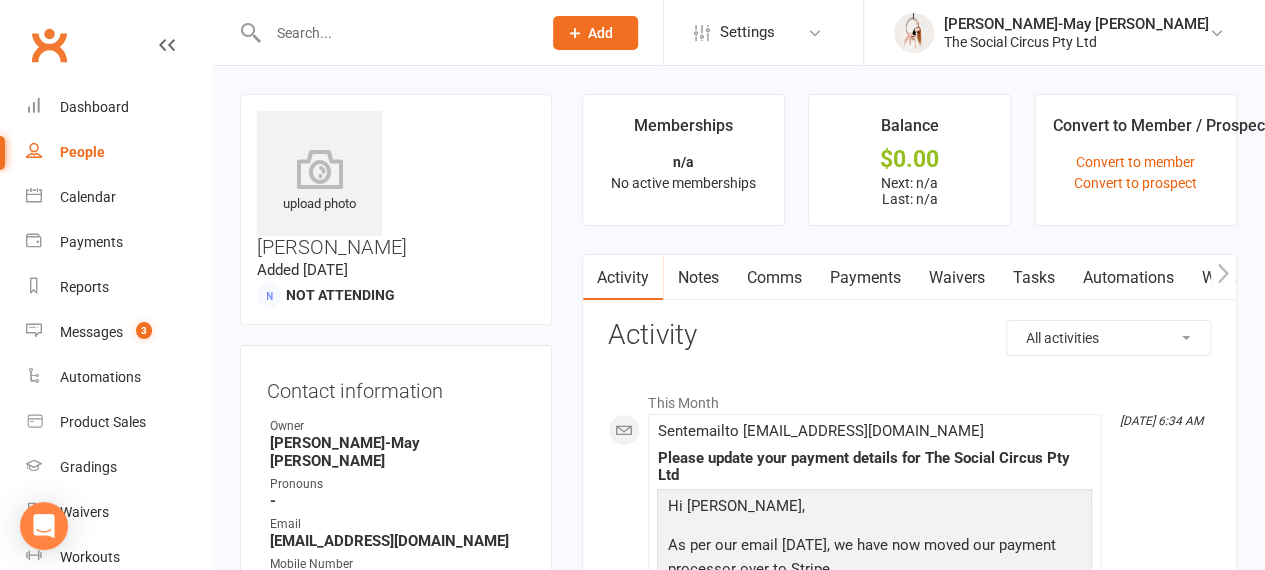 click at bounding box center [394, 33] 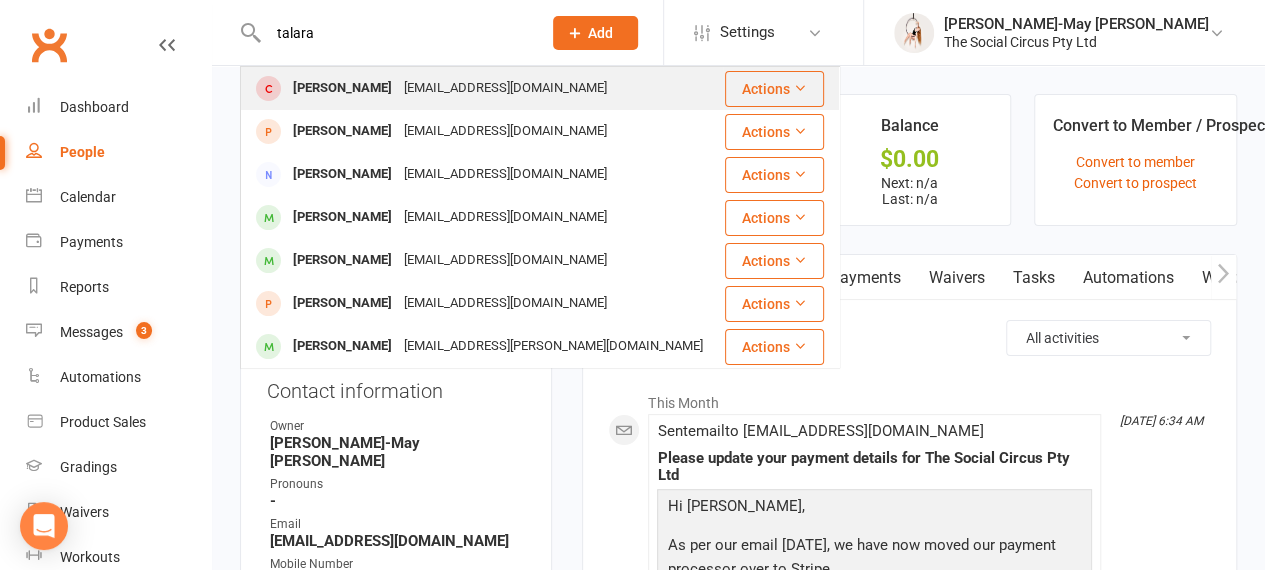 type on "talara" 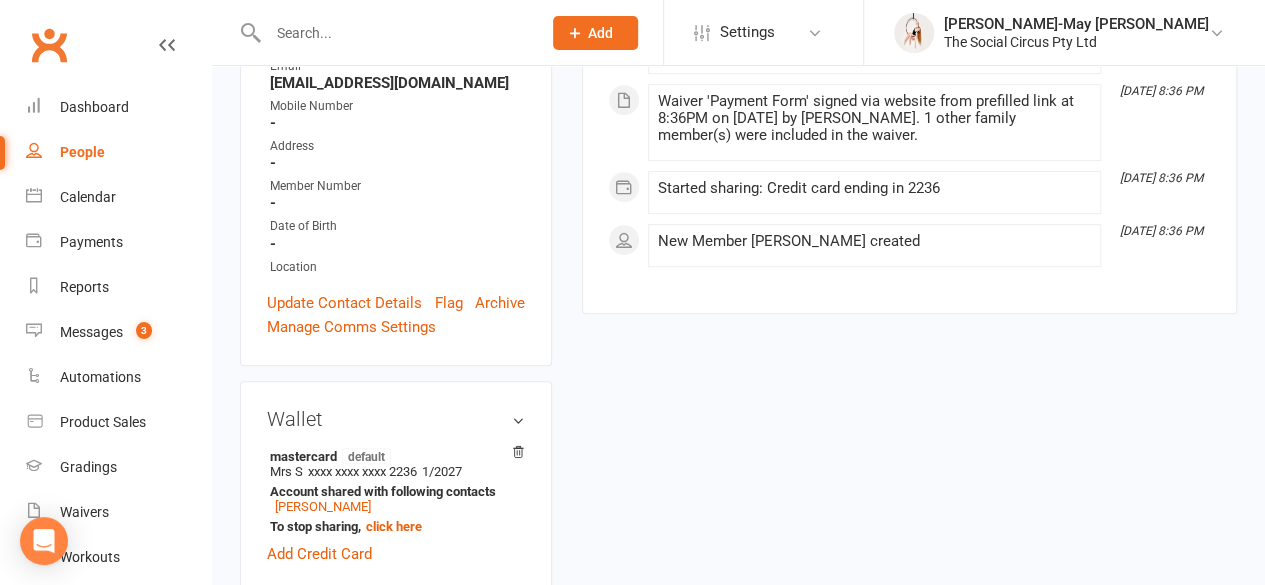 scroll, scrollTop: 600, scrollLeft: 0, axis: vertical 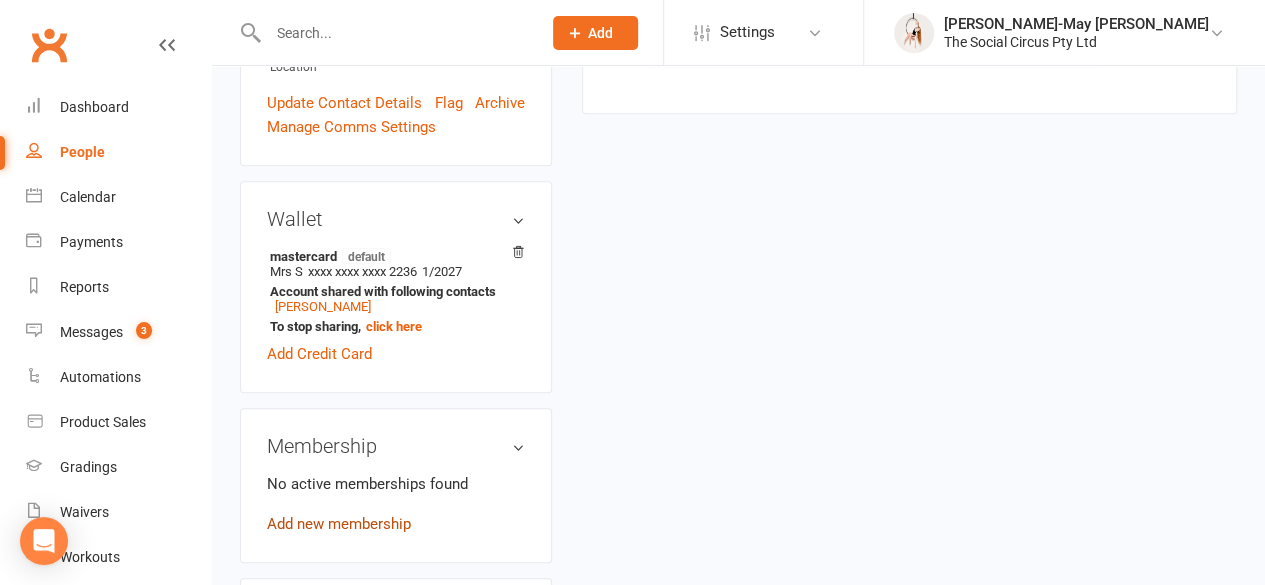 click on "Add new membership" at bounding box center (339, 524) 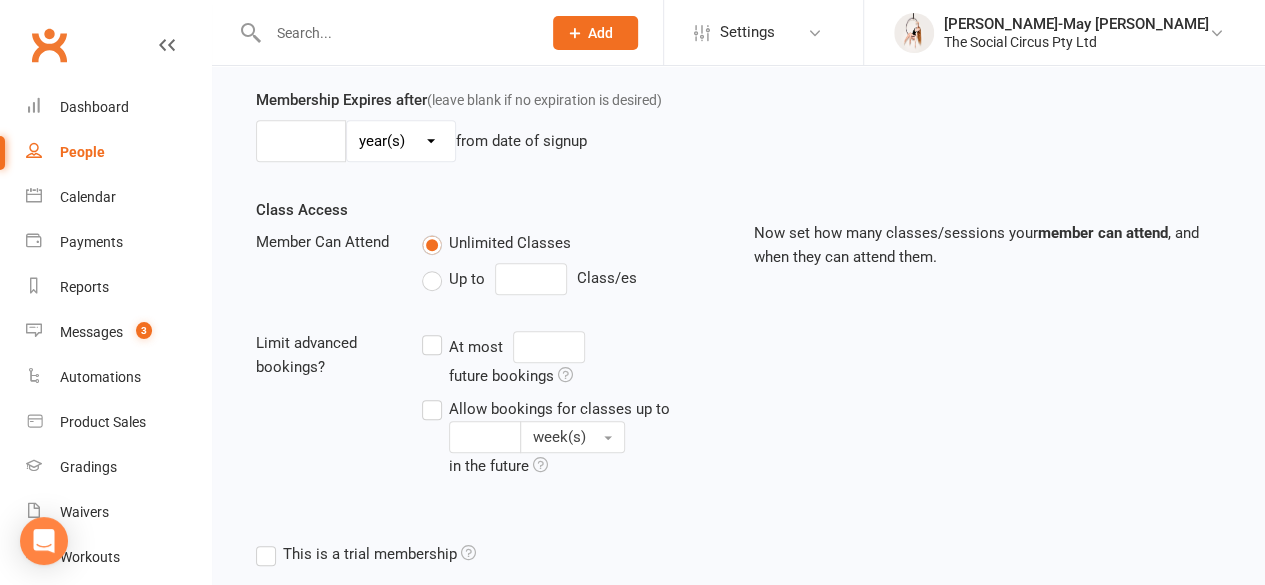 scroll, scrollTop: 0, scrollLeft: 0, axis: both 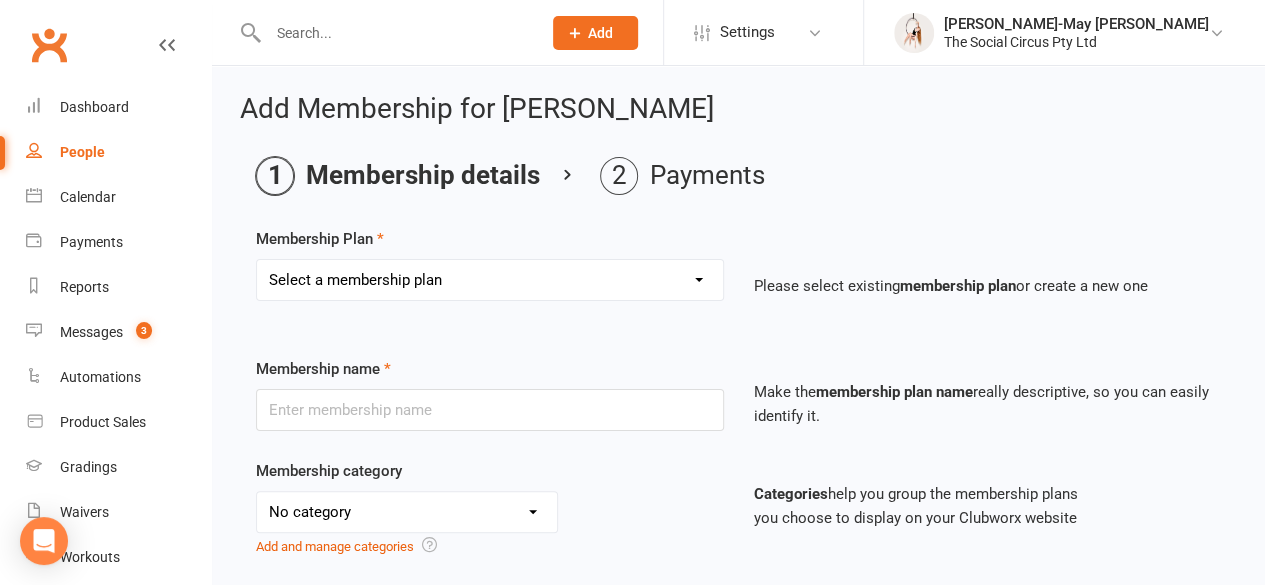 click on "Select a membership plan Create new Membership Plan Aerial Explorer 2-week Trial Membership Learn the Ropes Membership - 1 class per week paid weekly Learn the Ropes Membership - 2 classes per week paid weekly Drop-in Open Training Open Training 5 class pack Open Training 10 Class Pack Drop-in Class 10 Class Pack Drop-in Learn the Ropes Class Learn the Ropes 10 Class Pack Senior Staff Membership (owners) Advanced Curious Membership - Weekly Advanced Curious Membership - Fortnightly Advanced Curious Membership - Monthly Advanced Lover Membership - Weekly Advanced Lover Membership - Monthly Learn the Ropes Membership - 1 class per week paid fortnightly Learn the Ropes Membership - 2 classes per week paid fortnightly Learn the Ropes Membership - 1 class per week paid monthly Learn the Ropes Membership - 2 classes per week paid monthly Advanced Lover Foundation Membership (Sold out) Staff Membership 5 Class Pack Trial Intro to Aerials School Holiday Workshop - Full Day Private Lesson Learn the Ropes 5 Class Pack" at bounding box center (490, 280) 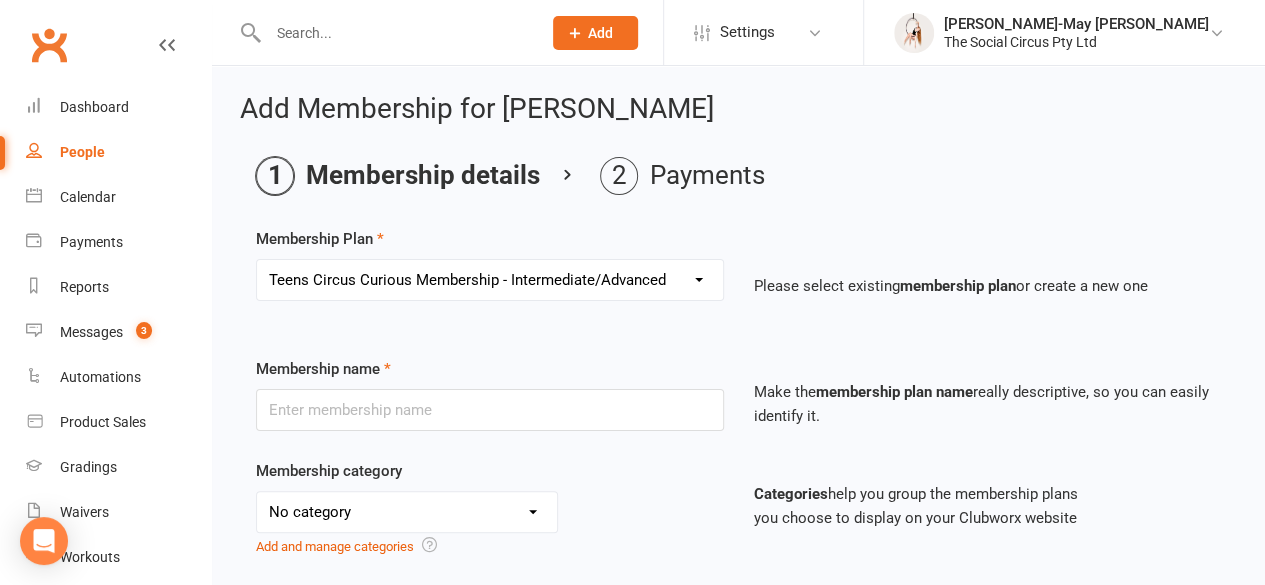 click on "Select a membership plan Create new Membership Plan Aerial Explorer 2-week Trial Membership Learn the Ropes Membership - 1 class per week paid weekly Learn the Ropes Membership - 2 classes per week paid weekly Drop-in Open Training Open Training 5 class pack Open Training 10 Class Pack Drop-in Class 10 Class Pack Drop-in Learn the Ropes Class Learn the Ropes 10 Class Pack Senior Staff Membership (owners) Advanced Curious Membership - Weekly Advanced Curious Membership - Fortnightly Advanced Curious Membership - Monthly Advanced Lover Membership - Weekly Advanced Lover Membership - Monthly Learn the Ropes Membership - 1 class per week paid fortnightly Learn the Ropes Membership - 2 classes per week paid fortnightly Learn the Ropes Membership - 1 class per week paid monthly Learn the Ropes Membership - 2 classes per week paid monthly Advanced Lover Foundation Membership (Sold out) Staff Membership 5 Class Pack Trial Intro to Aerials School Holiday Workshop - Full Day Private Lesson Learn the Ropes 5 Class Pack" at bounding box center [490, 280] 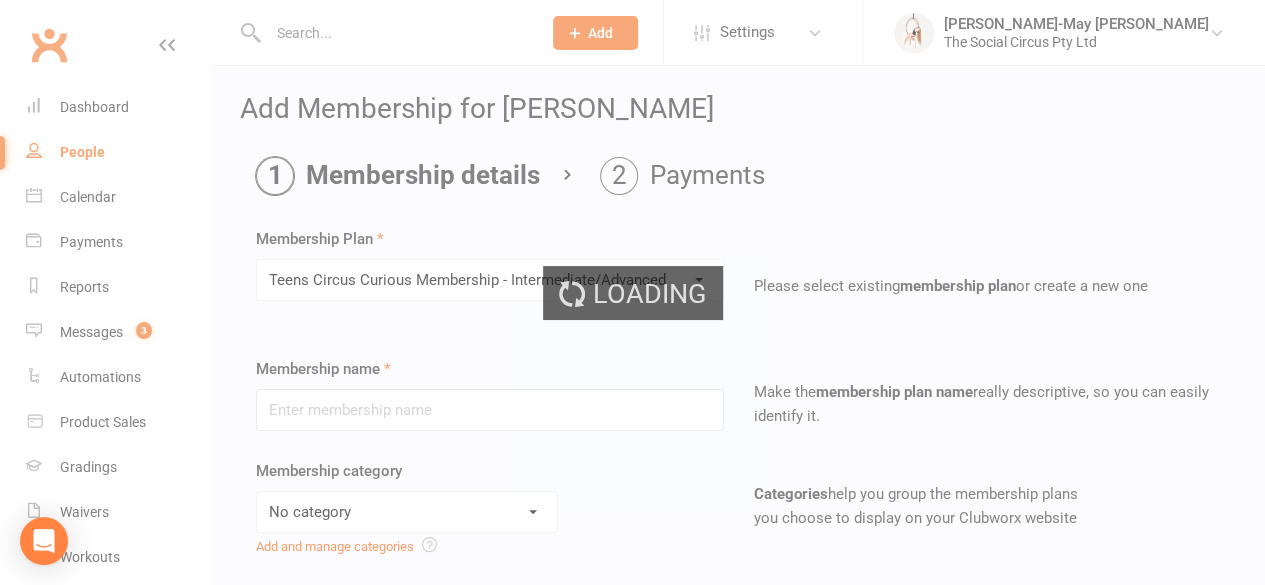 type on "Teens Circus Curious Membership - Intermediate/Advanced" 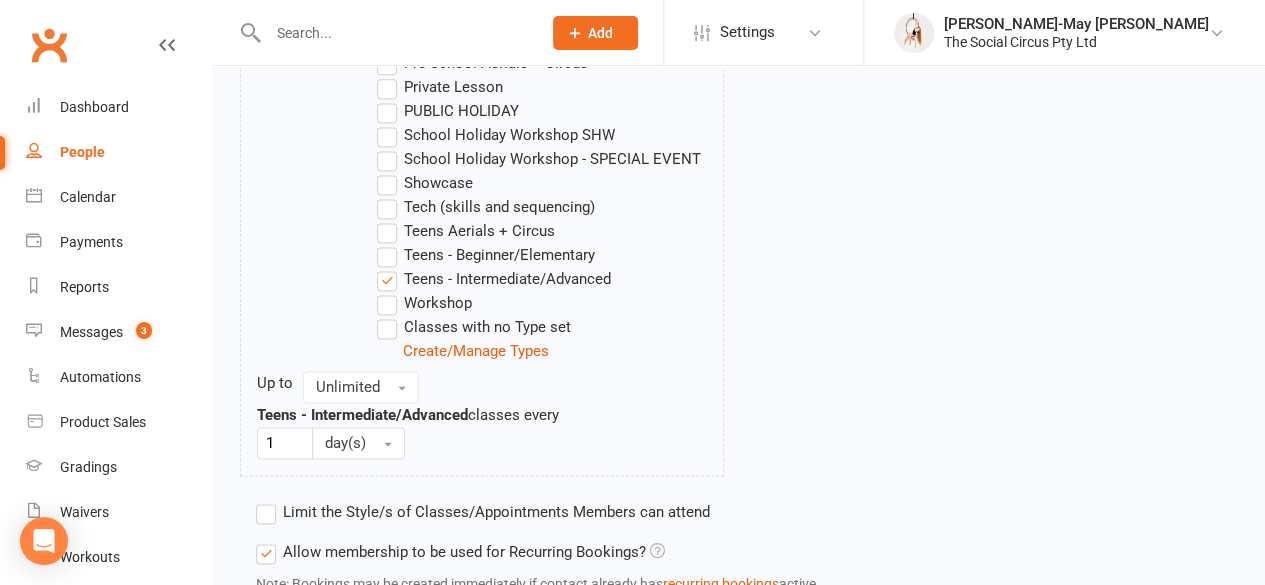 scroll, scrollTop: 1530, scrollLeft: 0, axis: vertical 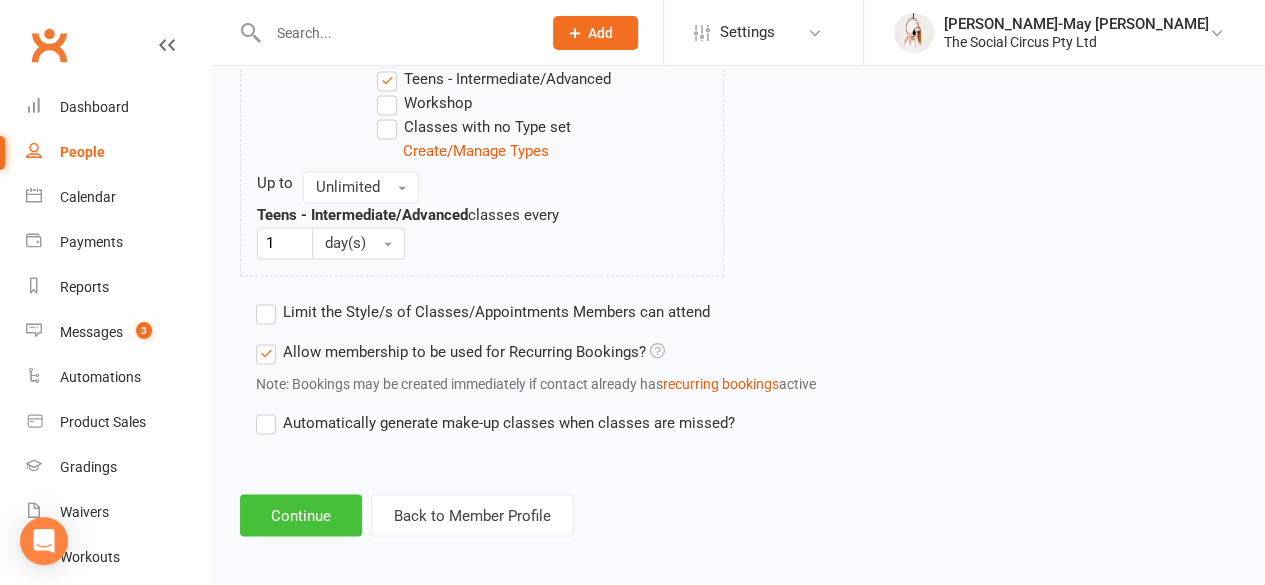 click on "Continue" at bounding box center (301, 515) 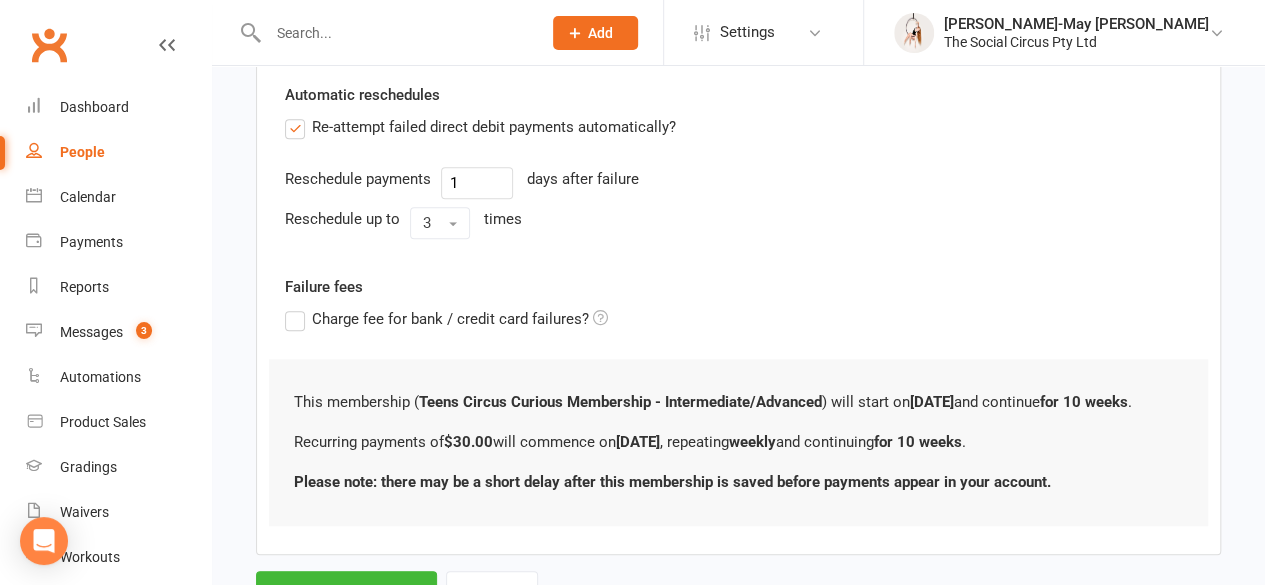 scroll, scrollTop: 784, scrollLeft: 0, axis: vertical 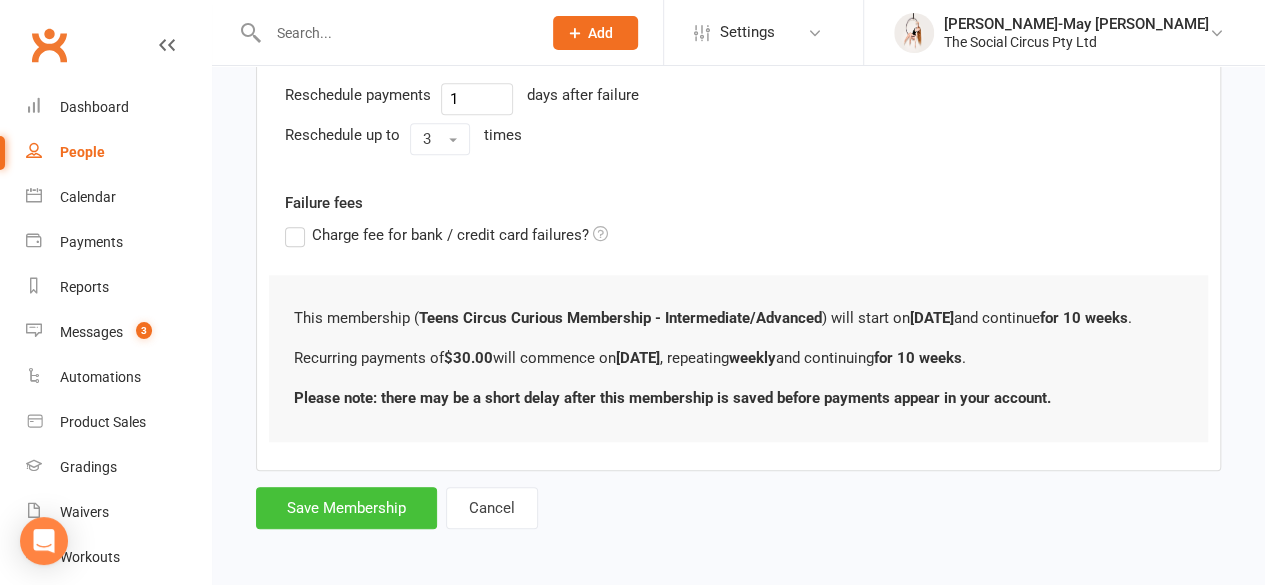 click on "Save Membership" at bounding box center [346, 508] 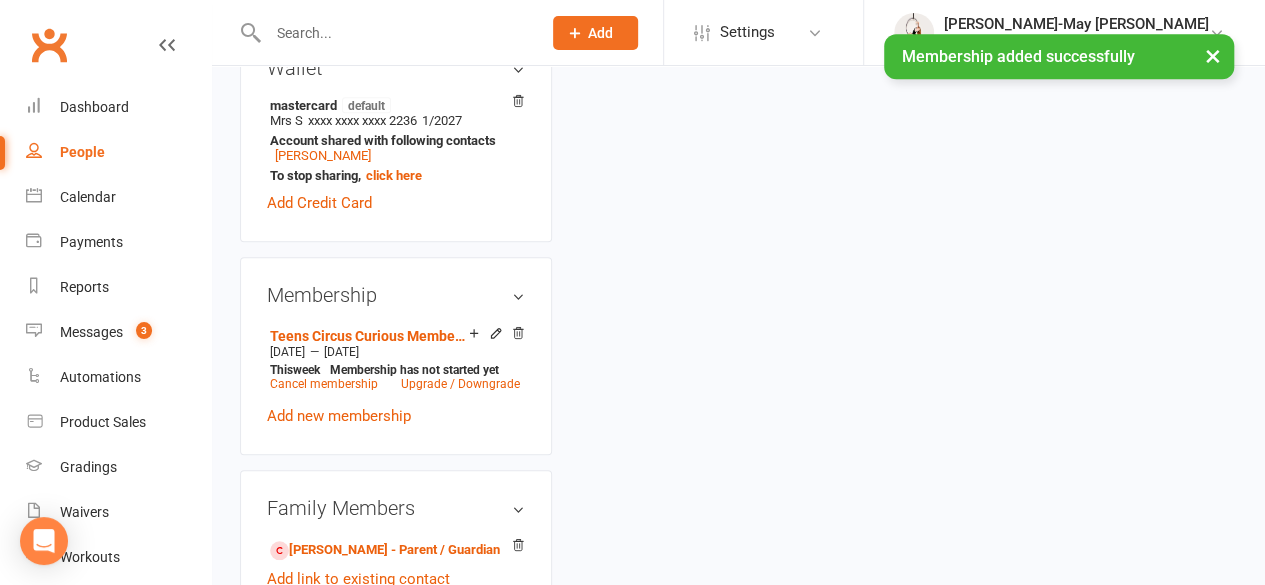 scroll, scrollTop: 0, scrollLeft: 0, axis: both 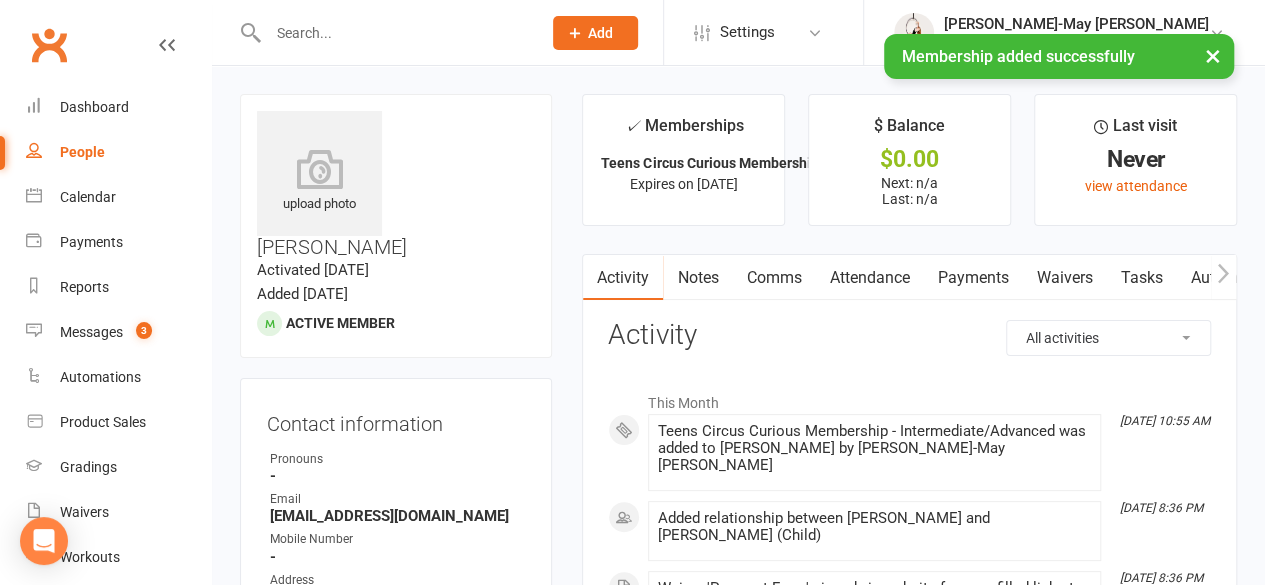 click on "Attendance" at bounding box center [869, 278] 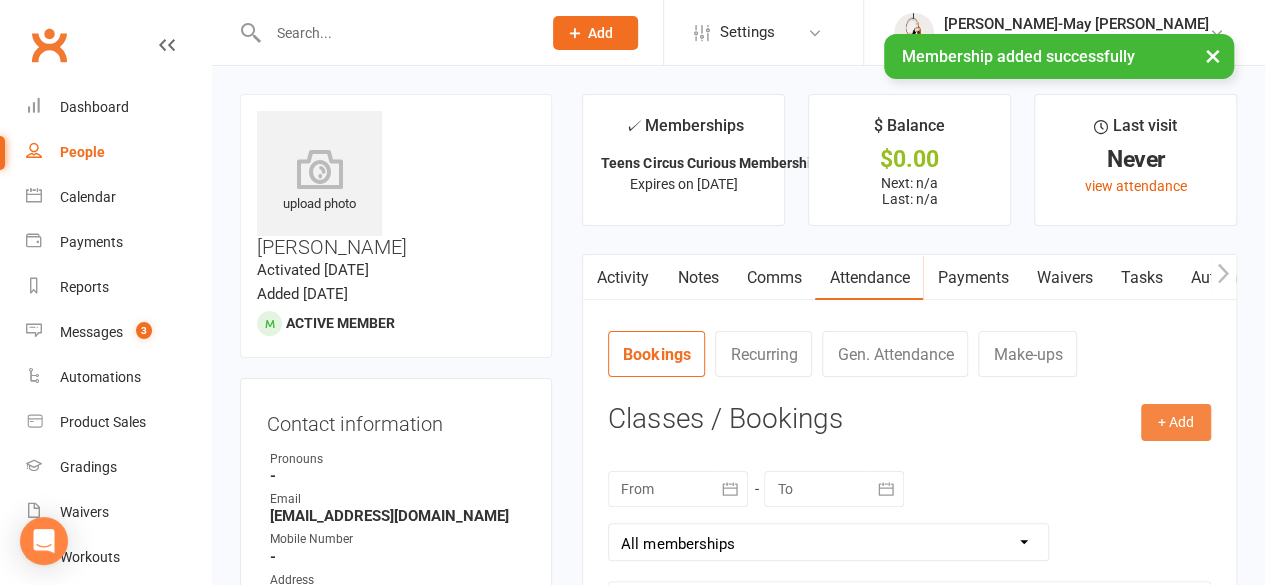 click on "+ Add" at bounding box center [1176, 422] 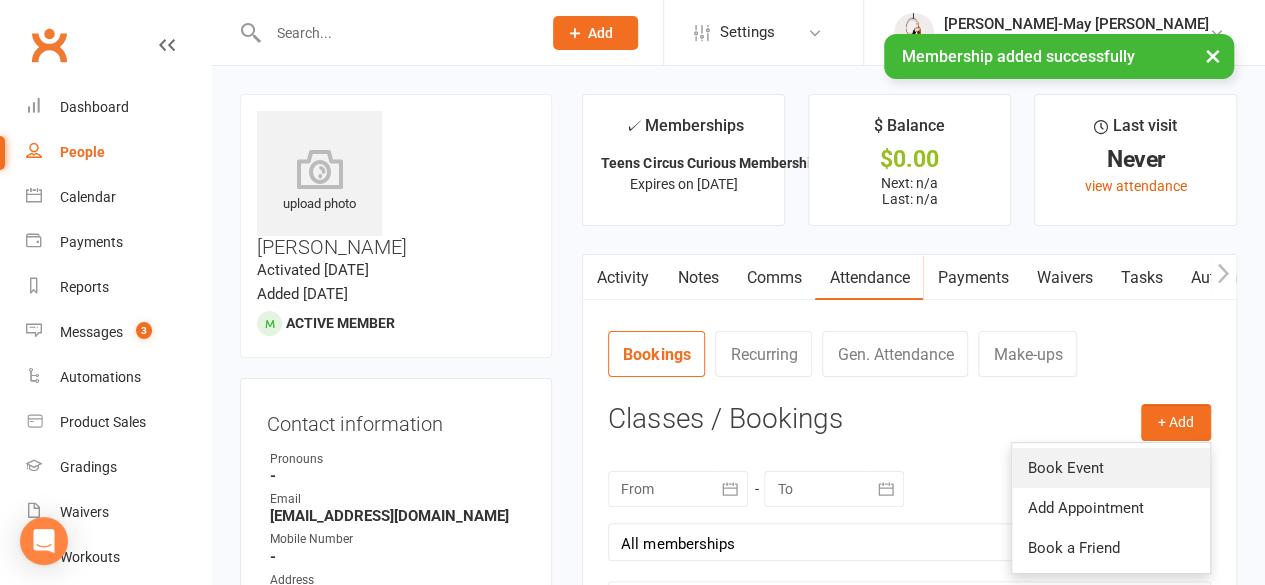 click on "Book Event" at bounding box center [1111, 468] 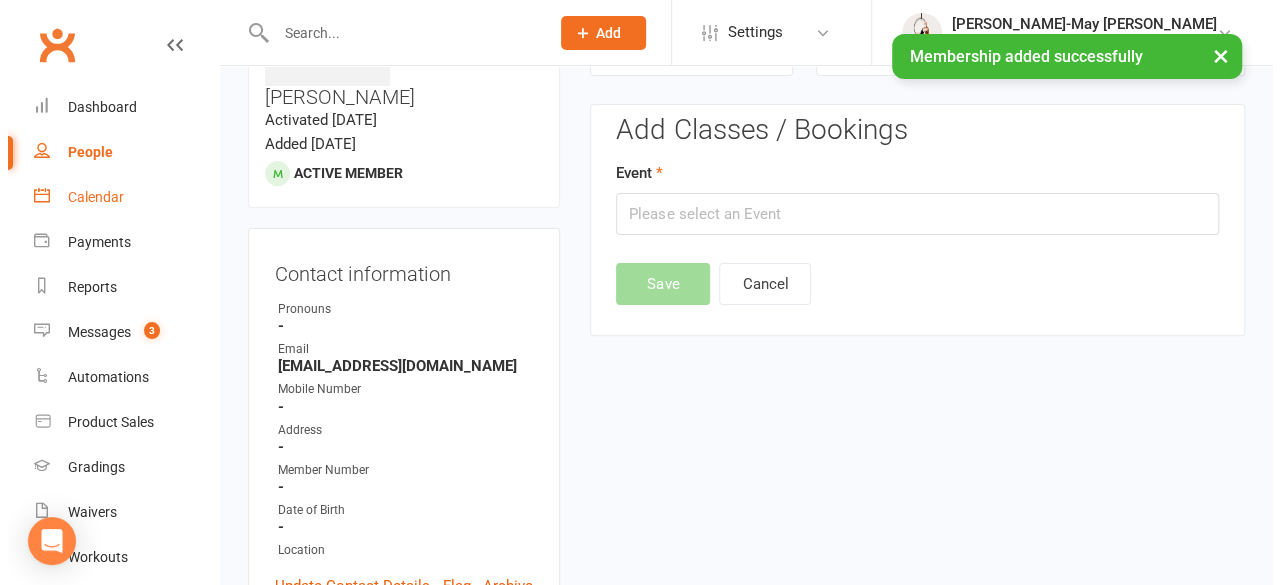 scroll, scrollTop: 152, scrollLeft: 0, axis: vertical 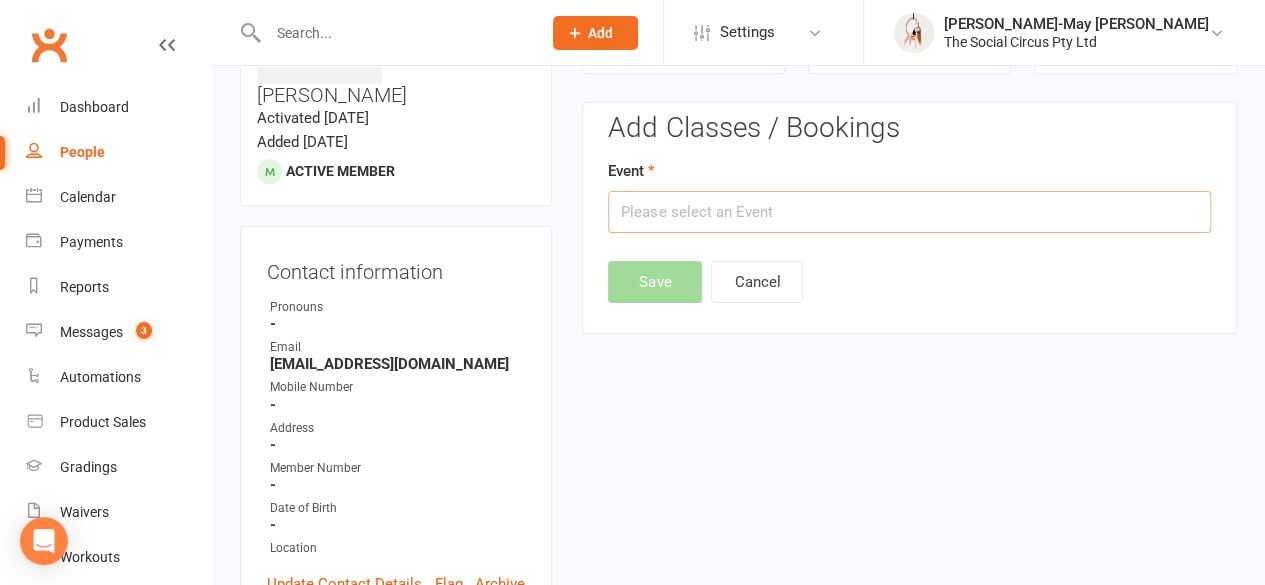 click at bounding box center [909, 212] 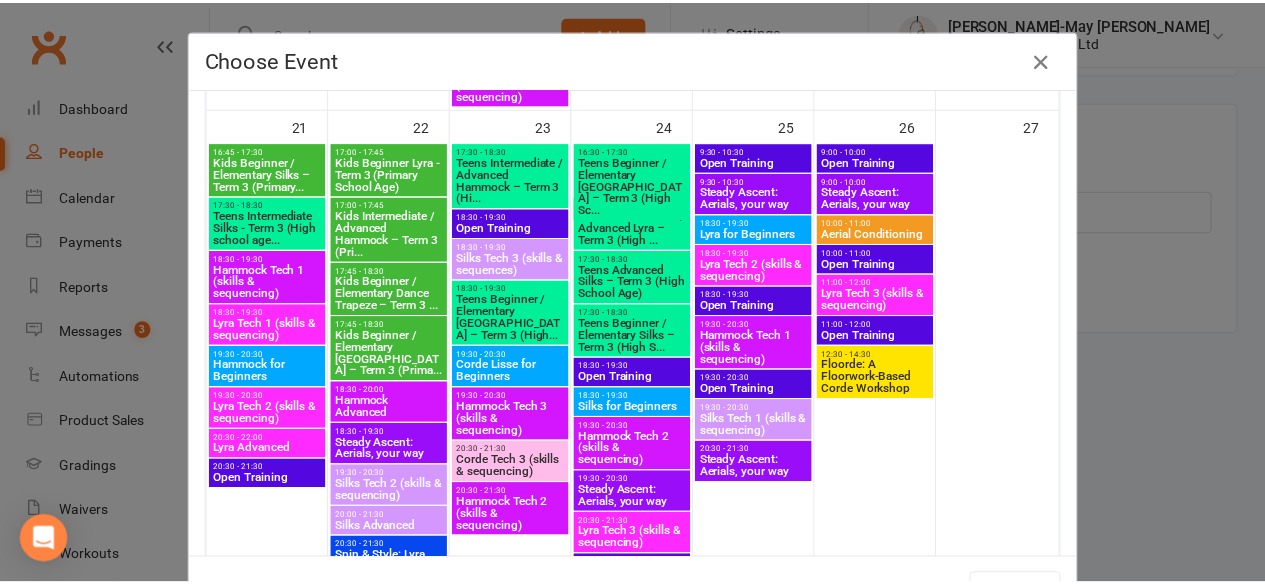 scroll, scrollTop: 1500, scrollLeft: 0, axis: vertical 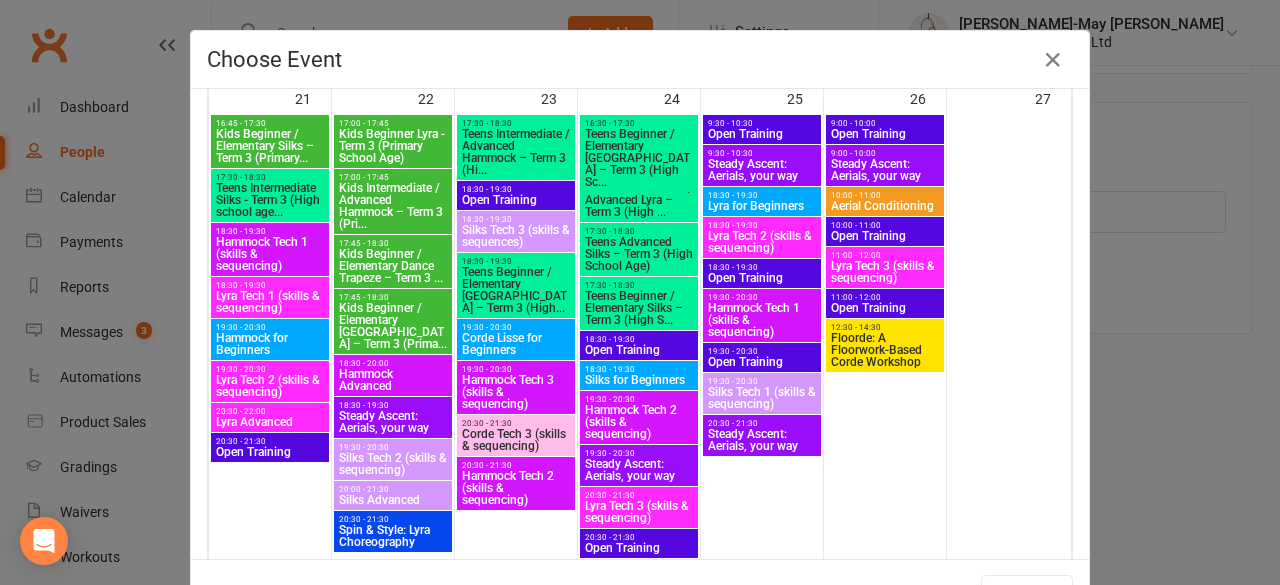 click on "Teens Intermediate / Advanced Lyra – Term 3 (High ..." at bounding box center (639, 200) 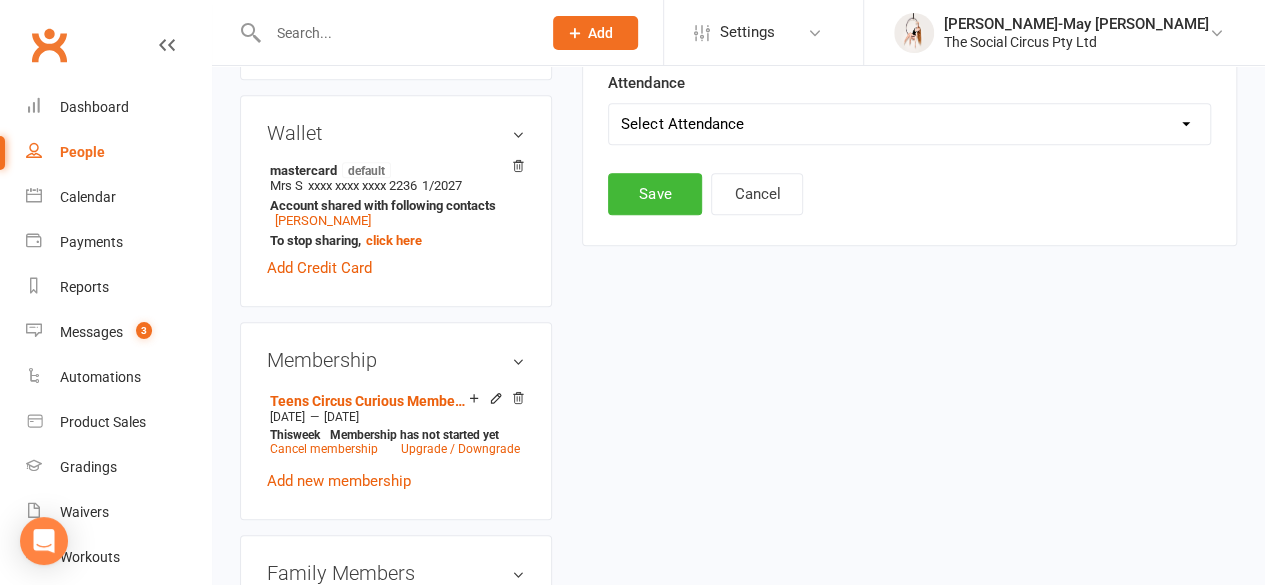 scroll, scrollTop: 752, scrollLeft: 0, axis: vertical 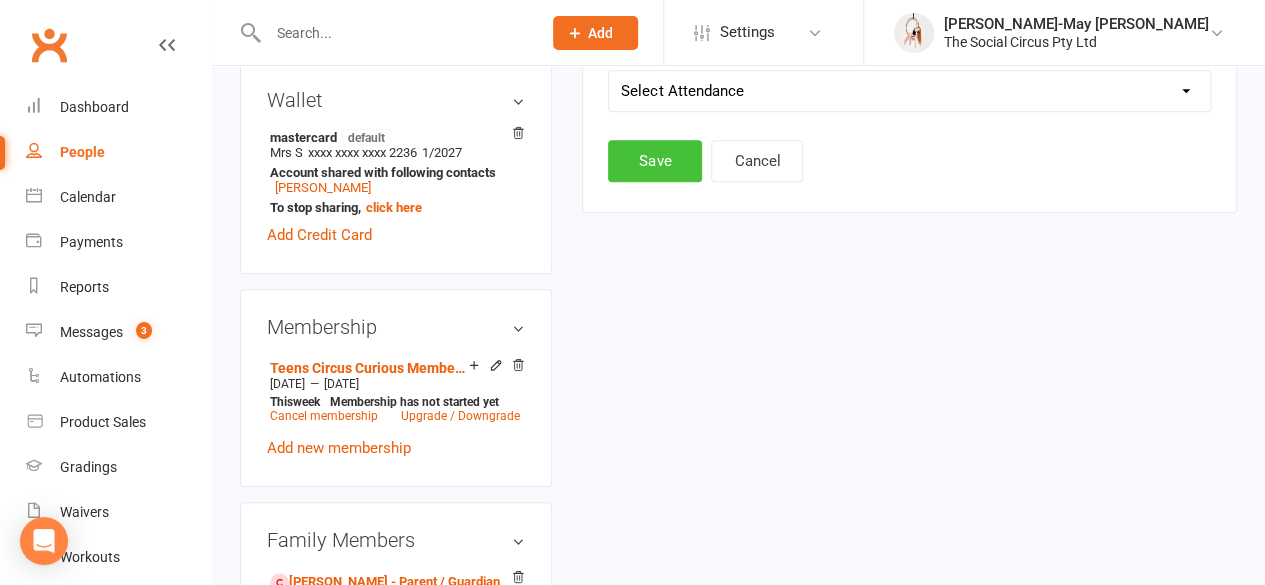click on "Save" at bounding box center (655, 161) 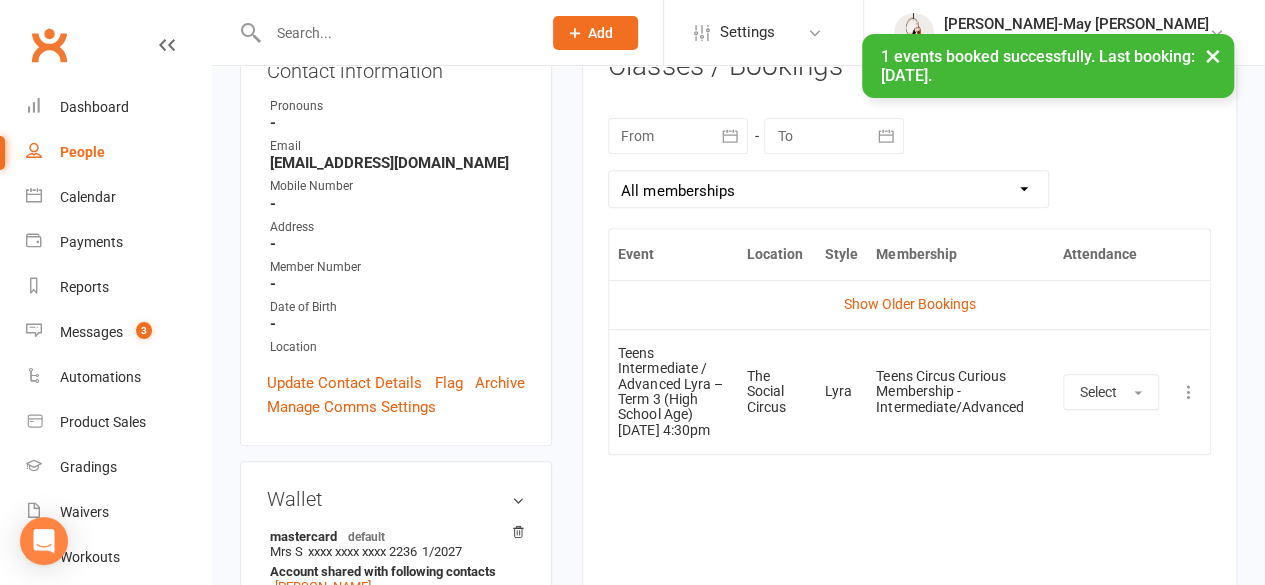 scroll, scrollTop: 352, scrollLeft: 0, axis: vertical 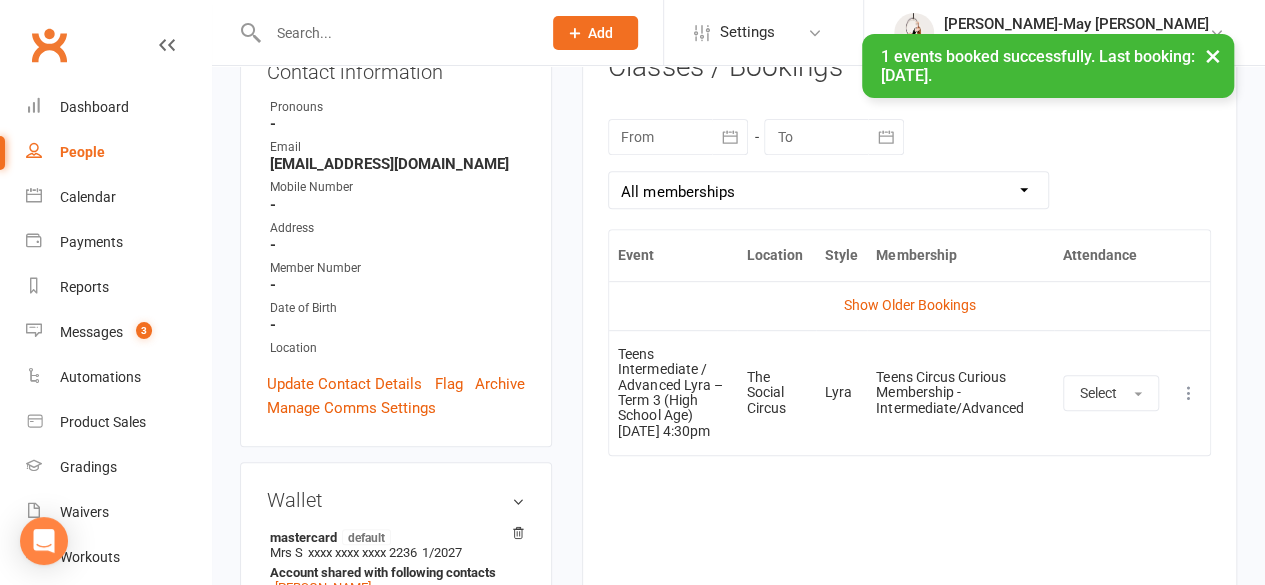 click at bounding box center (1189, 393) 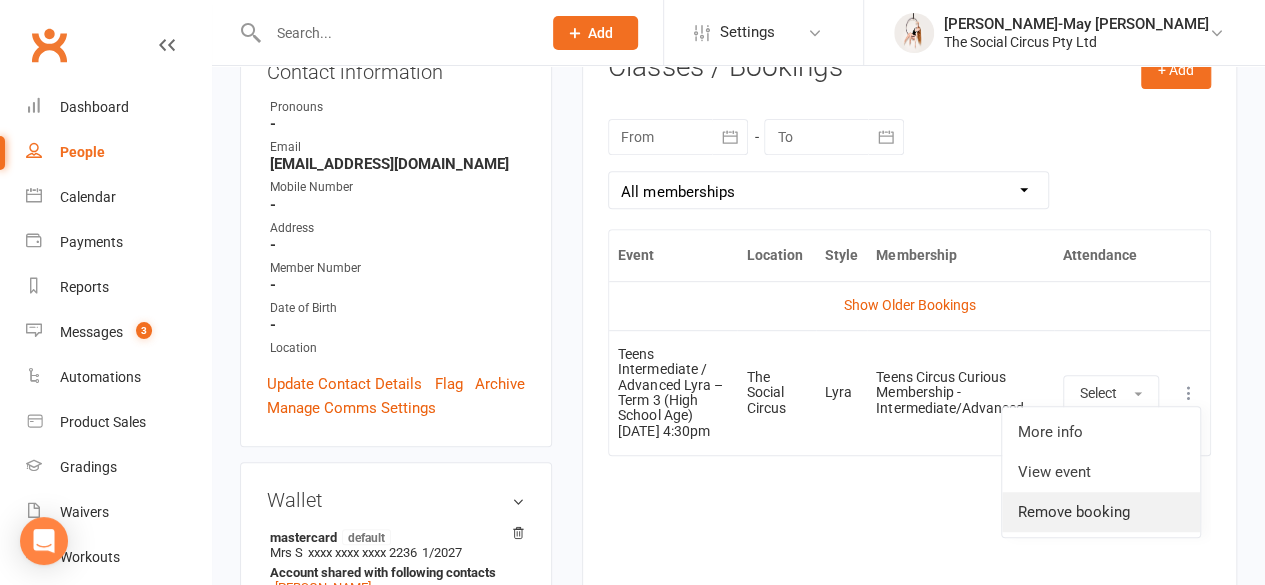 click on "Remove booking" at bounding box center [1101, 512] 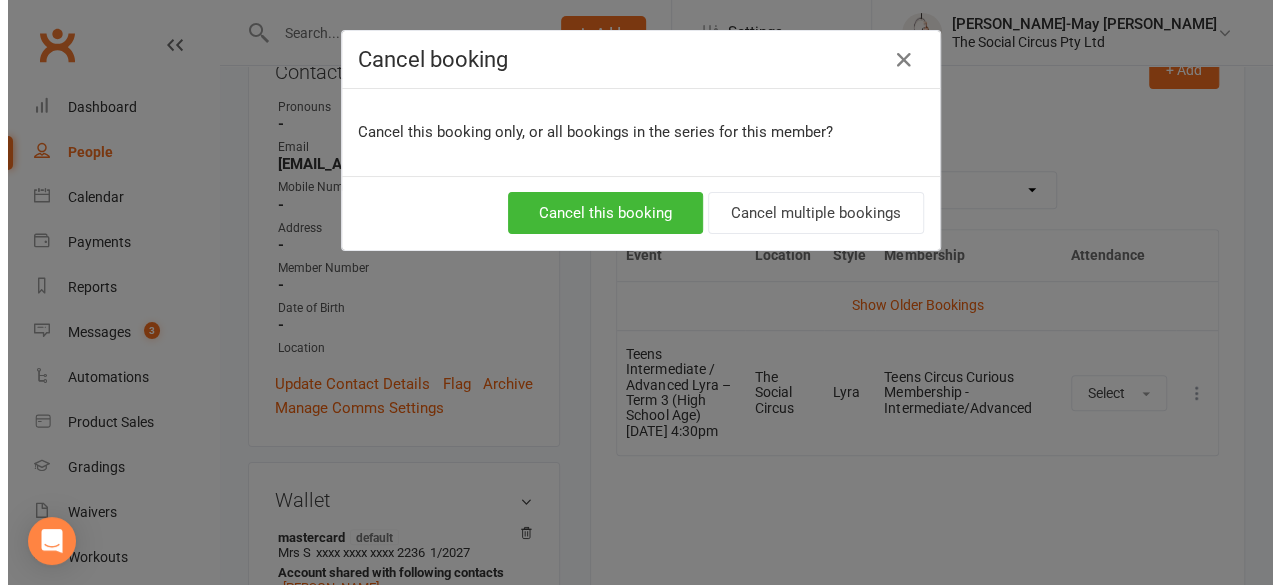 scroll, scrollTop: 306, scrollLeft: 0, axis: vertical 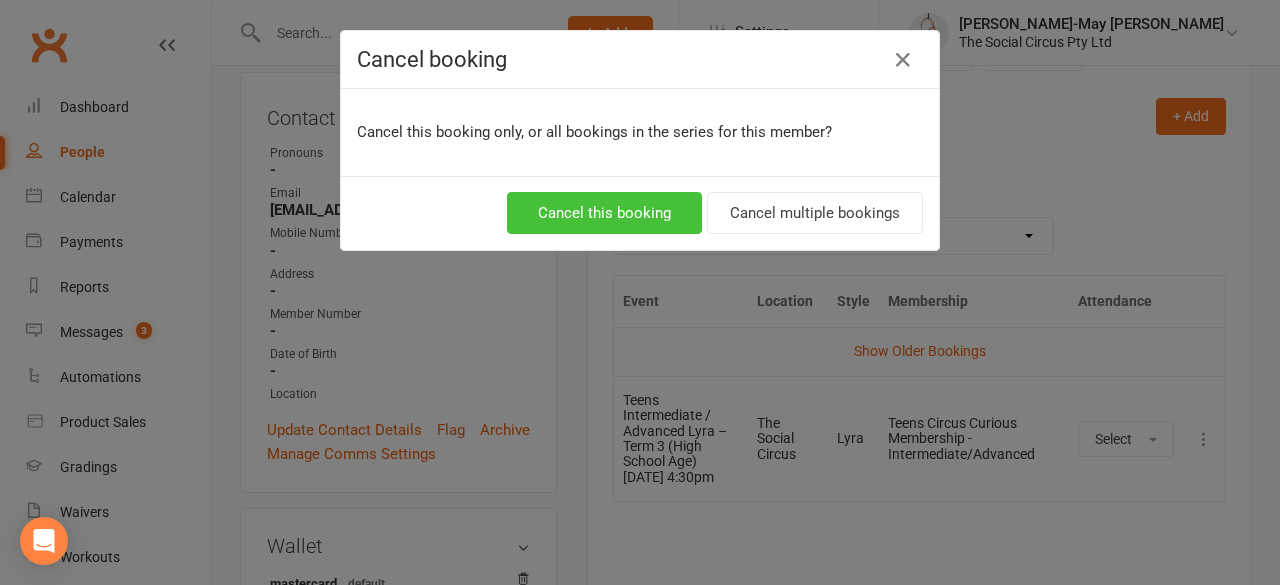 click on "Cancel this booking" at bounding box center (604, 213) 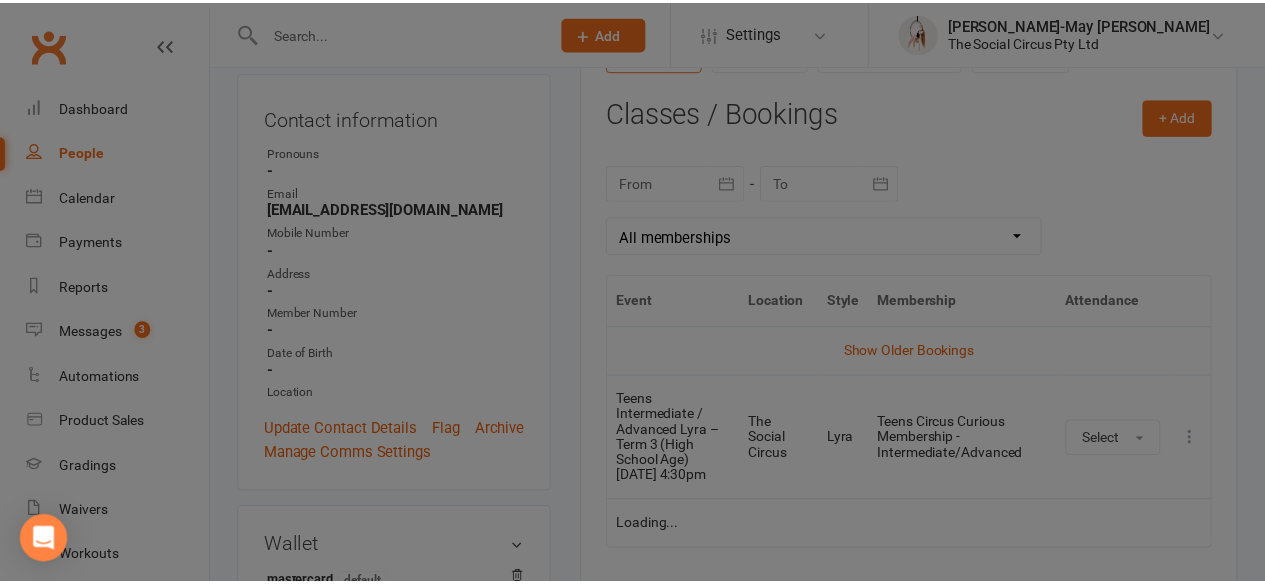 scroll, scrollTop: 352, scrollLeft: 0, axis: vertical 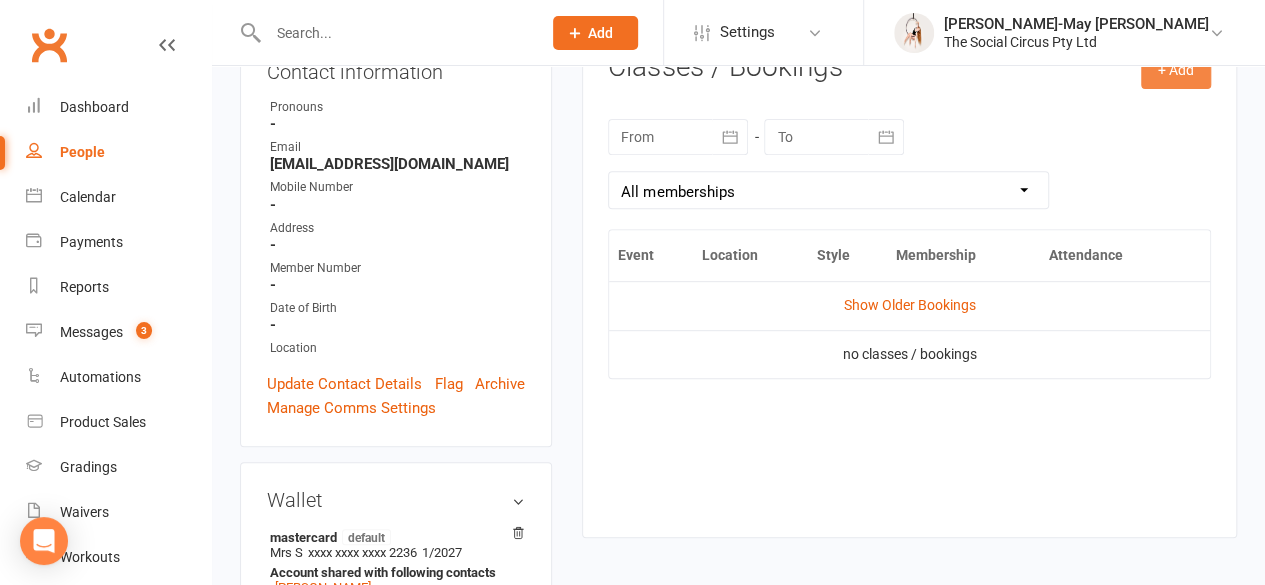 click on "+ Add" at bounding box center (1176, 70) 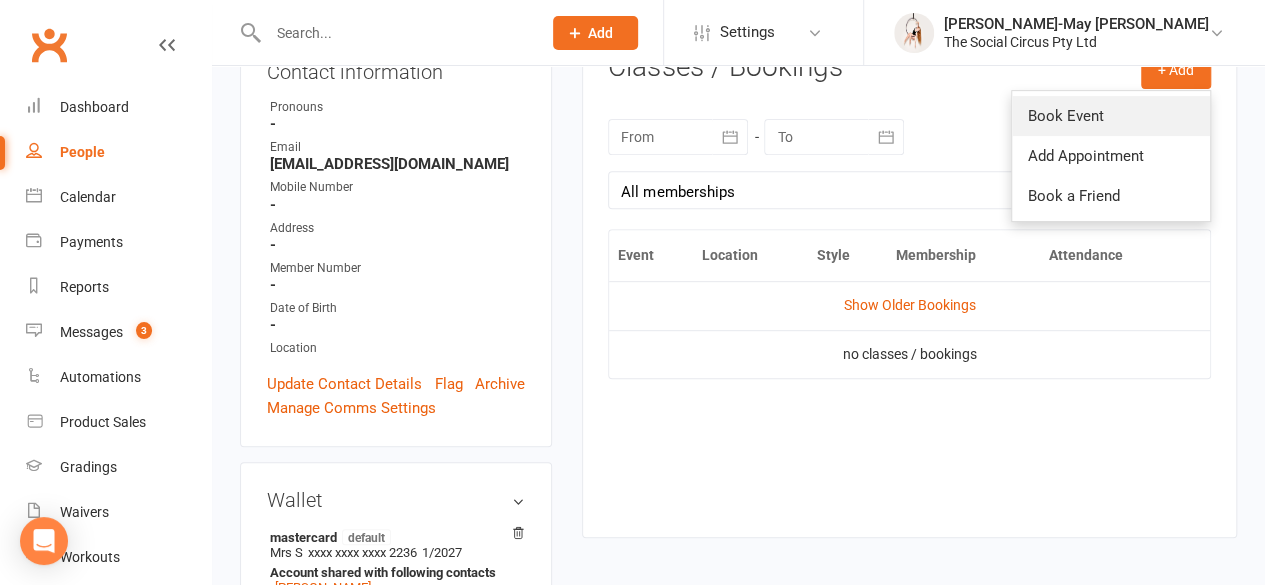 click on "Book Event" at bounding box center [1111, 116] 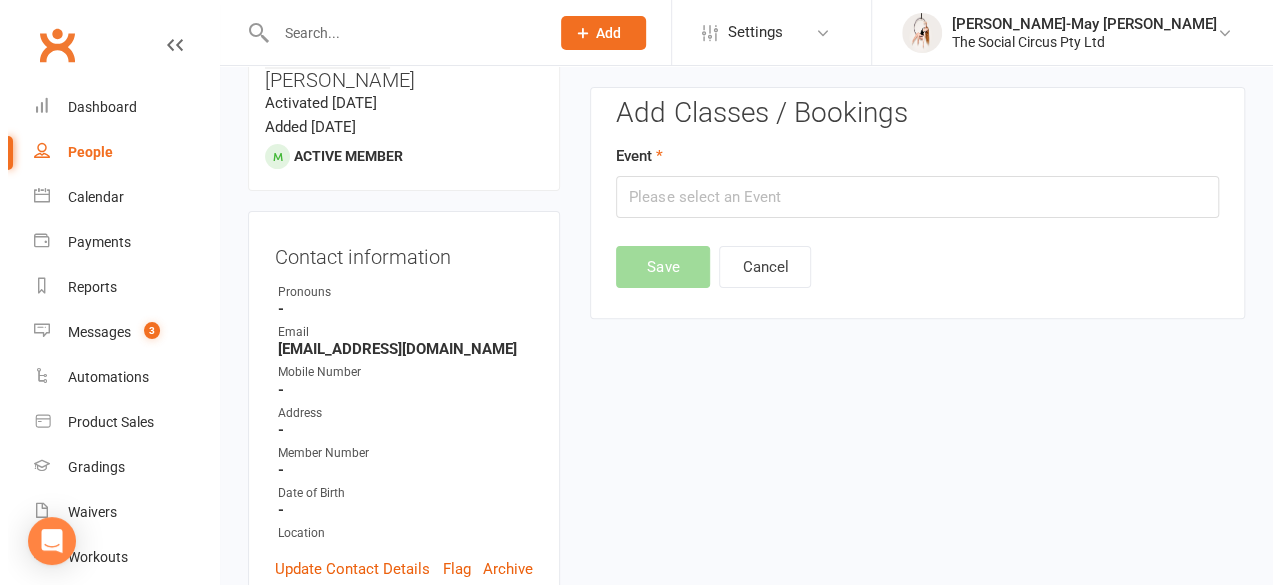 scroll, scrollTop: 152, scrollLeft: 0, axis: vertical 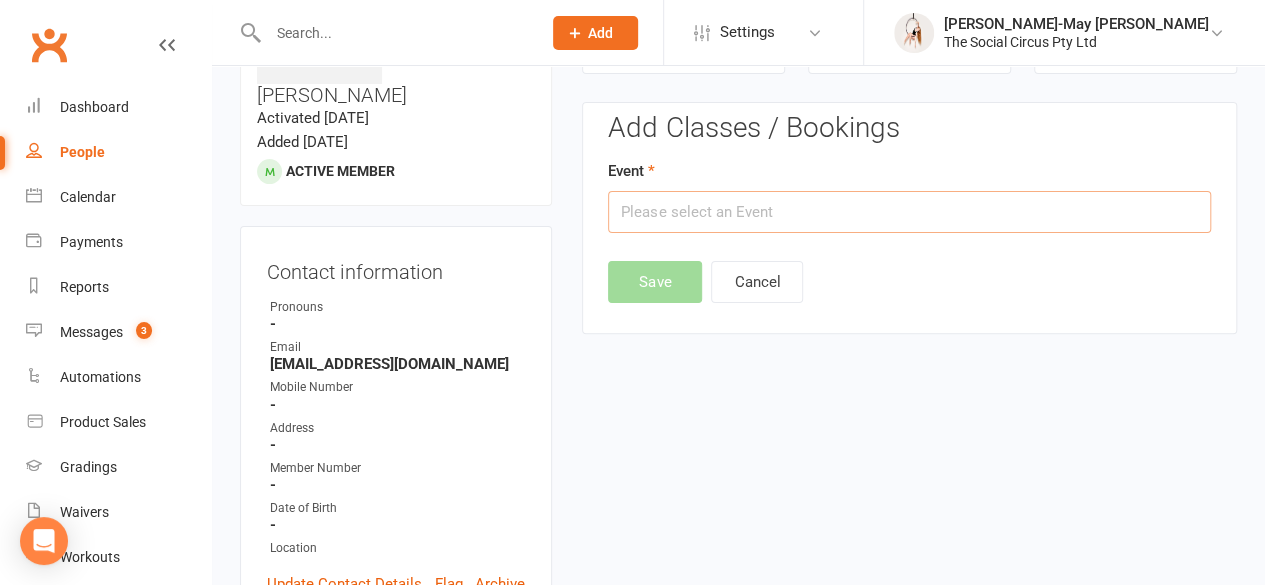 click at bounding box center [909, 212] 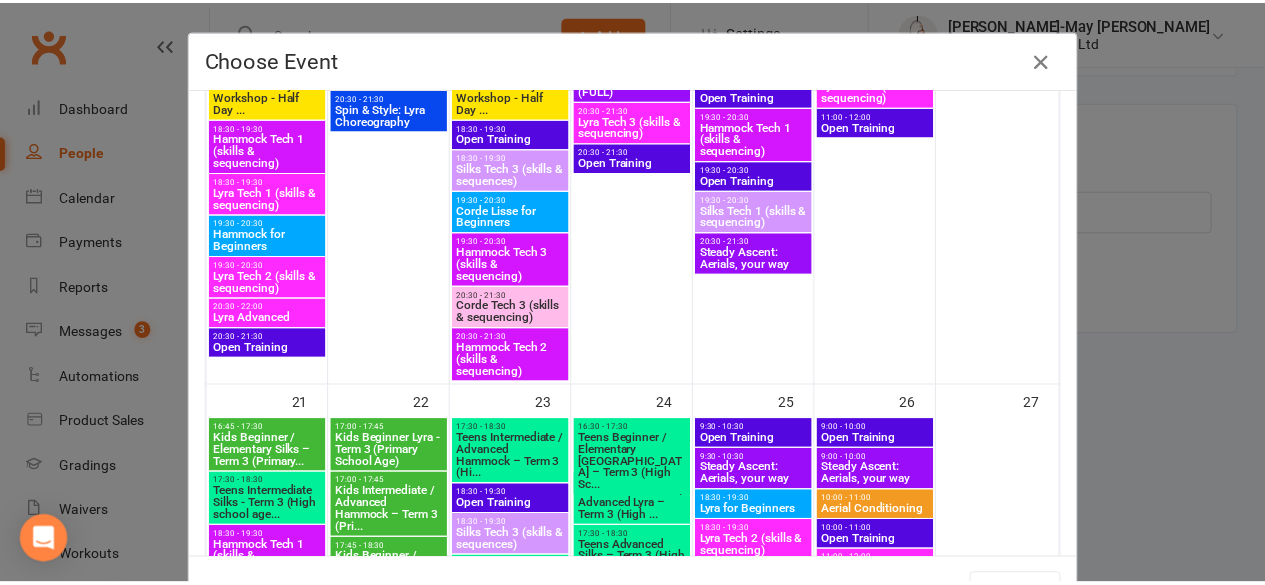scroll, scrollTop: 1300, scrollLeft: 0, axis: vertical 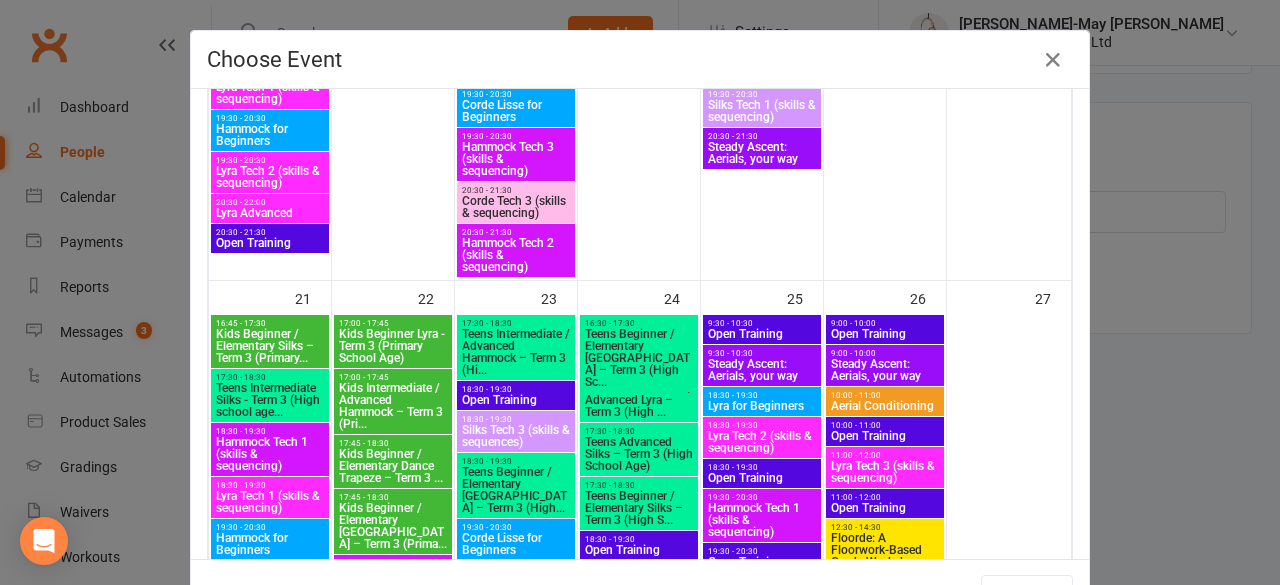 click on "Teens Intermediate / Advanced Lyra – Term 3 (High ..." at bounding box center [639, 400] 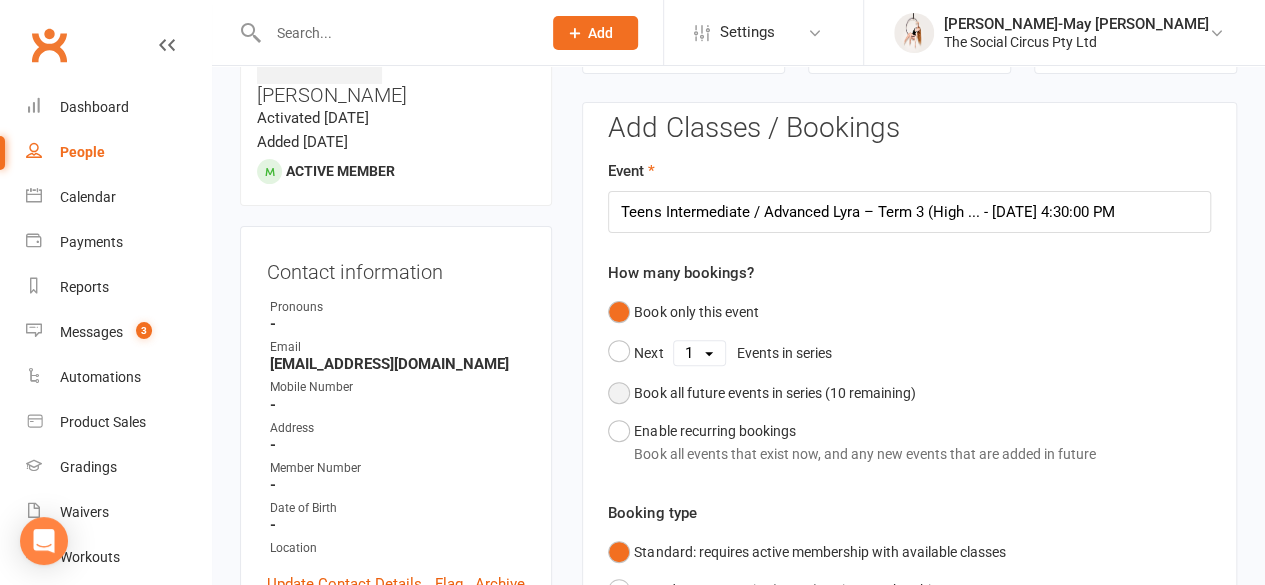 click on "Book all future events in series ( 10   remaining)" at bounding box center (761, 393) 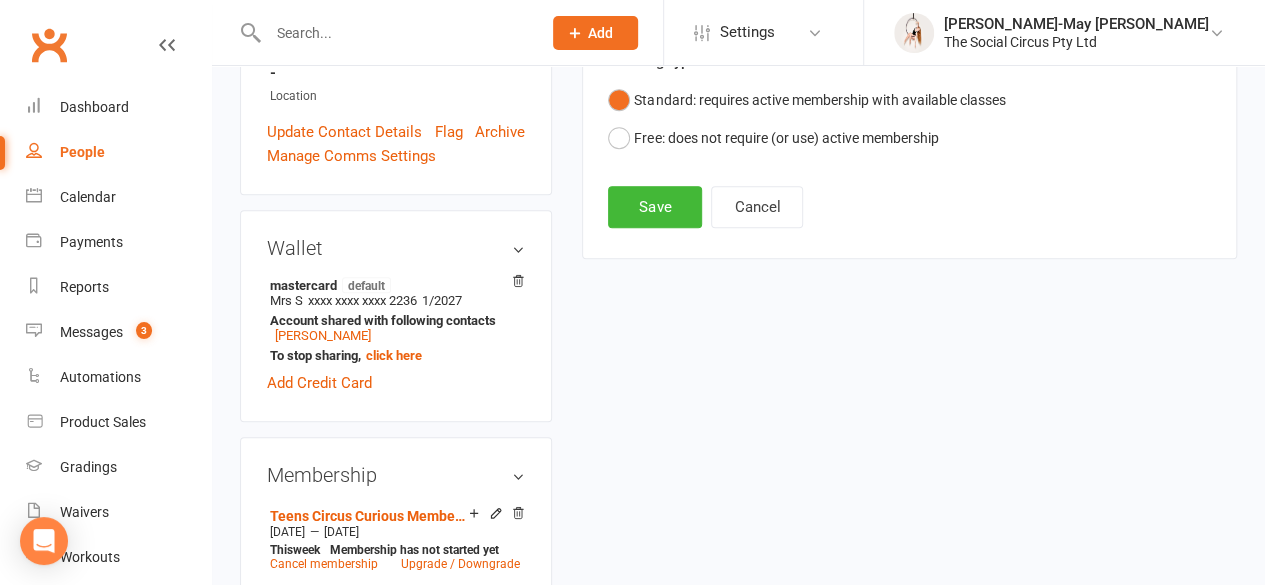 scroll, scrollTop: 652, scrollLeft: 0, axis: vertical 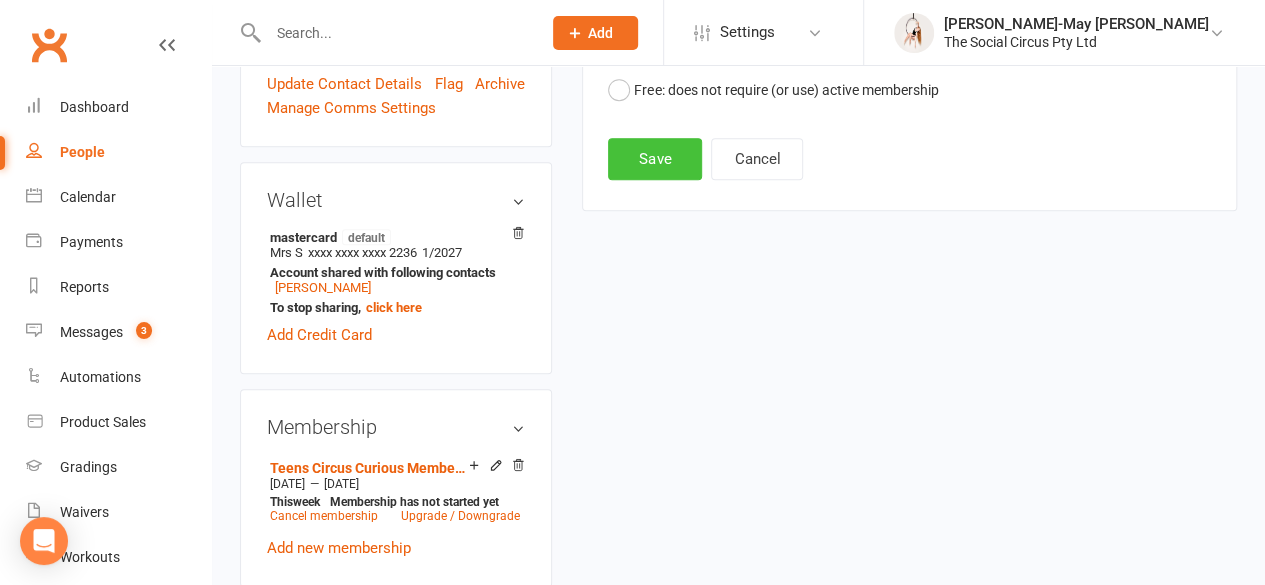 click on "Save" at bounding box center [655, 159] 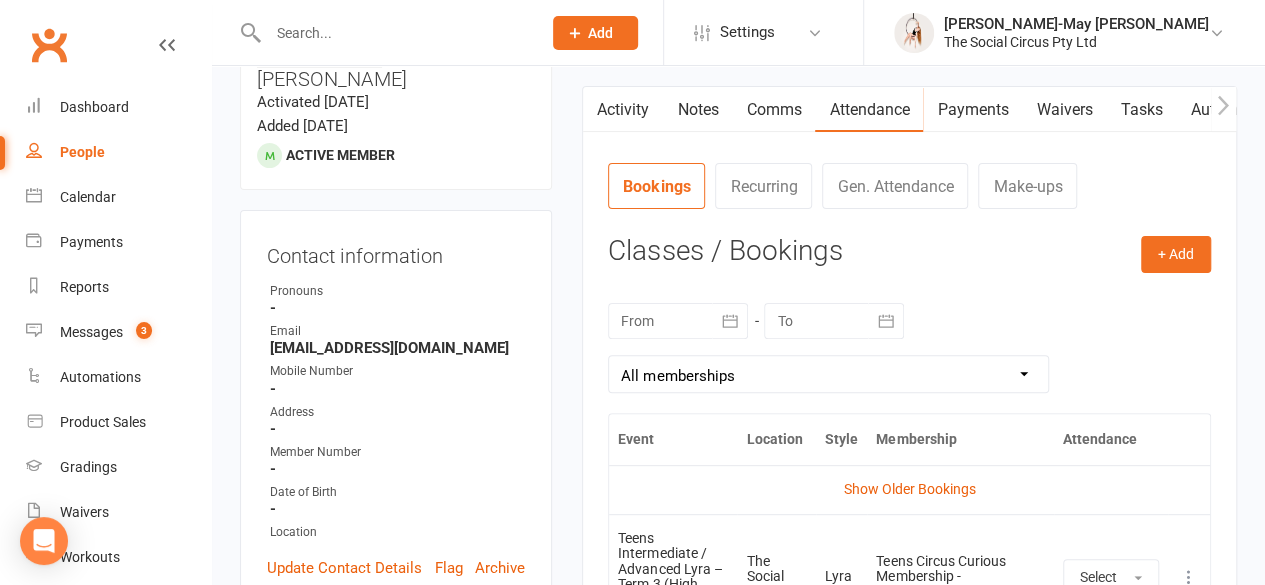 scroll, scrollTop: 0, scrollLeft: 0, axis: both 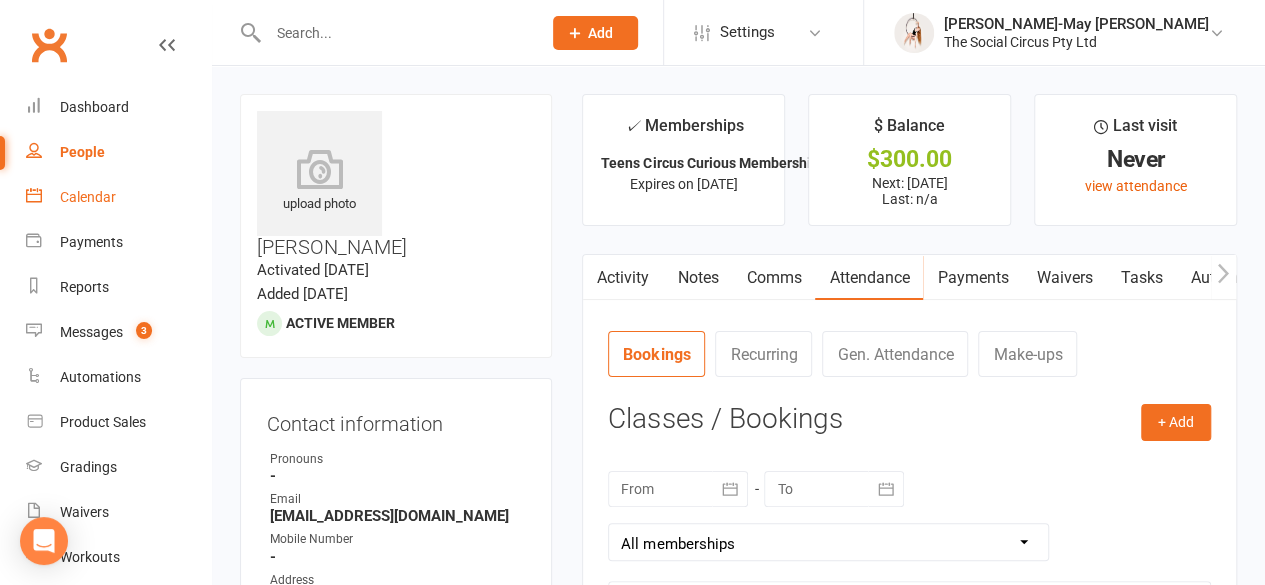 click on "Calendar" at bounding box center [88, 197] 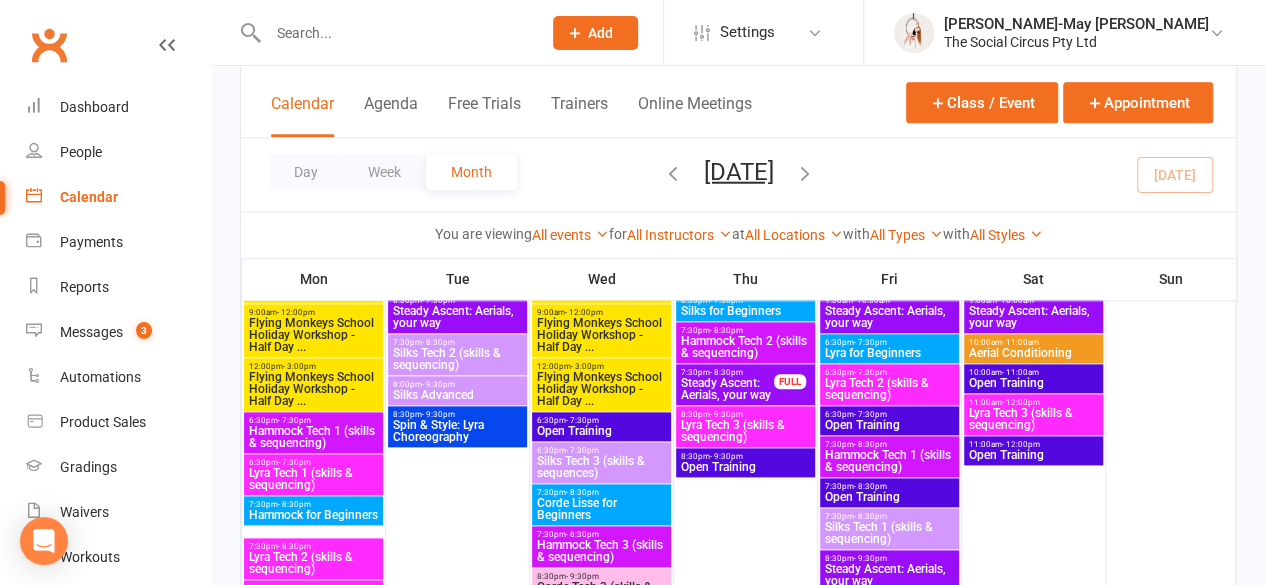 scroll, scrollTop: 1000, scrollLeft: 0, axis: vertical 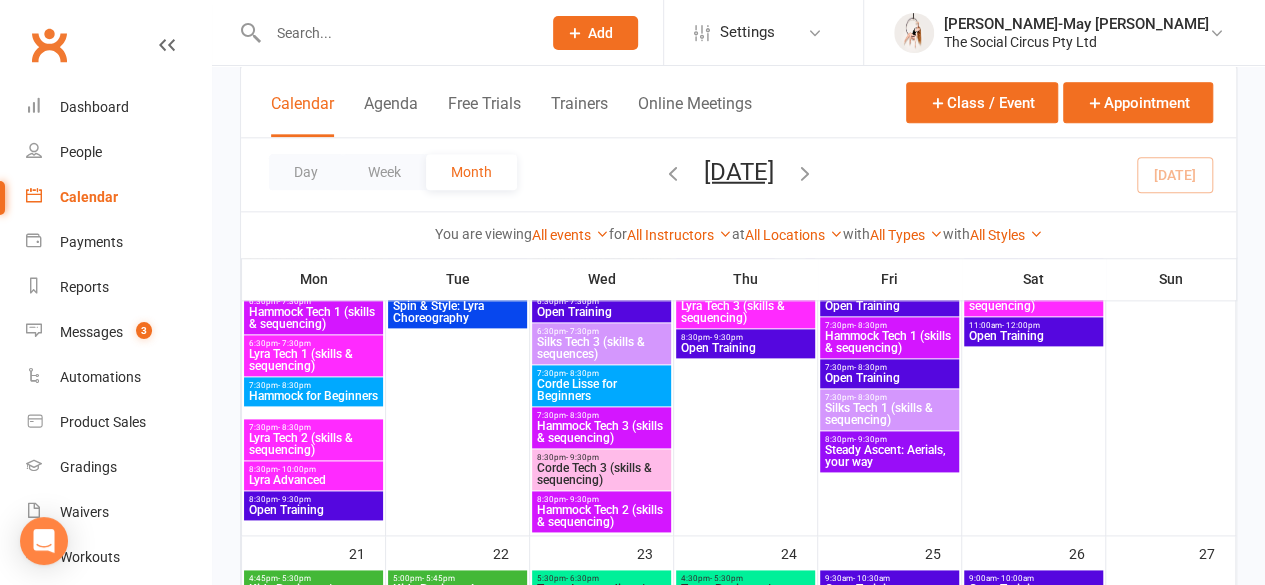 click on "Lyra Tech 1 (skills & sequencing)" at bounding box center (313, 360) 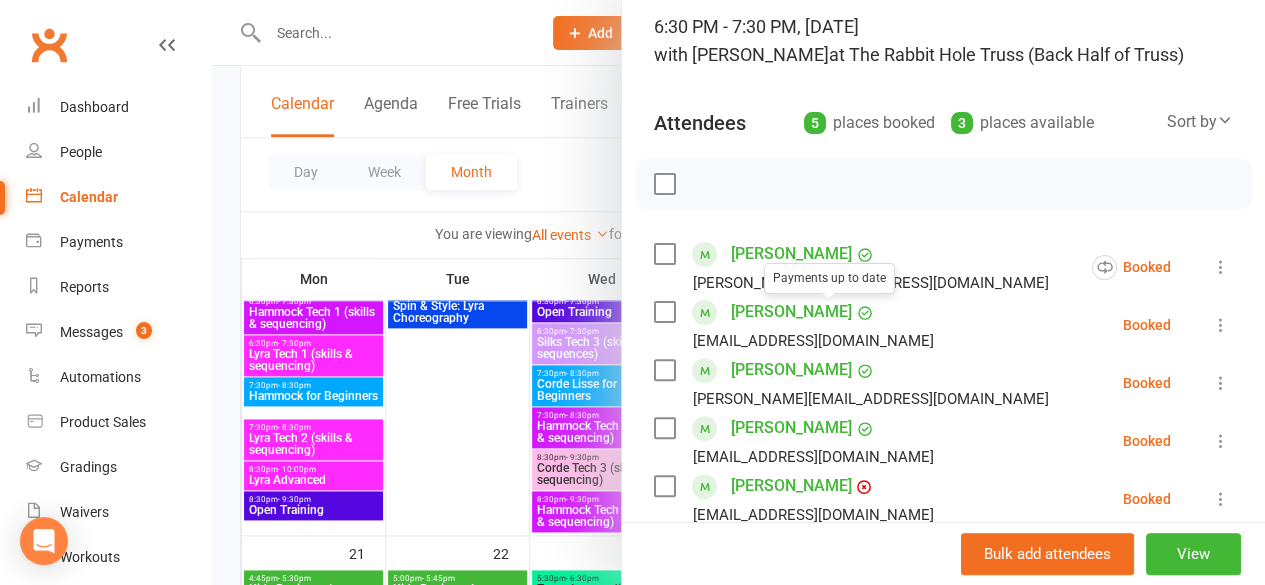 scroll, scrollTop: 200, scrollLeft: 0, axis: vertical 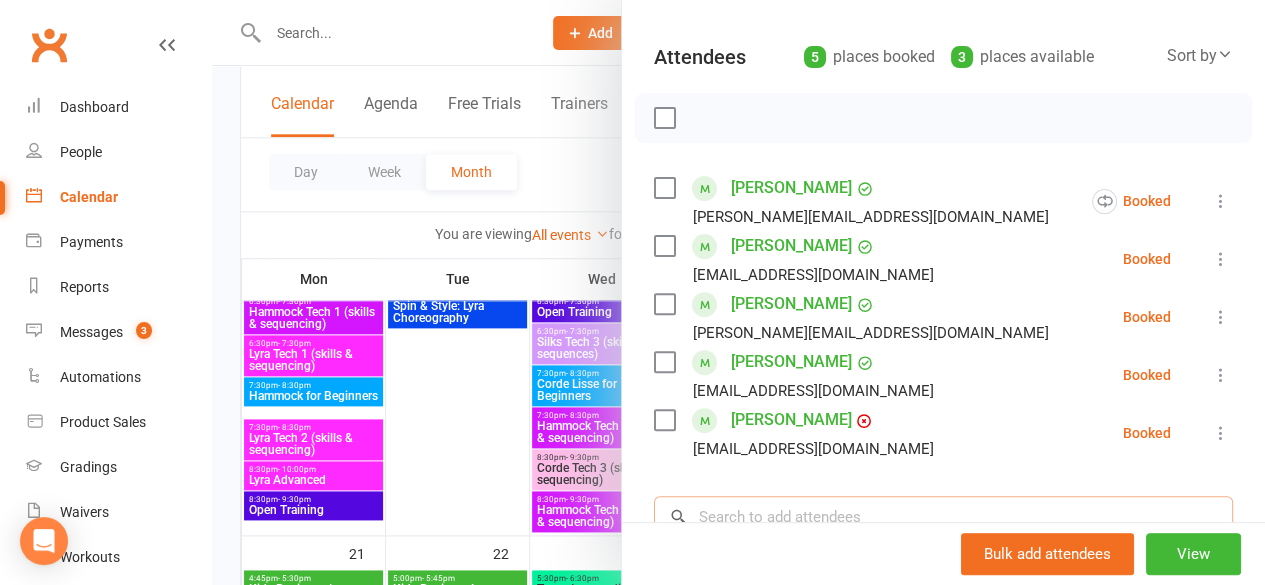 click at bounding box center [943, 517] 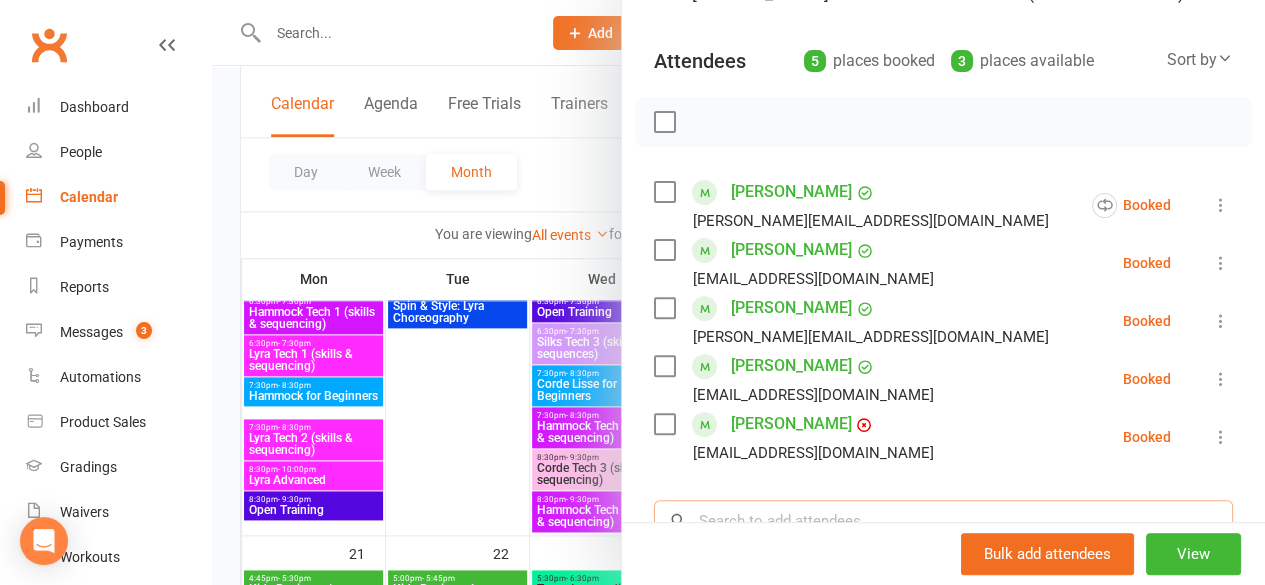 scroll, scrollTop: 0, scrollLeft: 0, axis: both 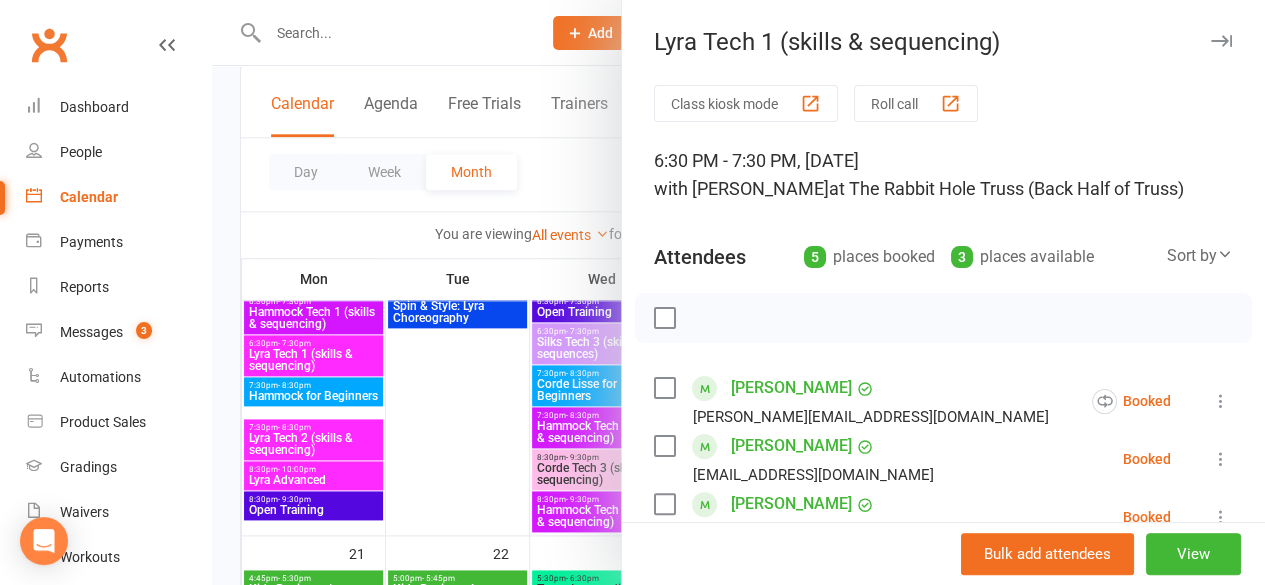 click at bounding box center [738, 292] 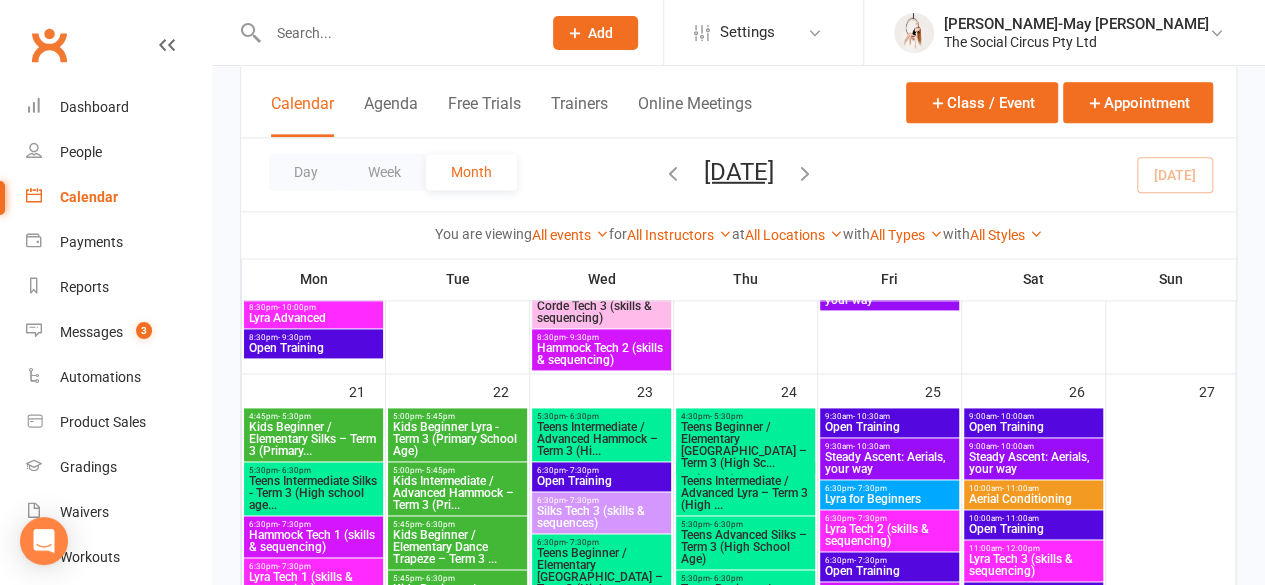 scroll, scrollTop: 1300, scrollLeft: 0, axis: vertical 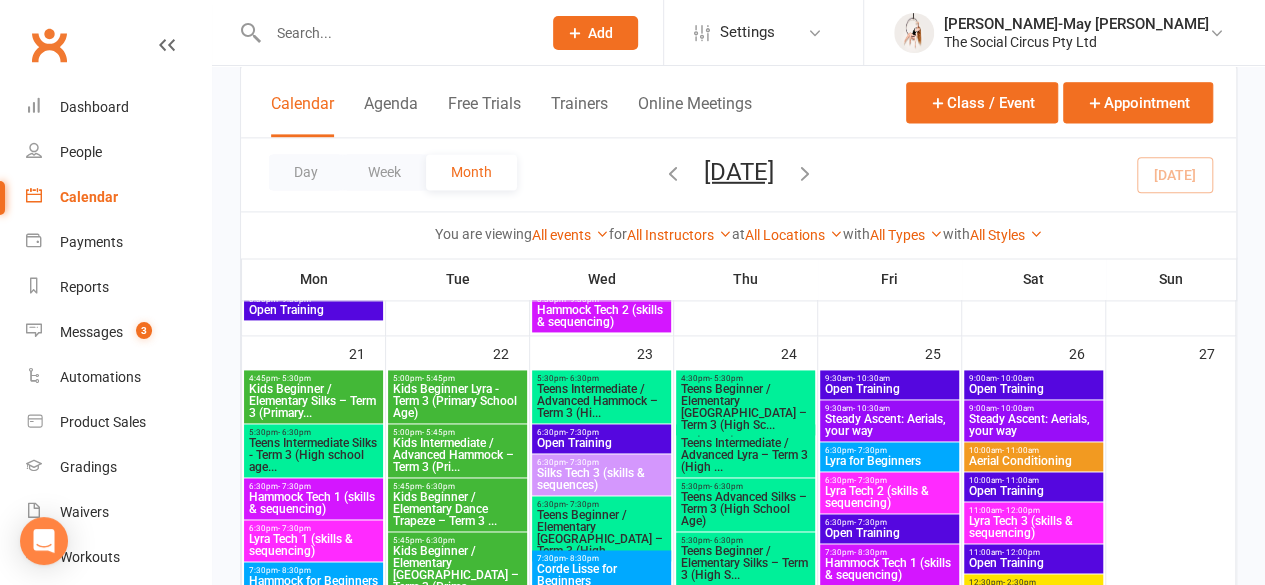 click on "Lyra Tech 1 (skills & sequencing)" at bounding box center (313, 545) 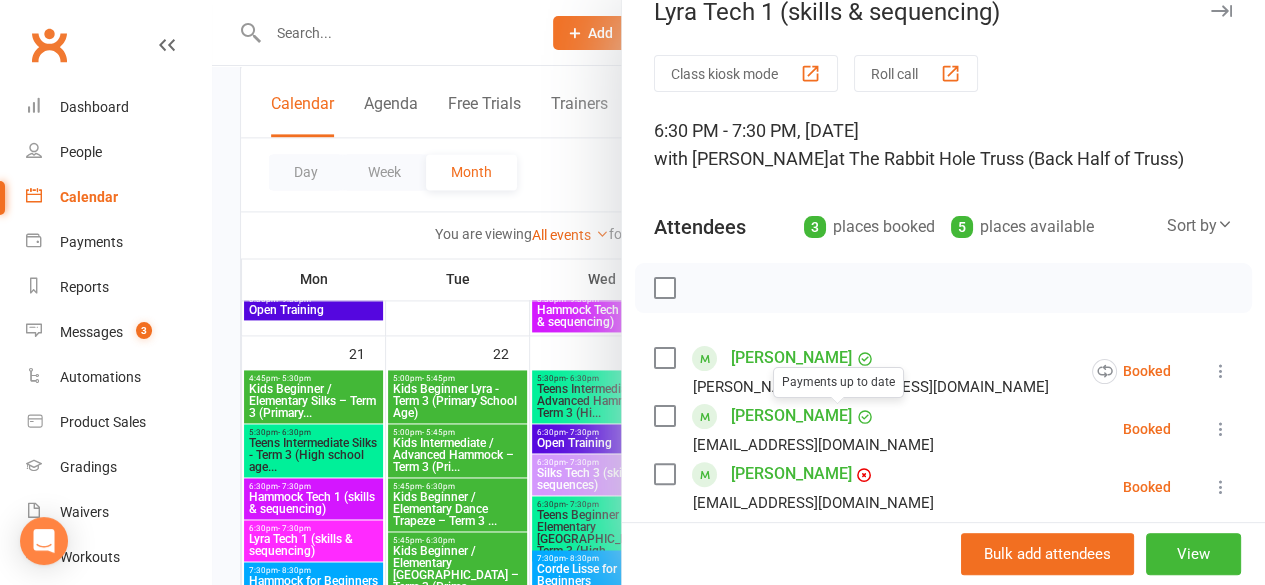 scroll, scrollTop: 0, scrollLeft: 0, axis: both 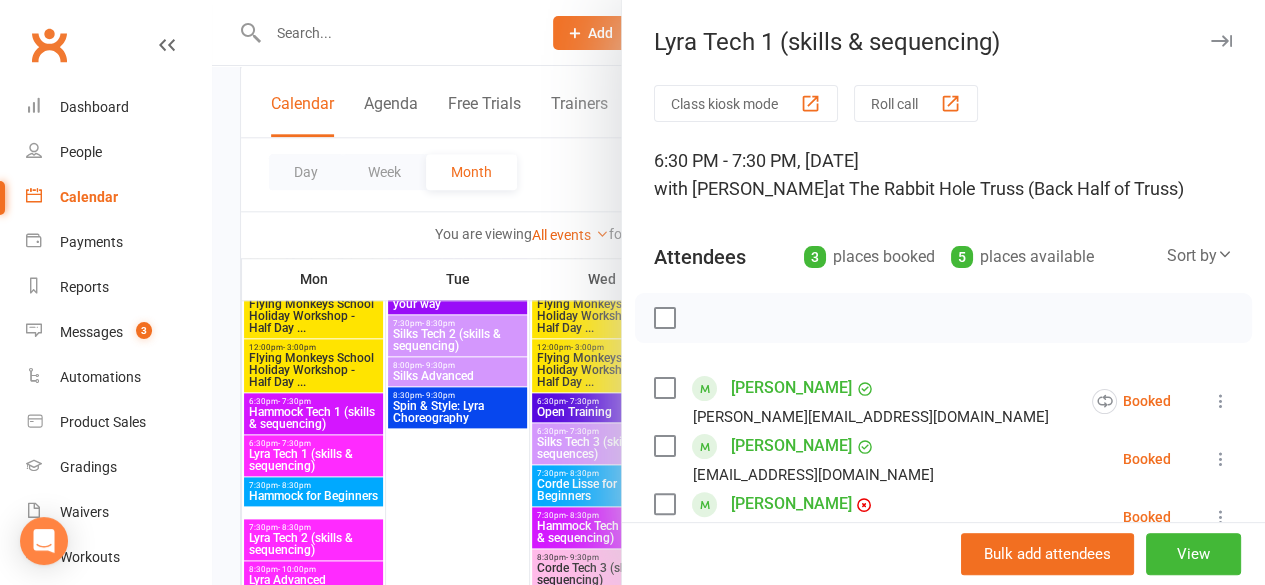click at bounding box center (738, 292) 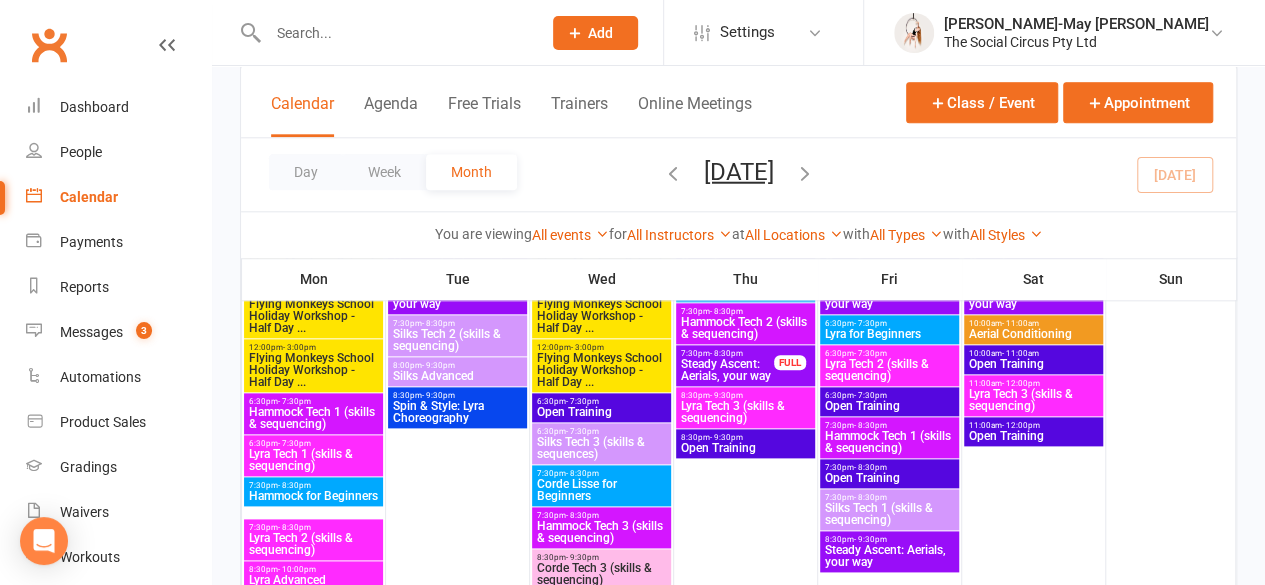 click on "Lyra Tech 1 (skills & sequencing)" at bounding box center [313, 460] 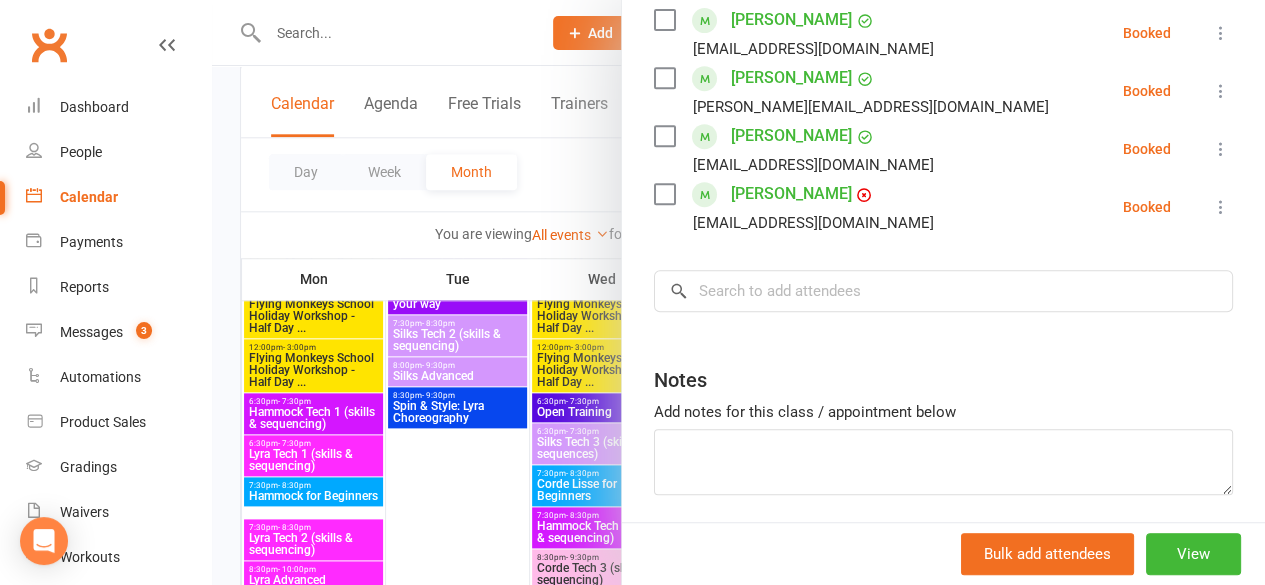 scroll, scrollTop: 496, scrollLeft: 0, axis: vertical 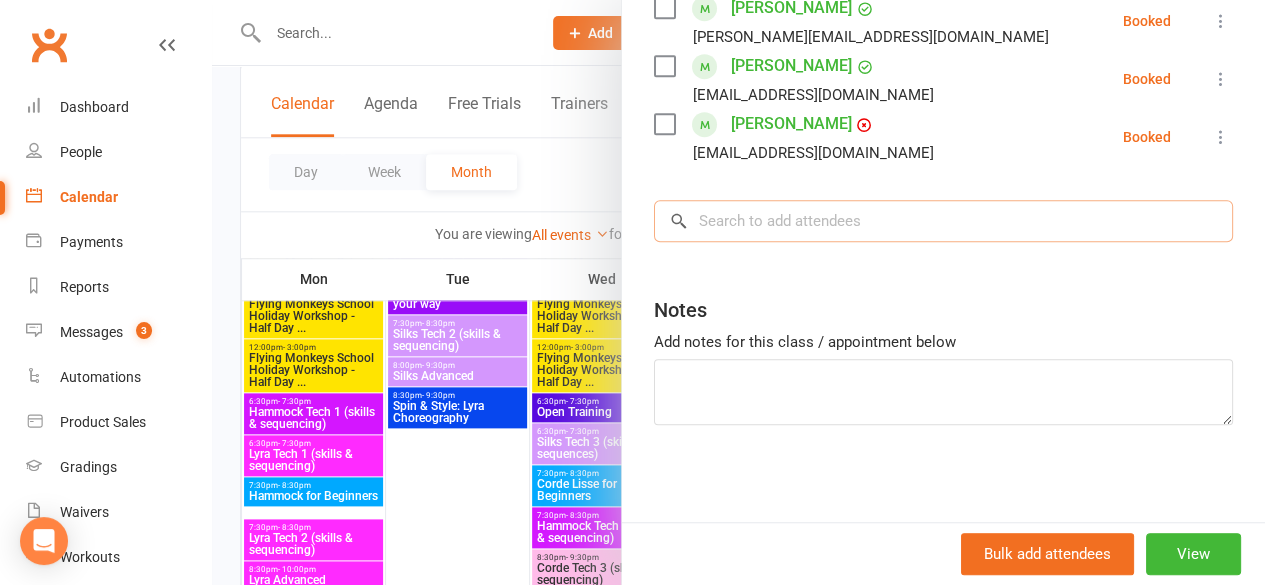 click at bounding box center (943, 221) 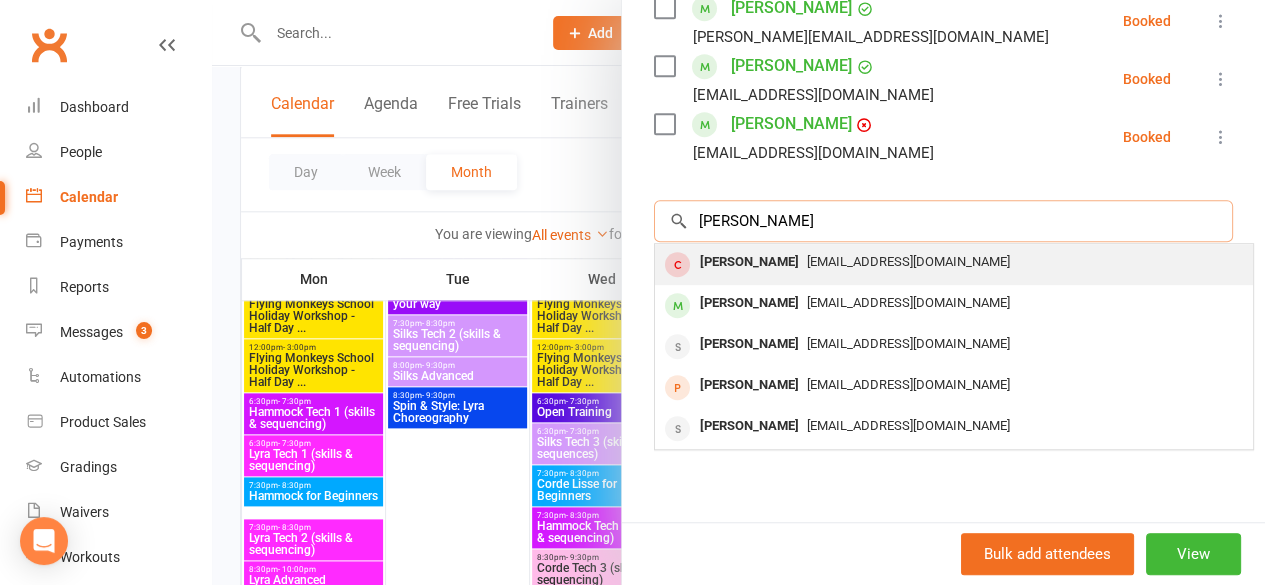 type on "[PERSON_NAME]" 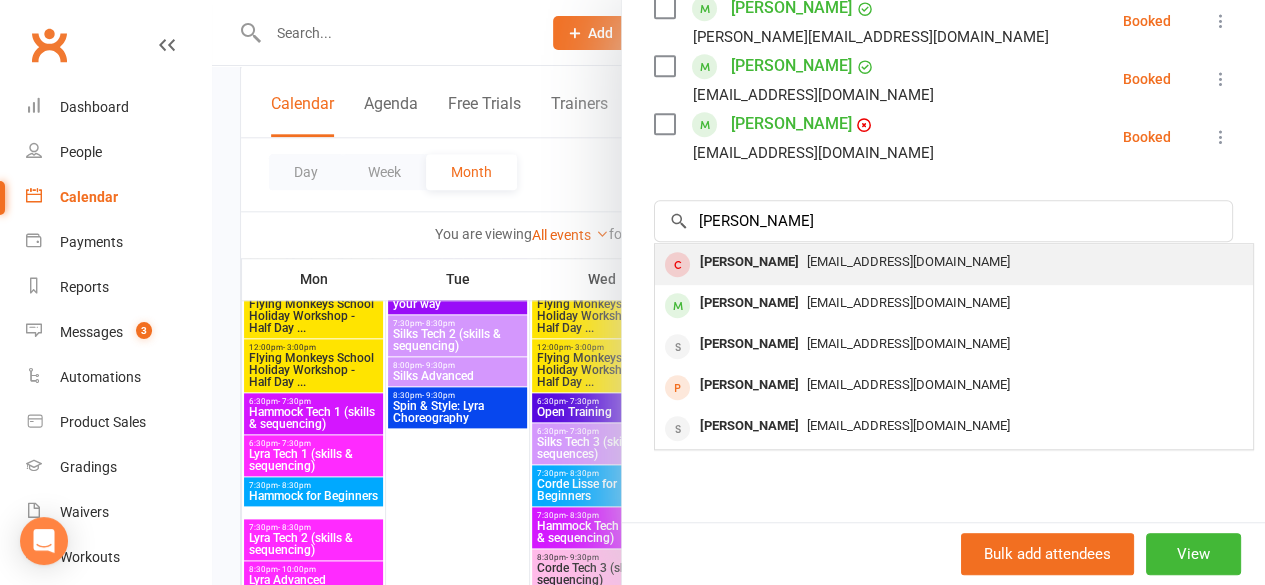click on "[PERSON_NAME]" at bounding box center (749, 262) 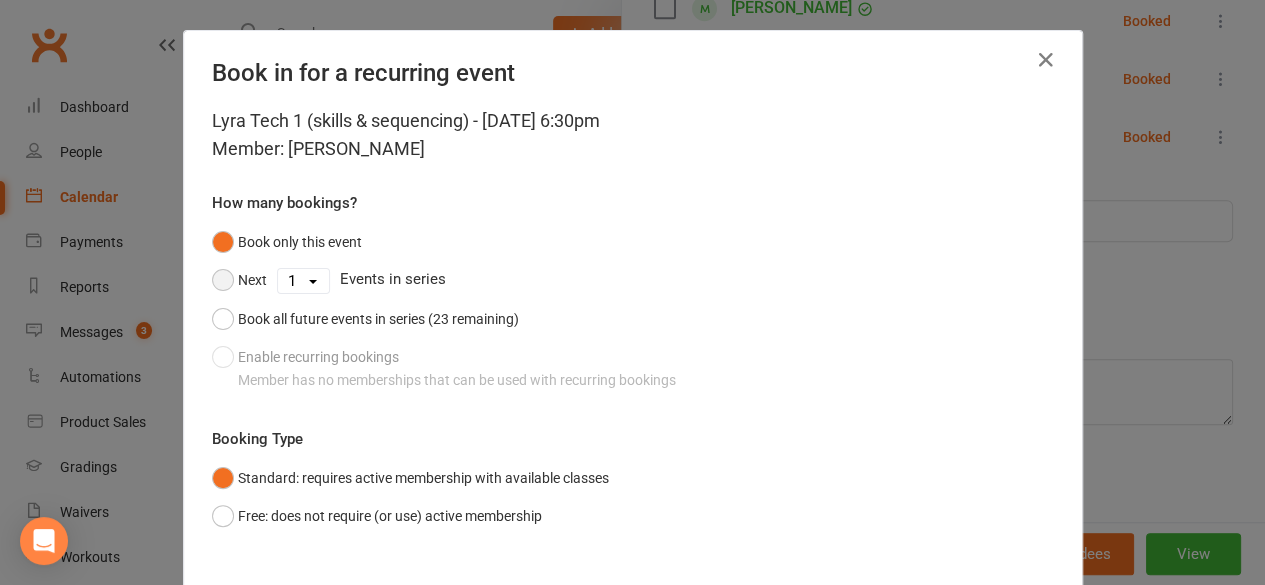 click on "Next" at bounding box center (239, 280) 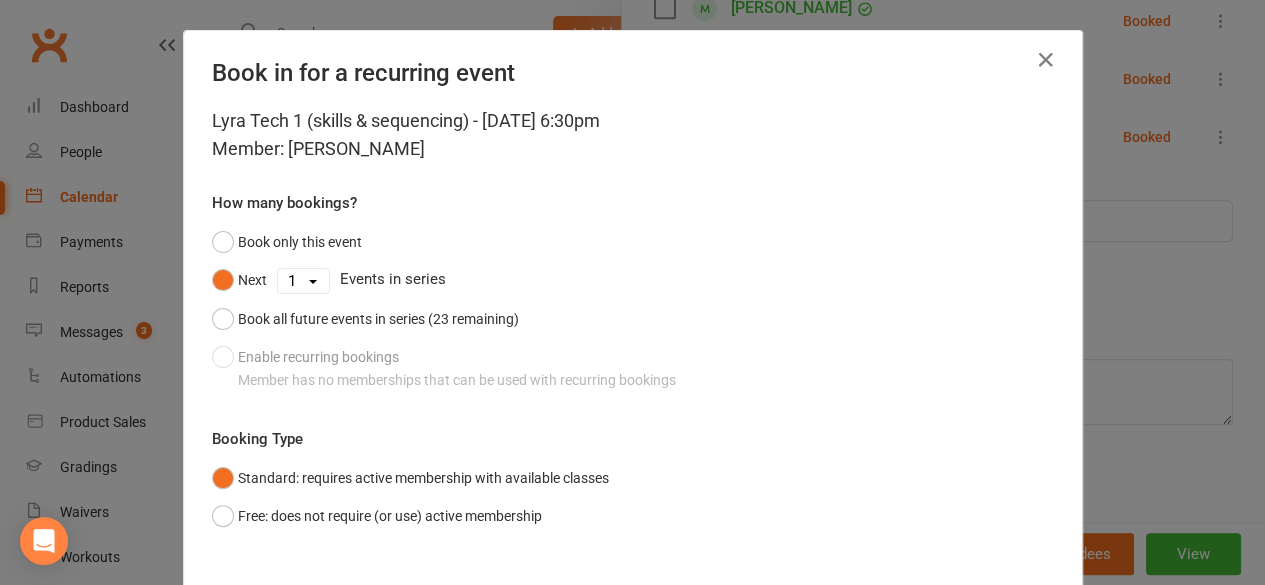click on "1 2 3 4 5 6 7 8 9 10 11 12 13 14 15 16 17 18 19 20 21 22 23" at bounding box center [303, 281] 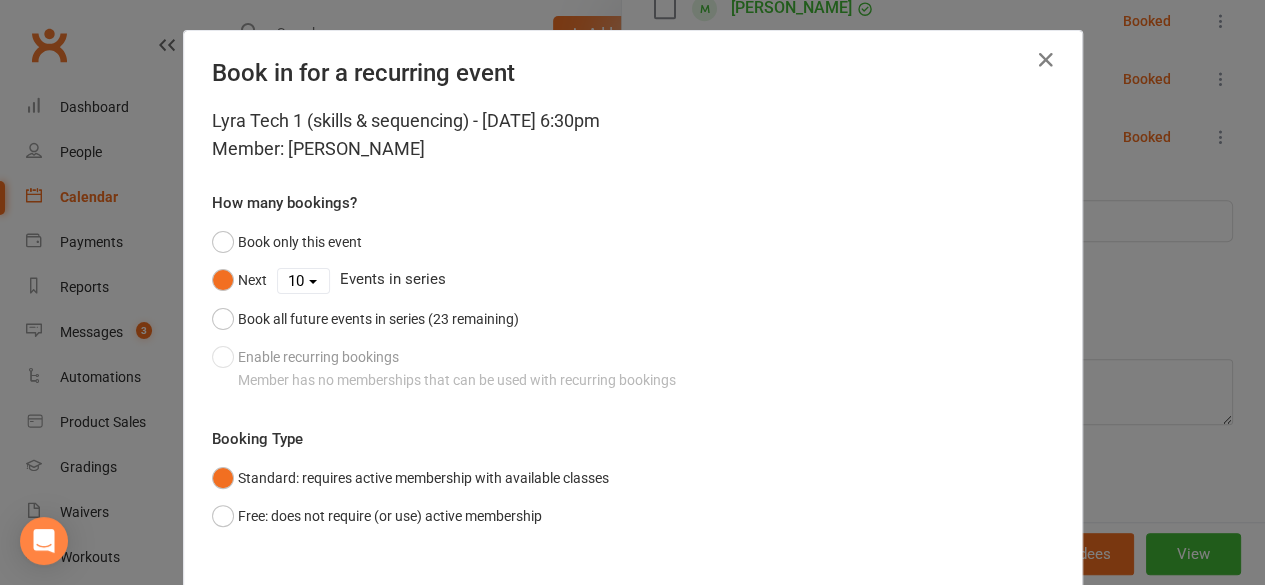 click on "1 2 3 4 5 6 7 8 9 10 11 12 13 14 15 16 17 18 19 20 21 22 23" at bounding box center [303, 281] 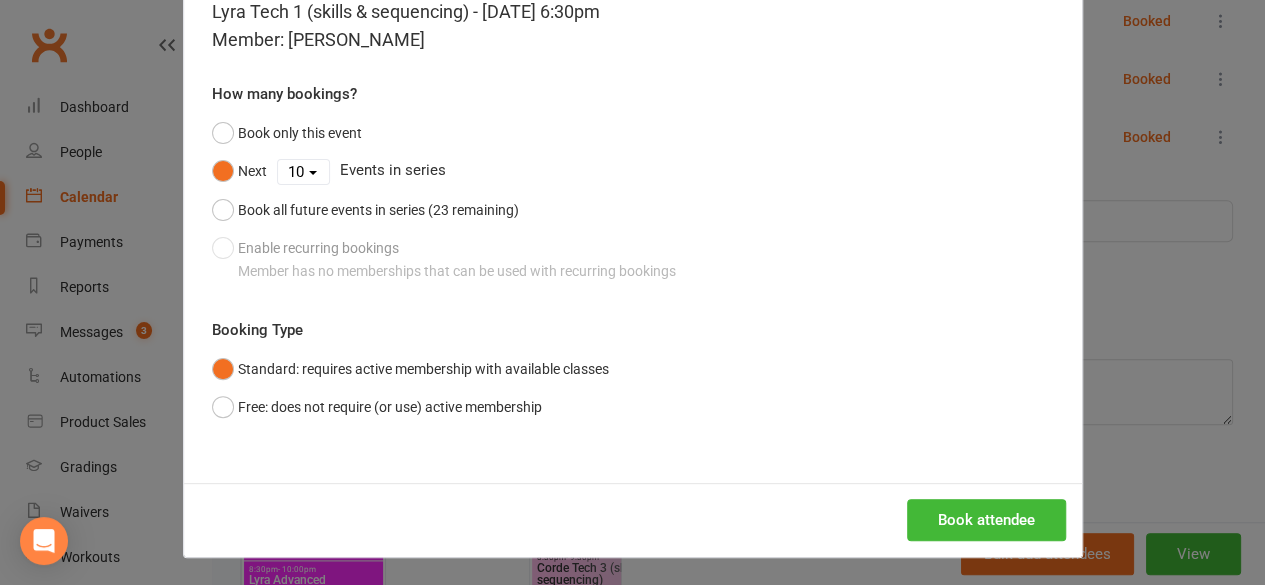 scroll, scrollTop: 110, scrollLeft: 0, axis: vertical 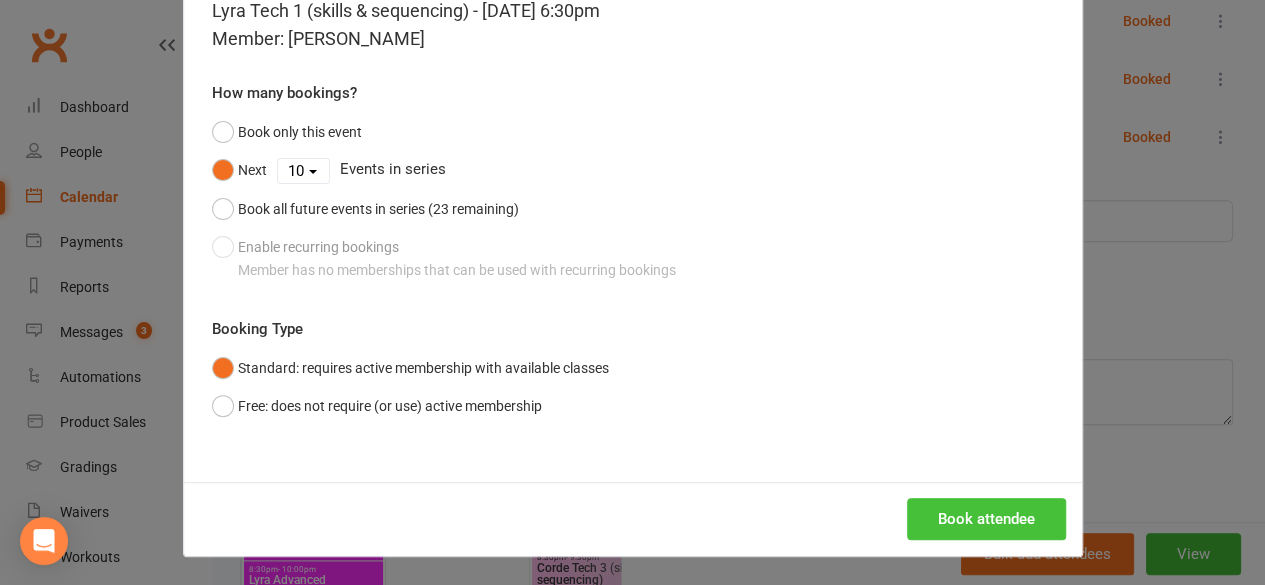 click on "Book attendee" at bounding box center [986, 519] 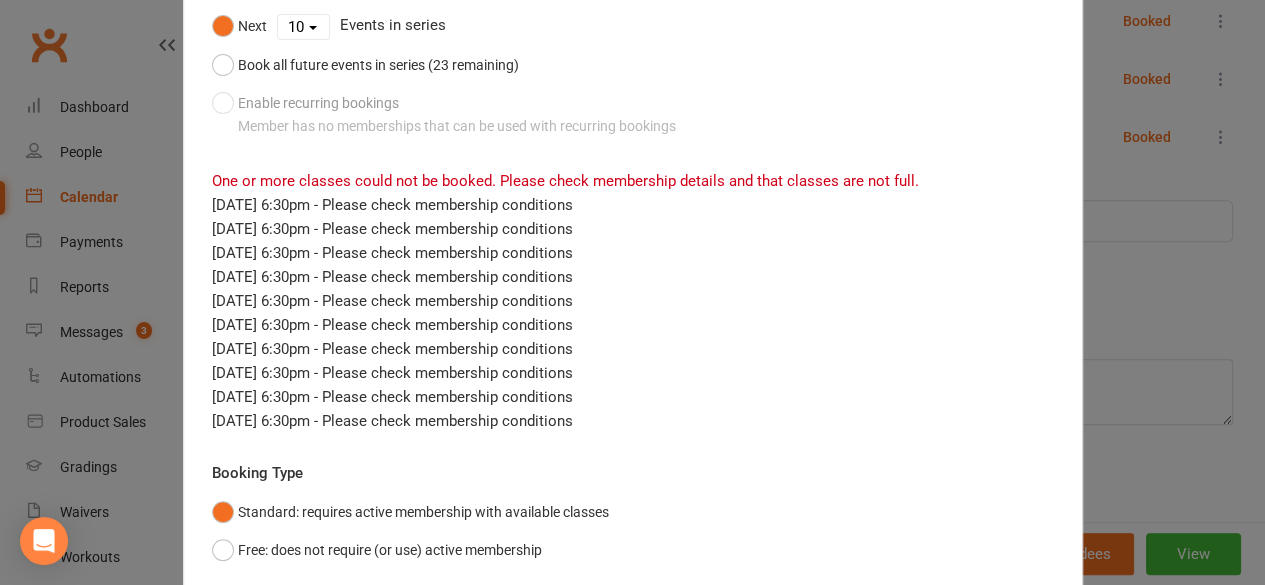 scroll, scrollTop: 398, scrollLeft: 0, axis: vertical 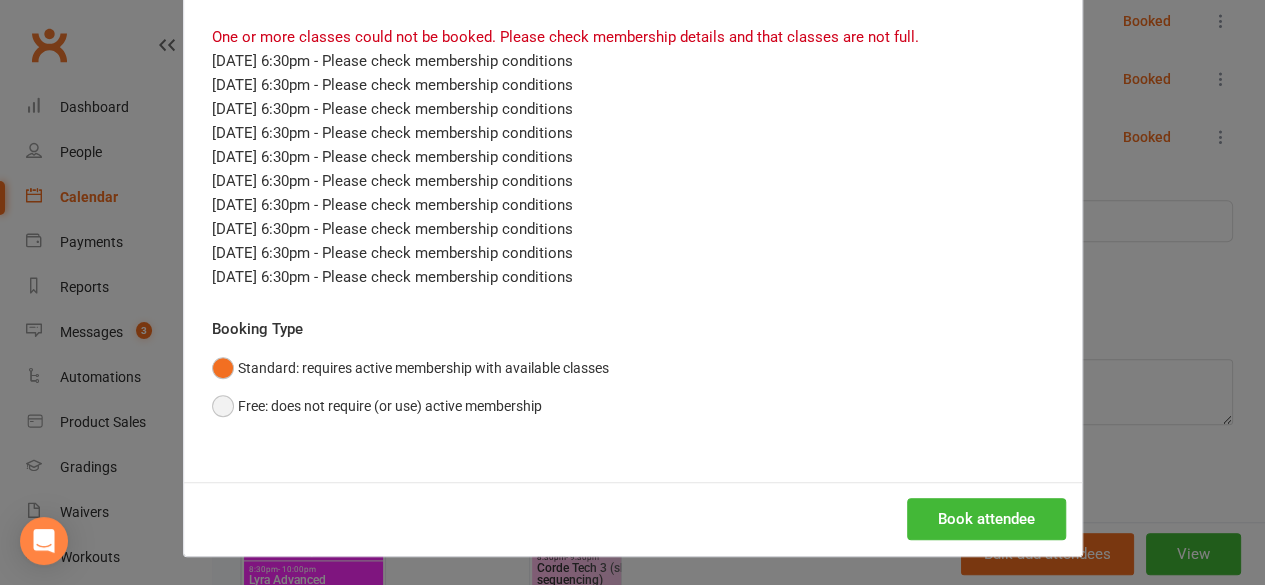 click on "Free: does not require (or use) active membership" at bounding box center [377, 406] 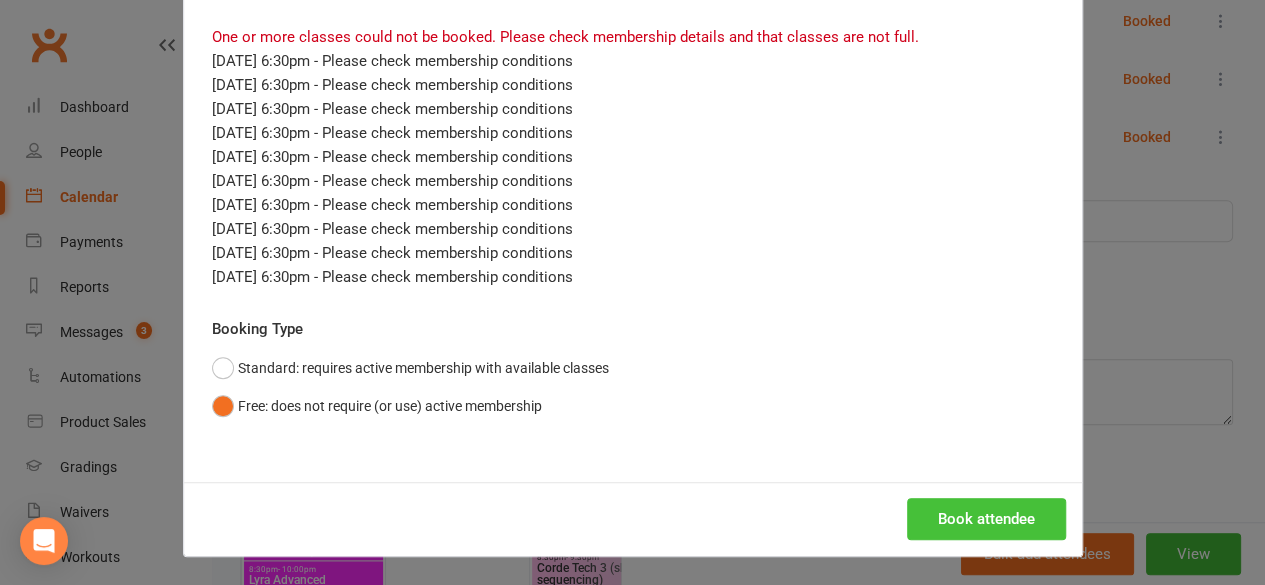 click on "Book attendee" at bounding box center (986, 519) 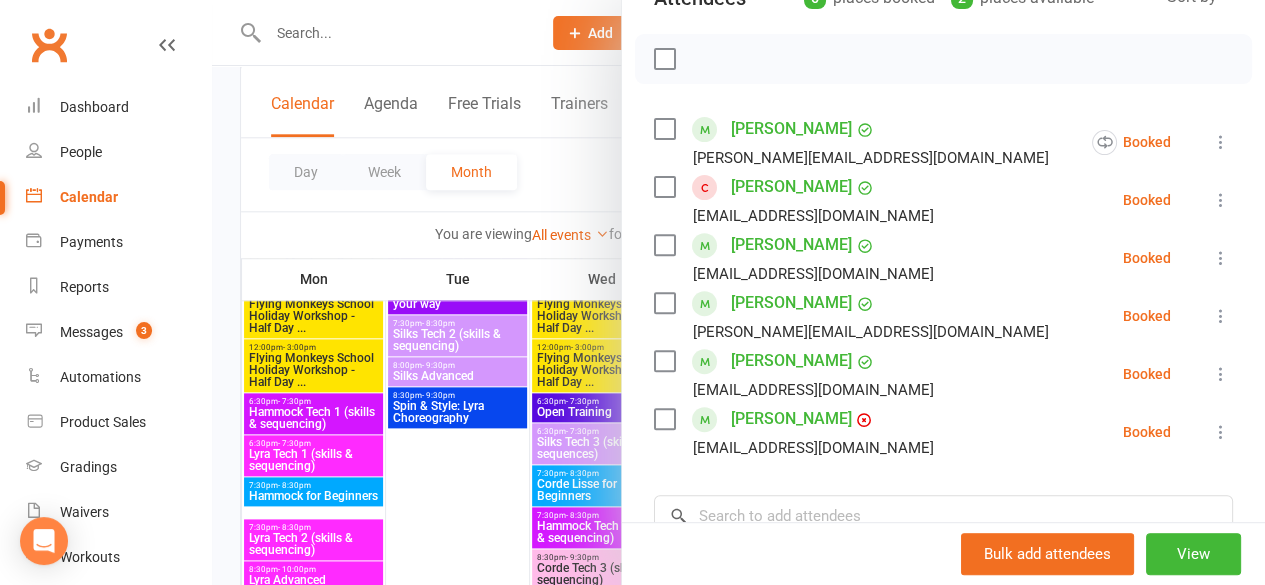 scroll, scrollTop: 254, scrollLeft: 0, axis: vertical 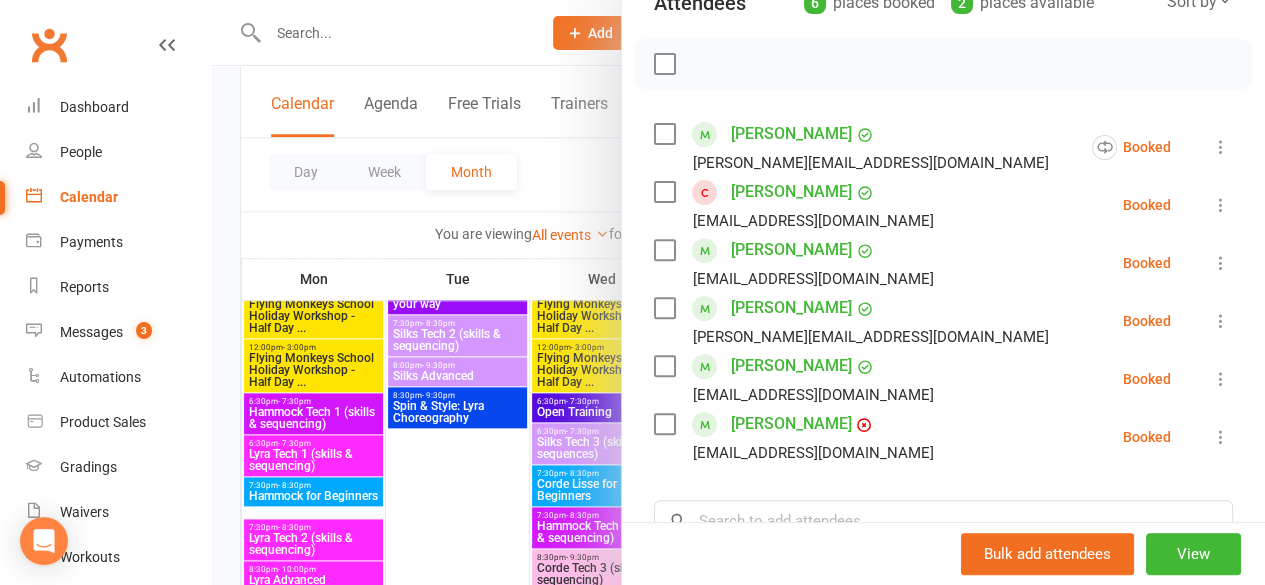 click at bounding box center [738, 292] 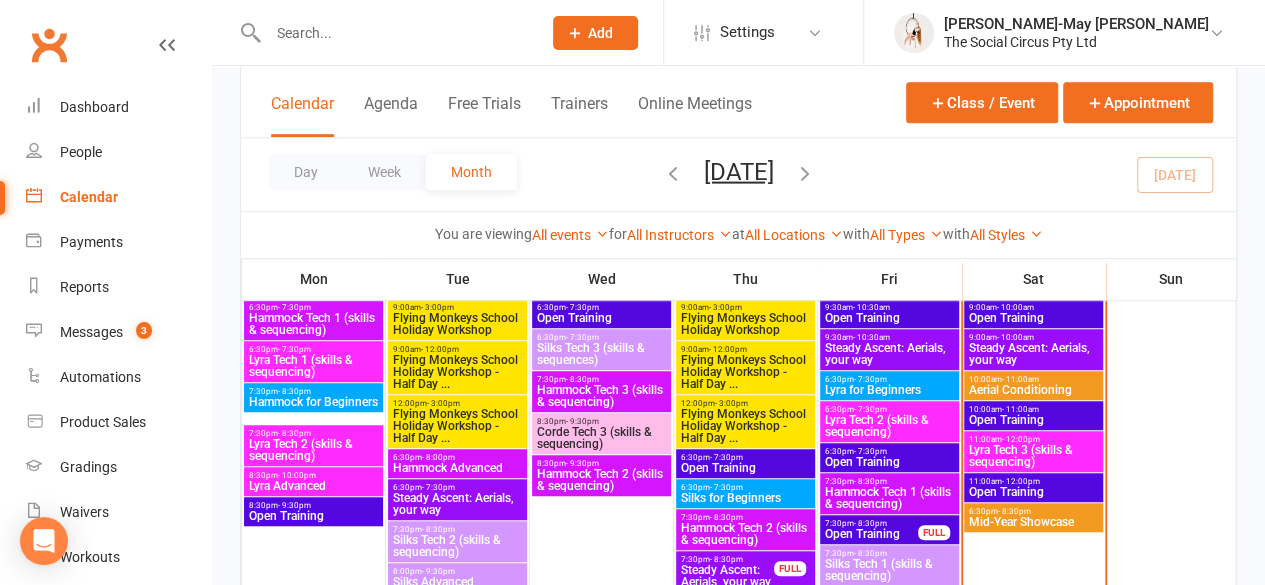 scroll, scrollTop: 500, scrollLeft: 0, axis: vertical 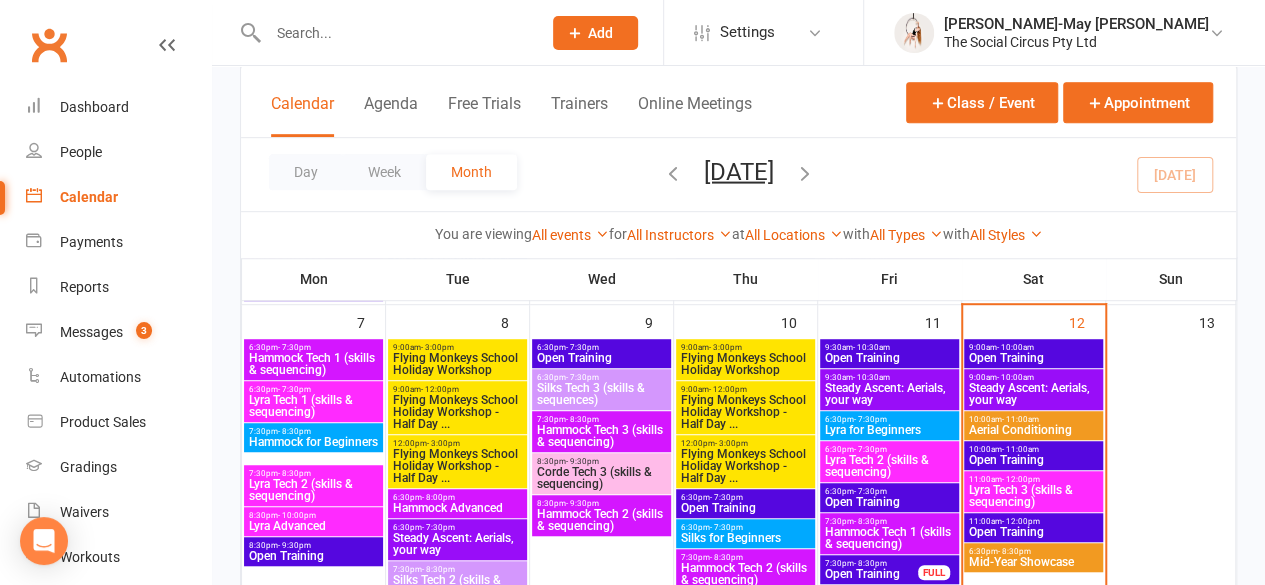 click on "Flying Monkeys School Holiday Workshop" at bounding box center [457, 364] 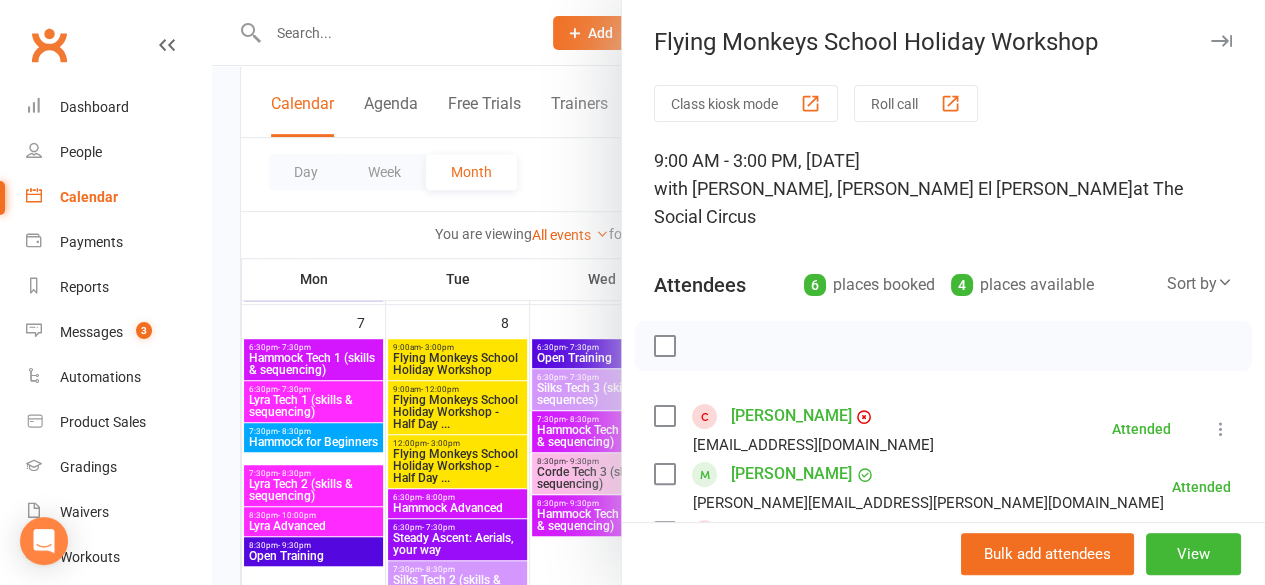scroll, scrollTop: 800, scrollLeft: 0, axis: vertical 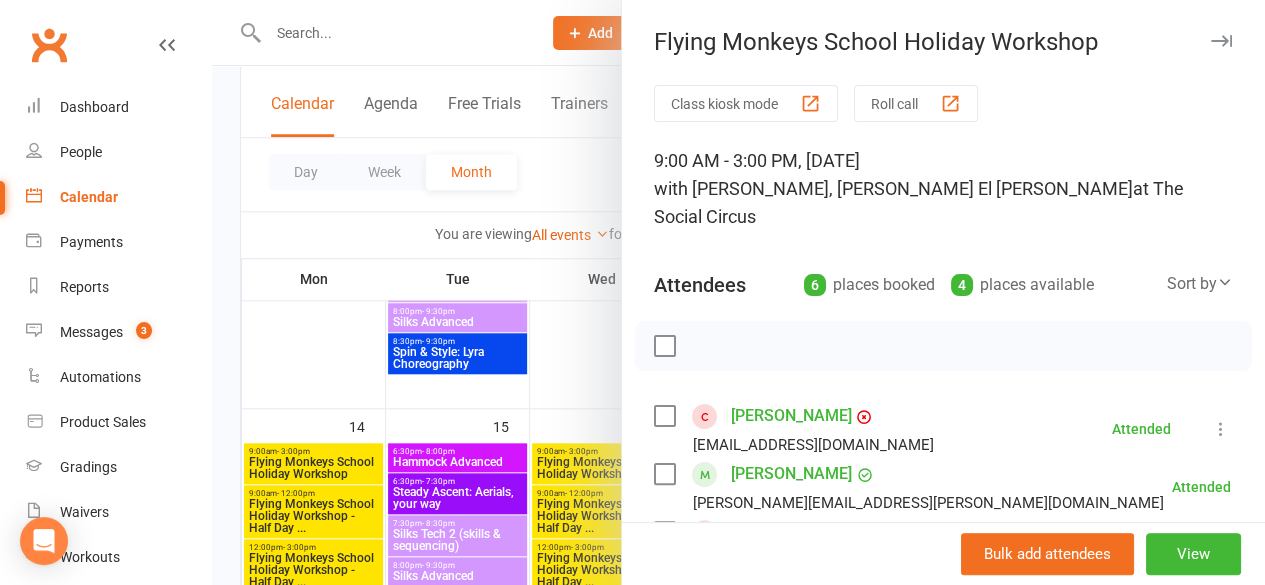 click at bounding box center [738, 292] 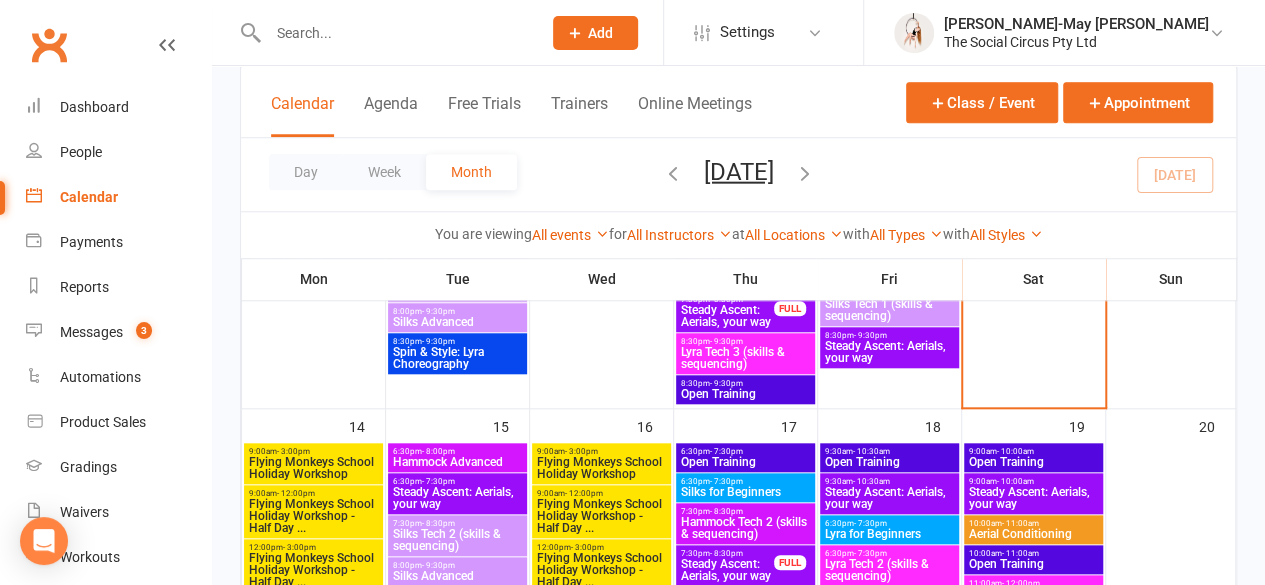 click on "Flying Monkeys School Holiday Workshop" at bounding box center (313, 468) 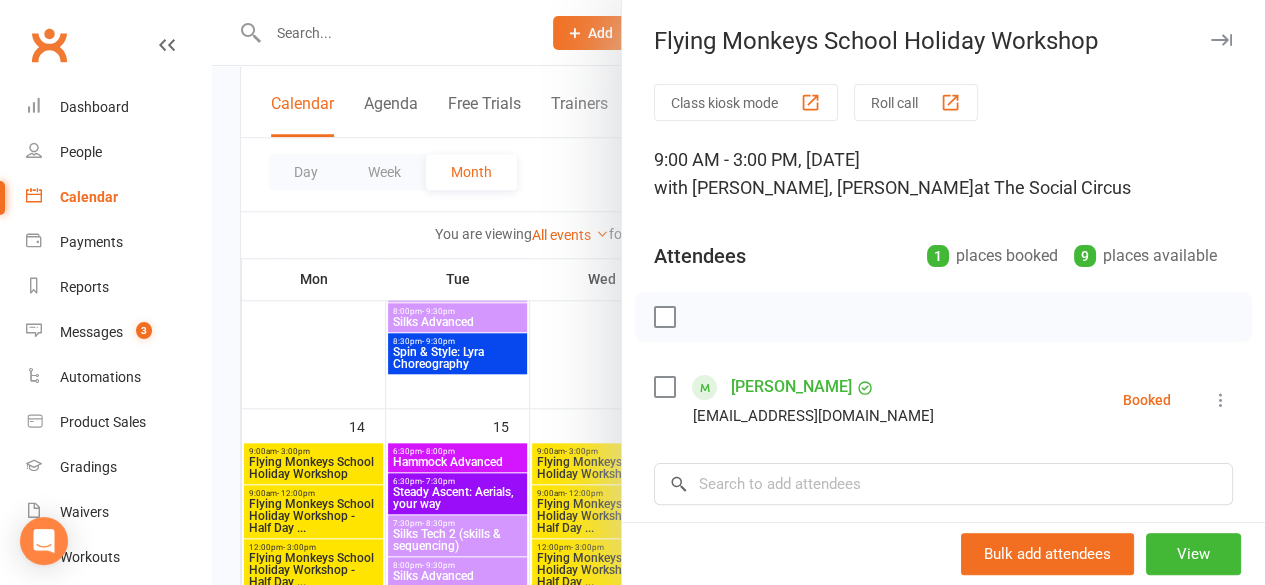 scroll, scrollTop: 0, scrollLeft: 0, axis: both 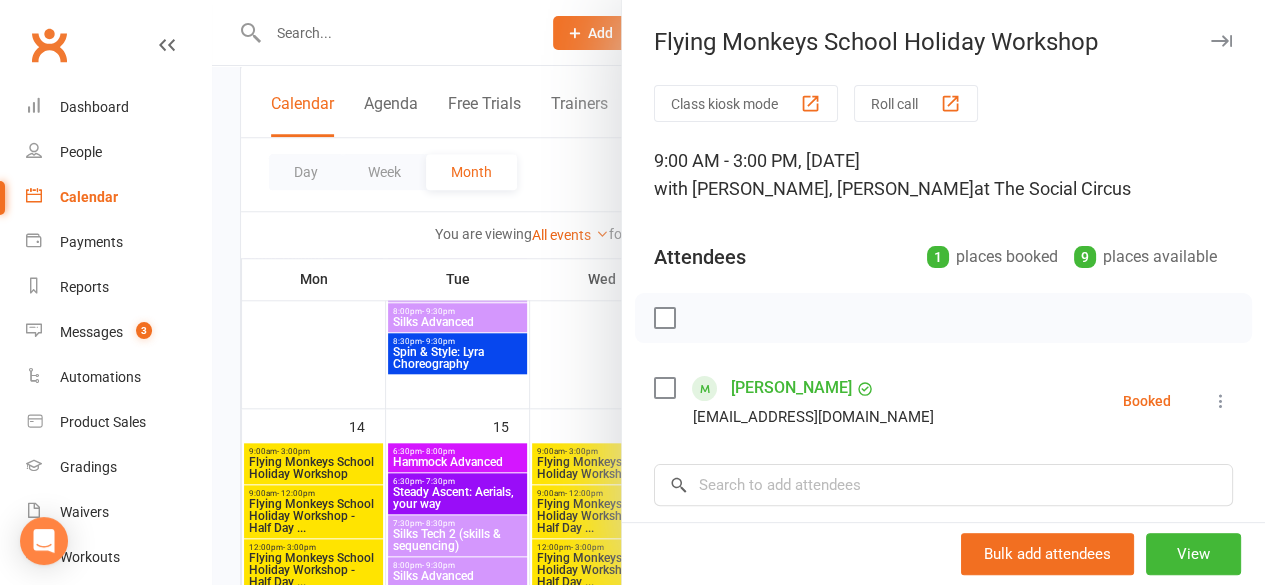 click on "Class kiosk mode  Roll call  9:00 AM - 3:00 PM, [DATE] with [PERSON_NAME], [PERSON_NAME]  at  The Social Circus  Attendees  1  places booked 9  places available   [PERSON_NAME]  [EMAIL_ADDRESS][DOMAIN_NAME] Booked More info  Remove  Check in  Mark absent  Send message  × No results
Notes  Add notes for this class / appointment below" at bounding box center [943, 437] 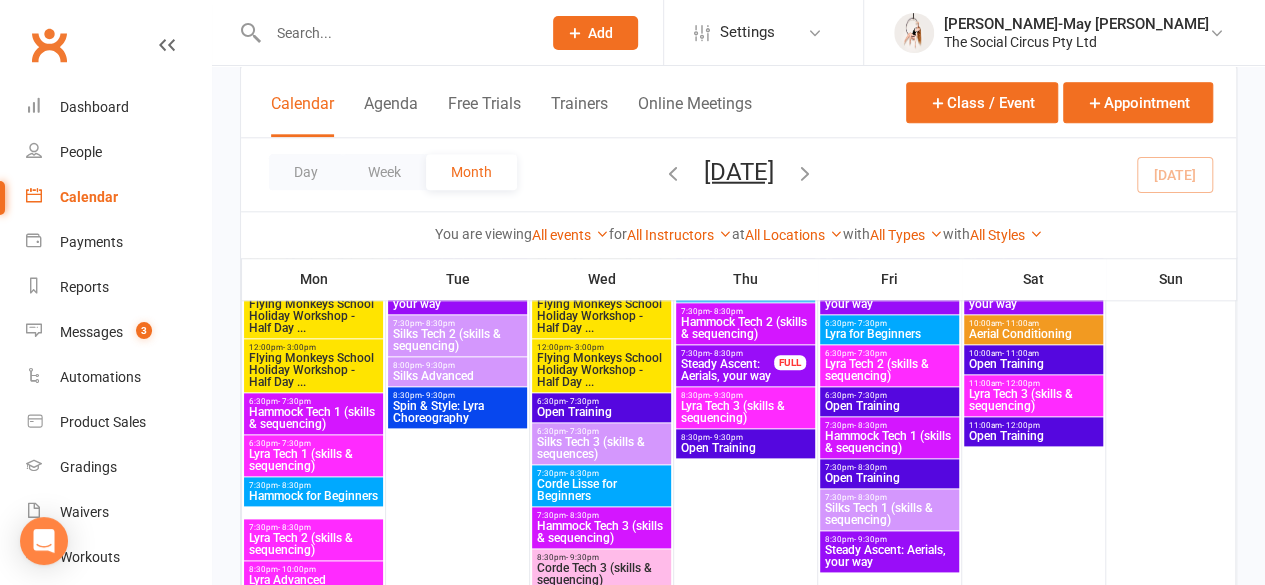 scroll, scrollTop: 900, scrollLeft: 0, axis: vertical 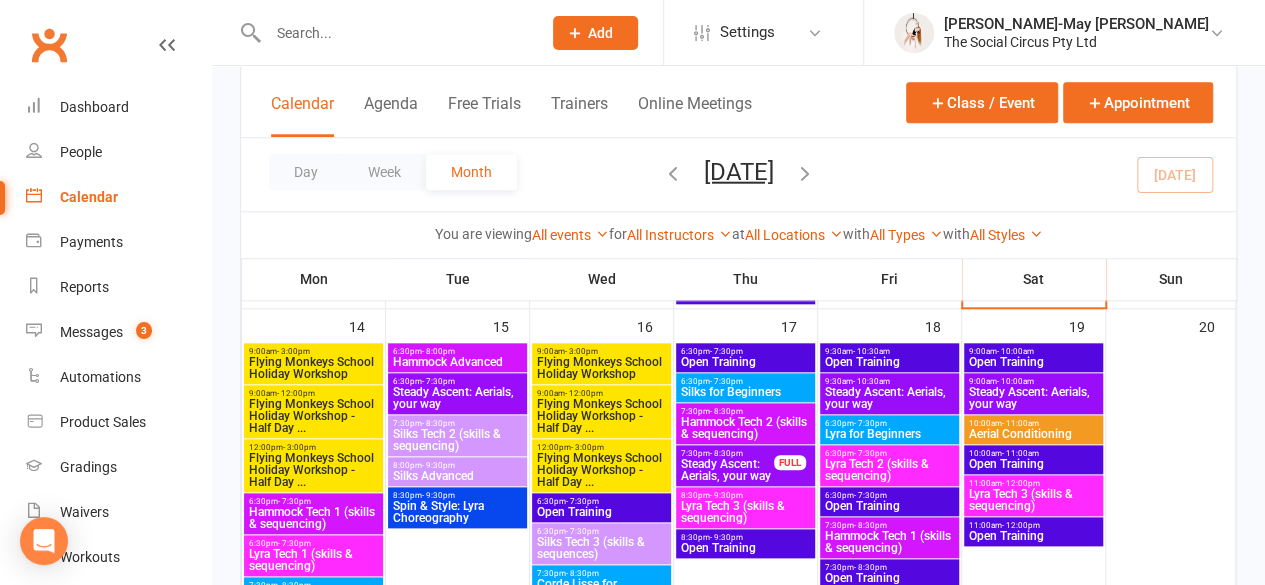 click on "Flying Monkeys School Holiday Workshop" at bounding box center [313, 368] 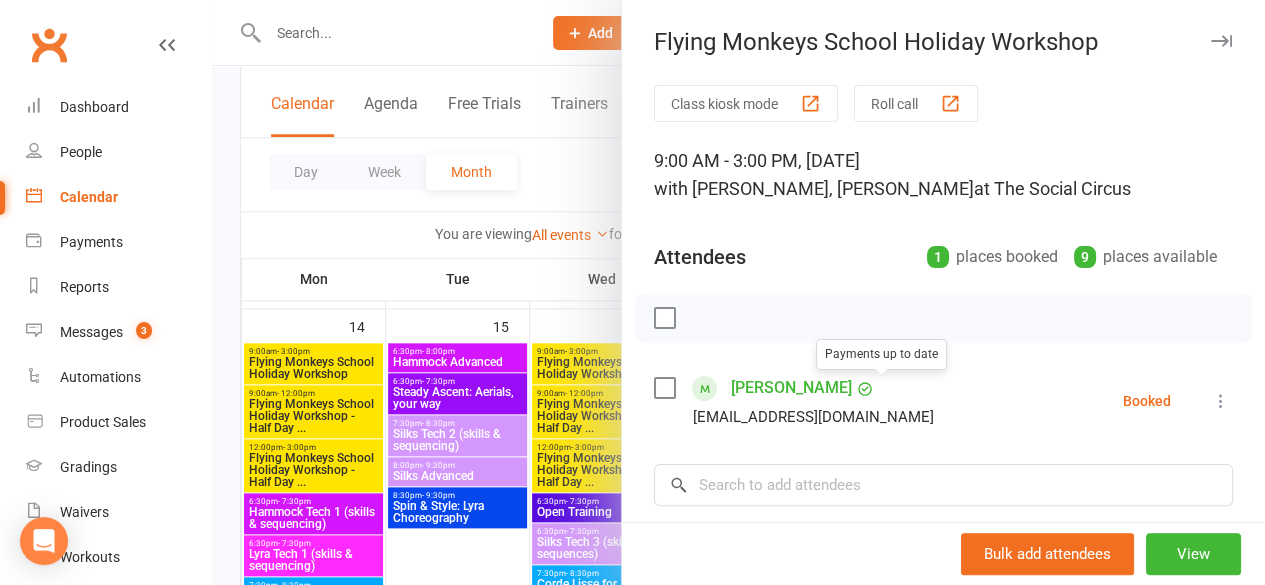 click on "[PERSON_NAME]" at bounding box center (791, 388) 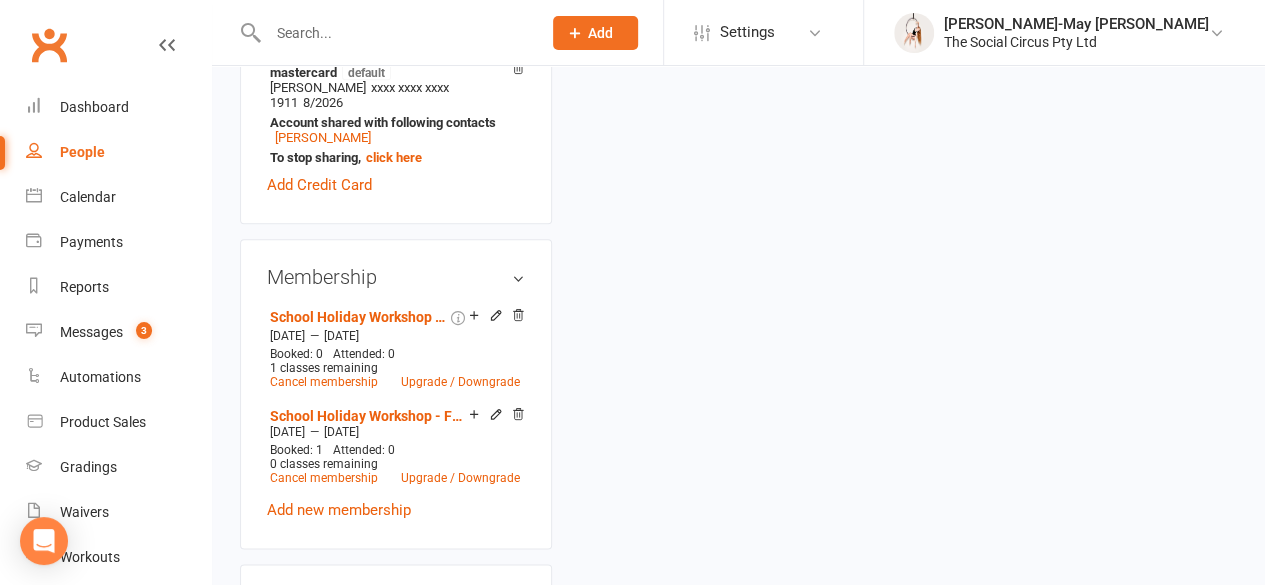 scroll, scrollTop: 0, scrollLeft: 0, axis: both 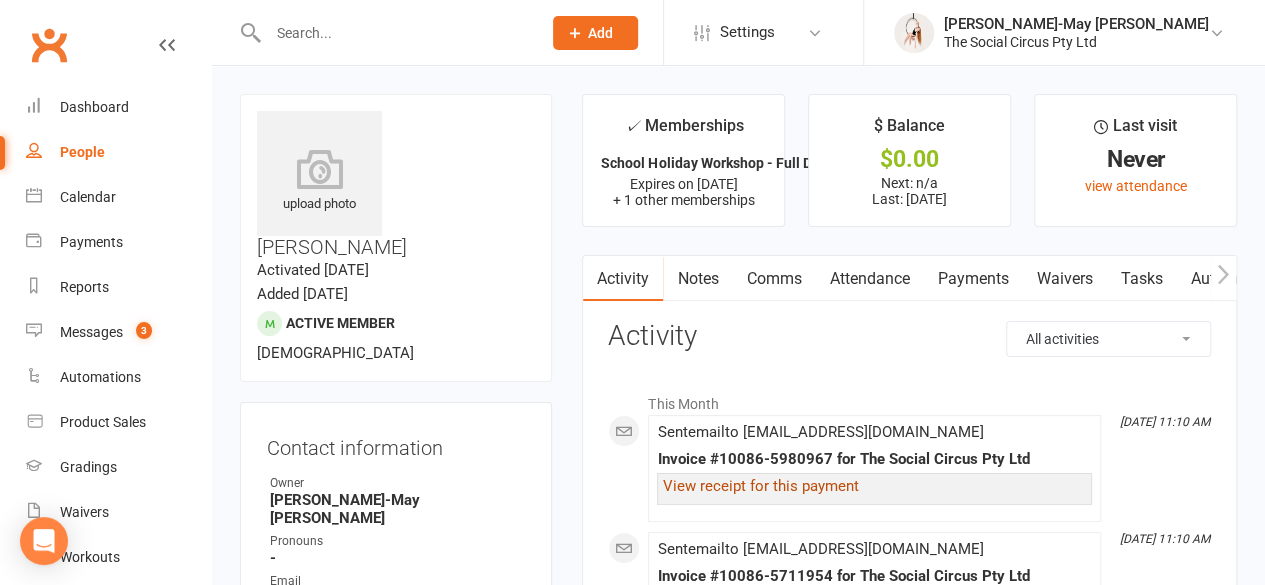 click on "View receipt for this payment" at bounding box center (760, 486) 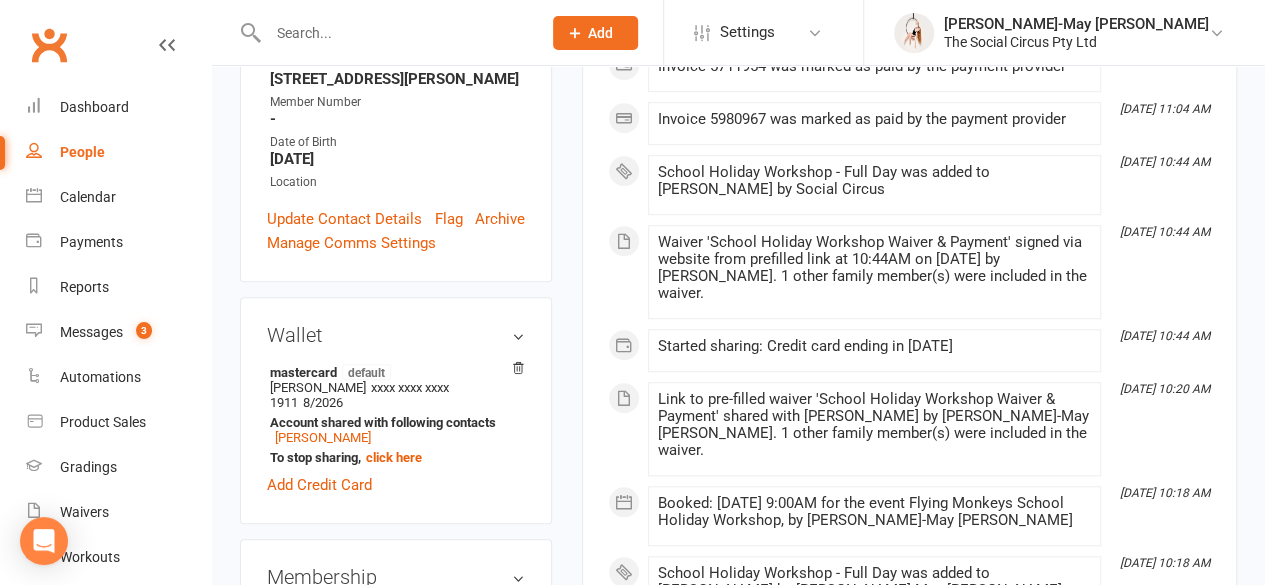 scroll, scrollTop: 1000, scrollLeft: 0, axis: vertical 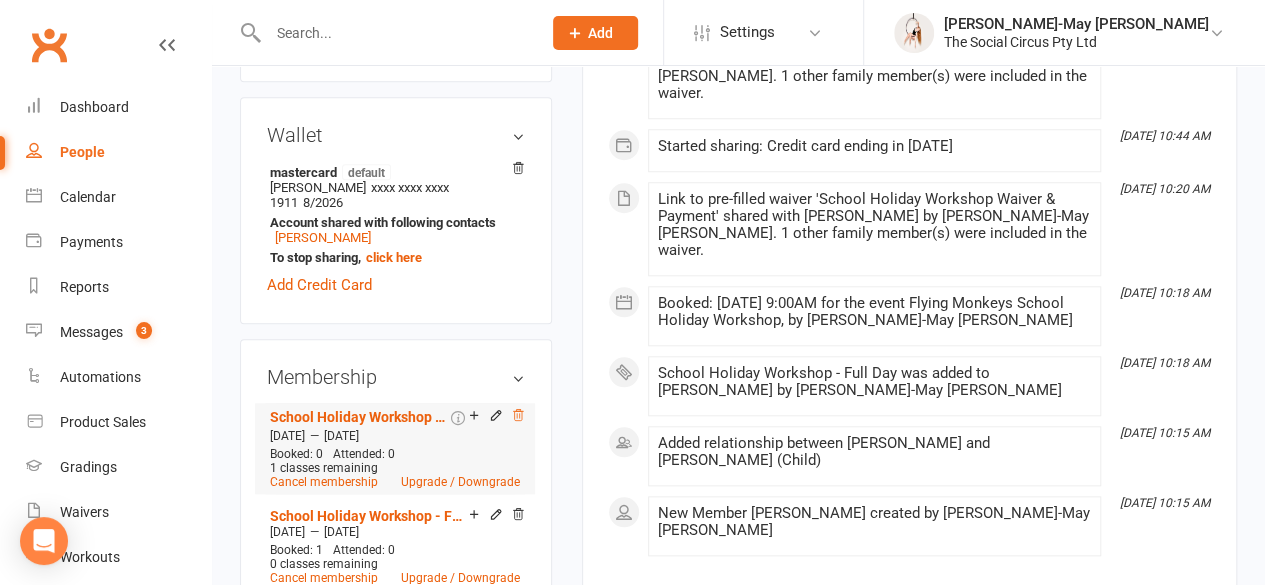 click 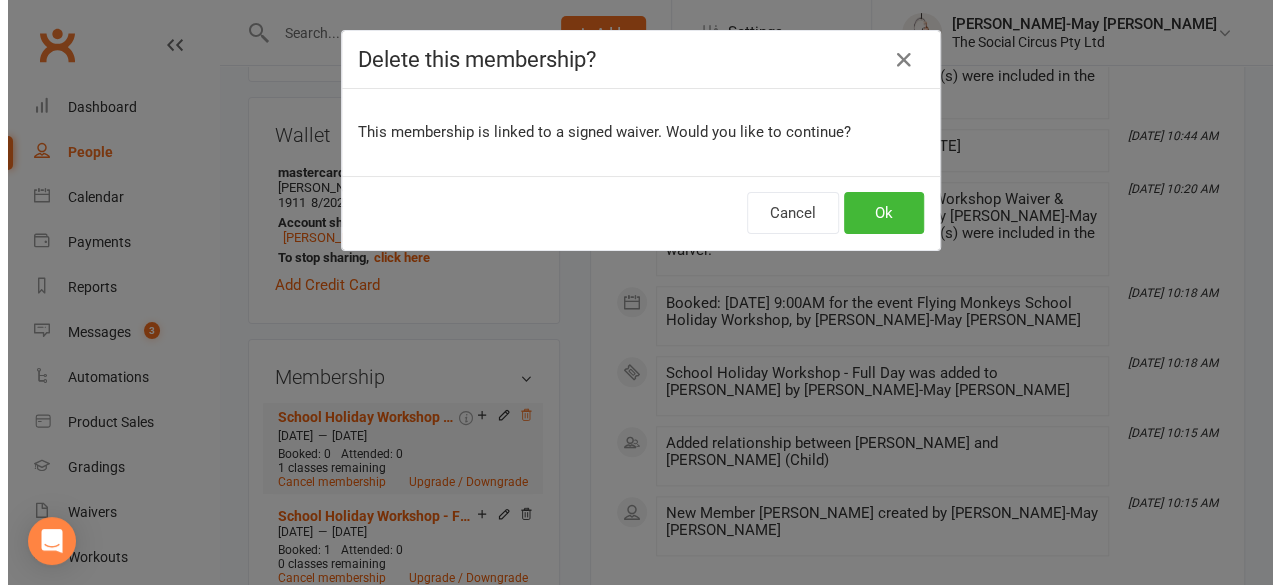 scroll, scrollTop: 776, scrollLeft: 0, axis: vertical 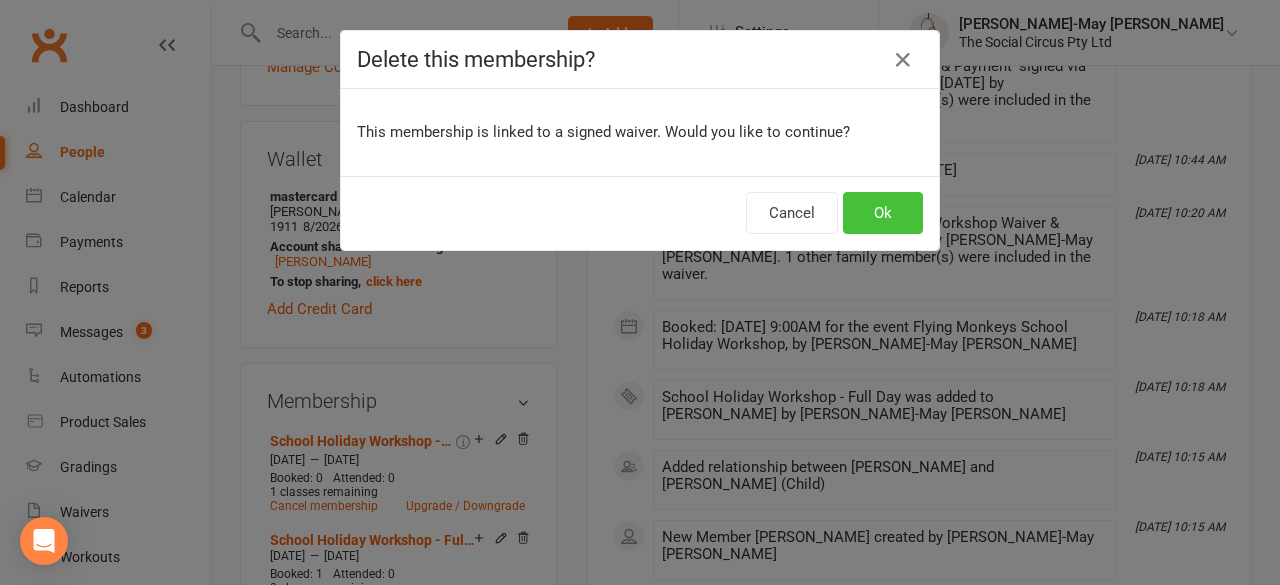 click on "Ok" at bounding box center (883, 213) 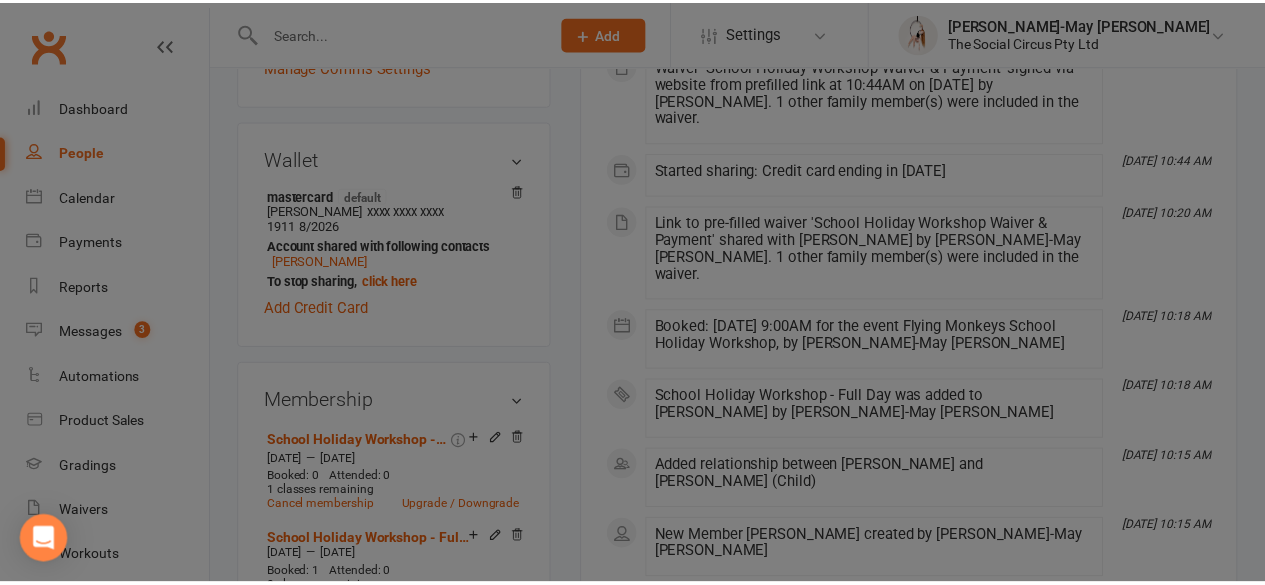 scroll, scrollTop: 800, scrollLeft: 0, axis: vertical 